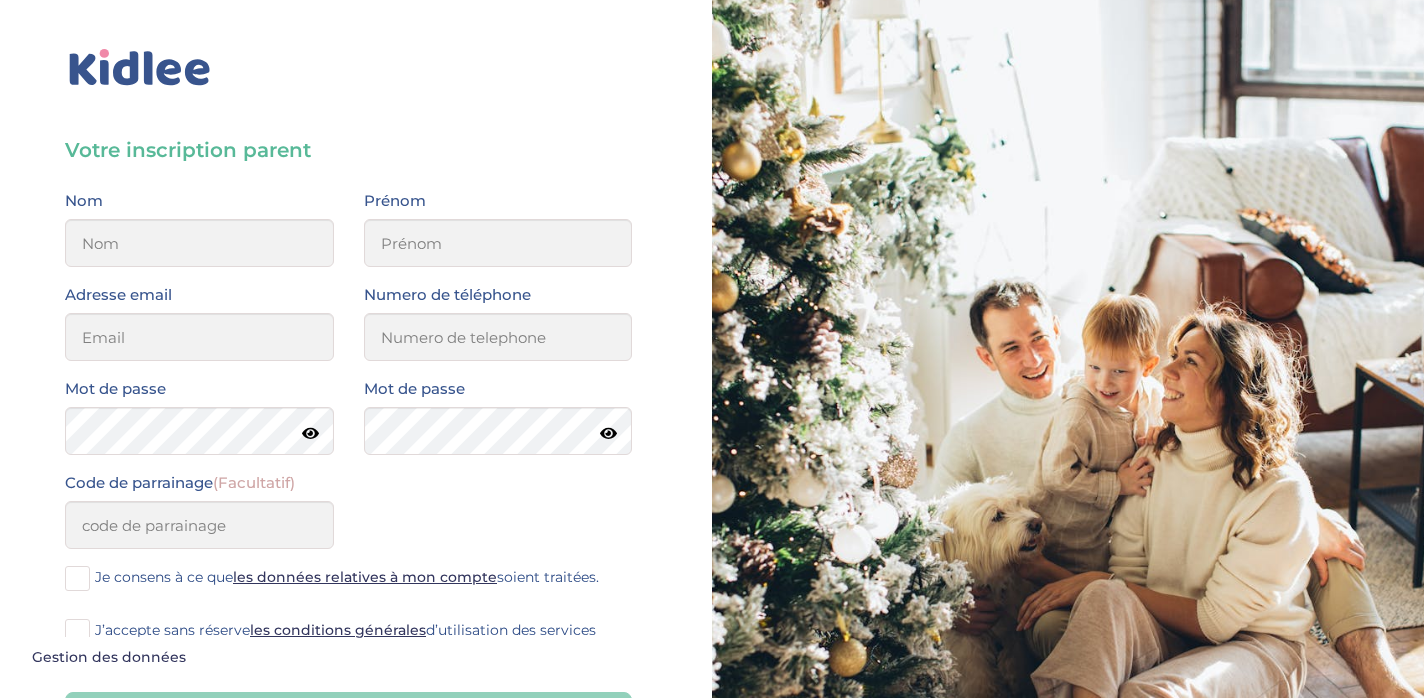 scroll, scrollTop: 0, scrollLeft: 0, axis: both 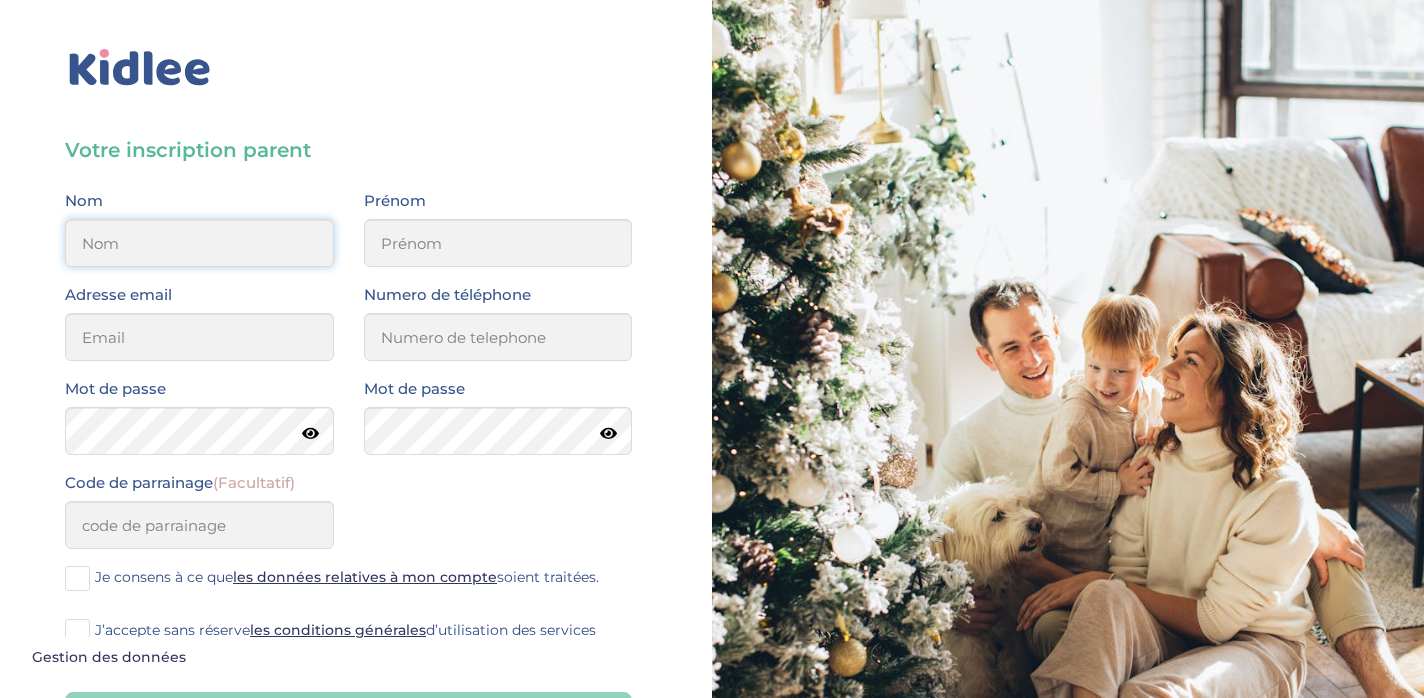 click at bounding box center (199, 243) 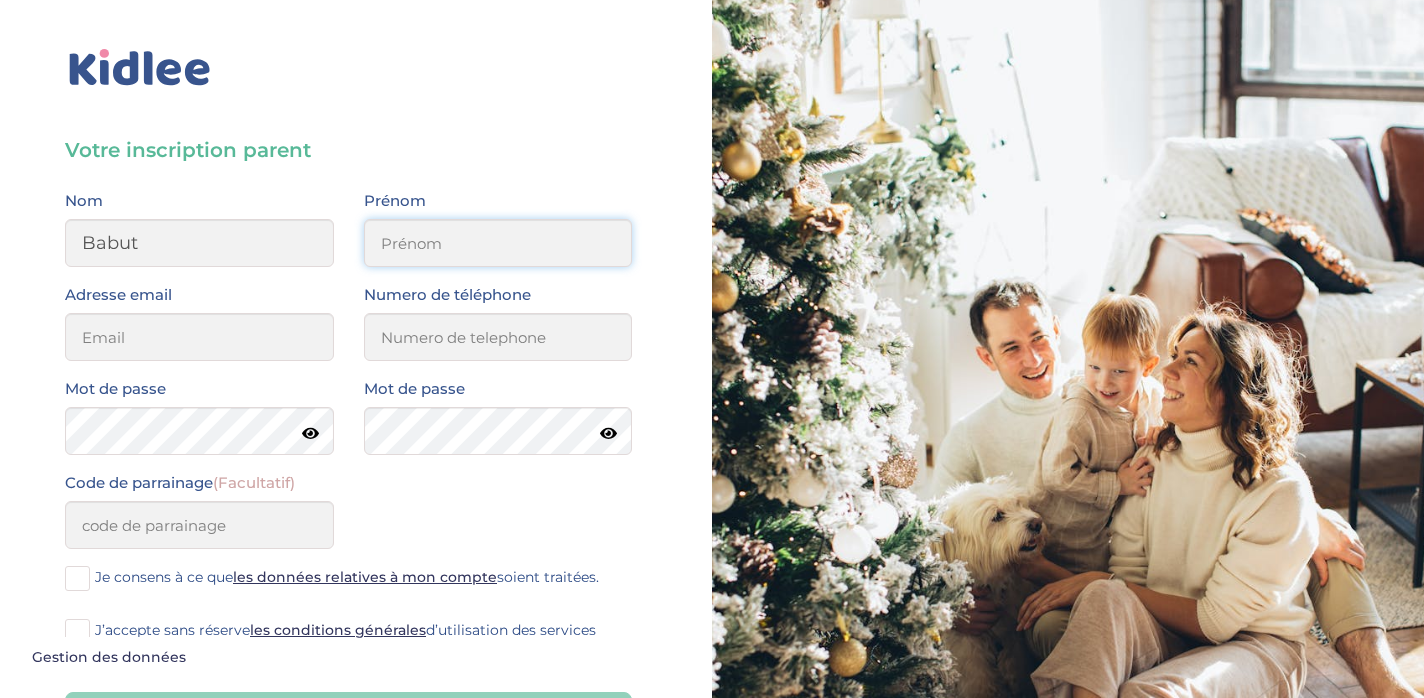 click at bounding box center (498, 243) 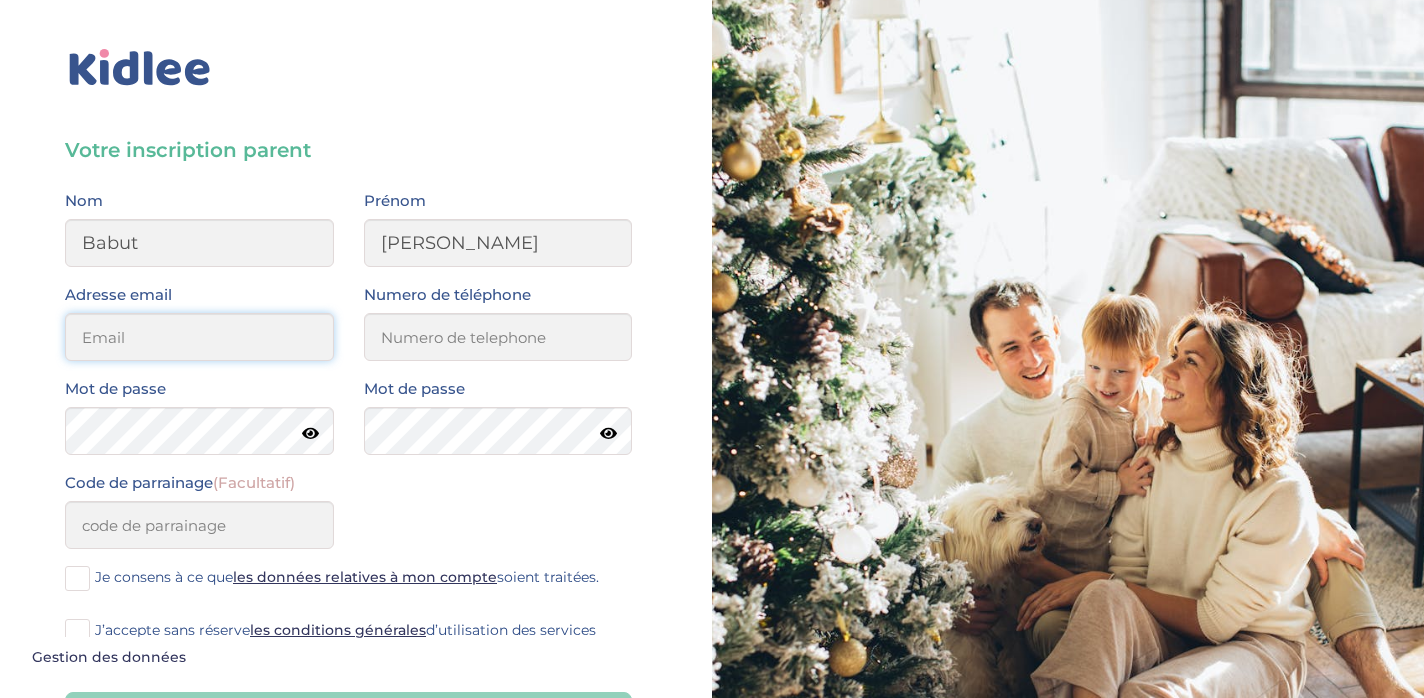 click at bounding box center [199, 337] 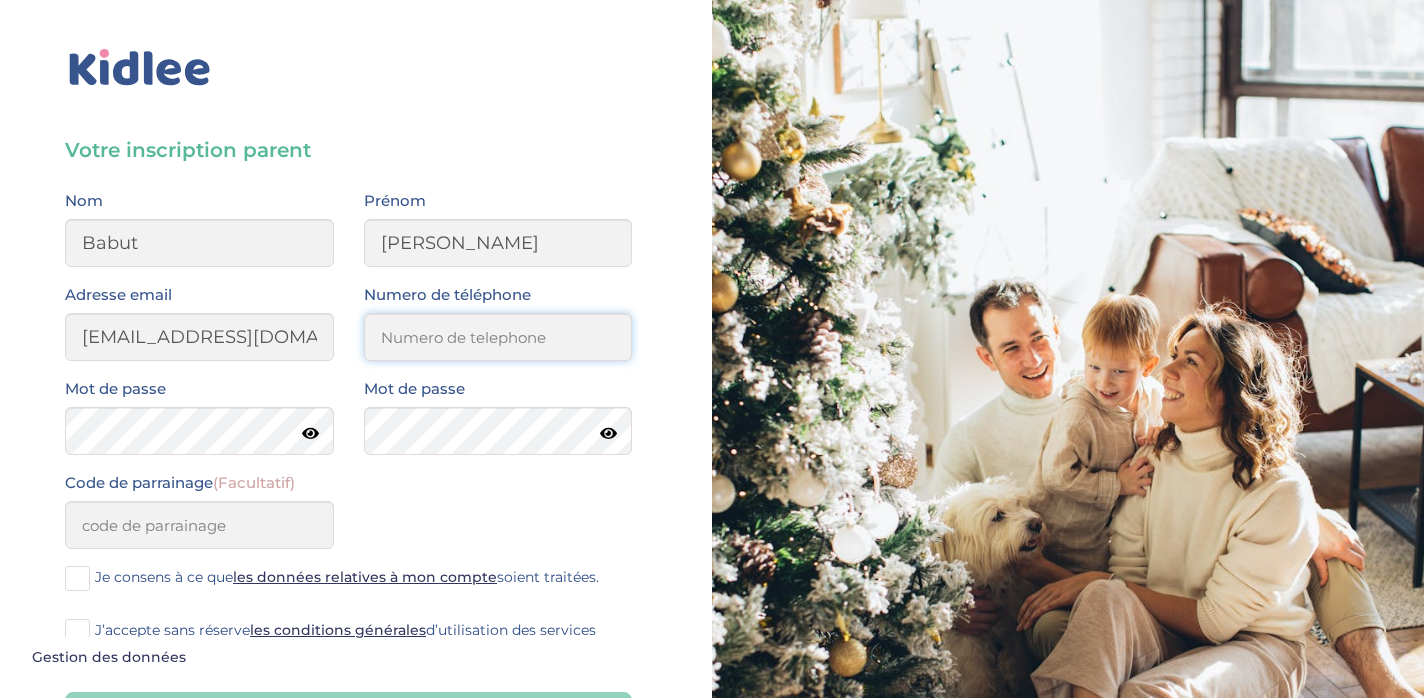 click on "Numero de téléphone" at bounding box center [498, 337] 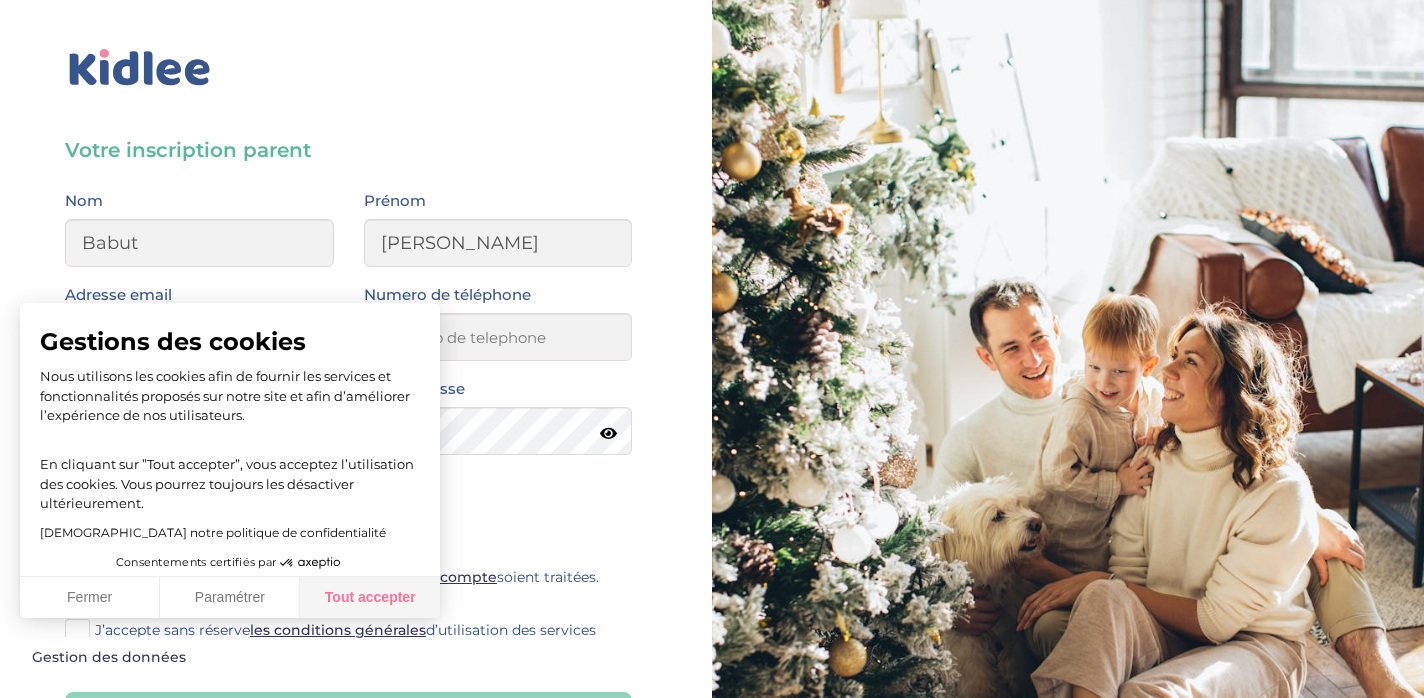 click on "Tout accepter" at bounding box center (370, 598) 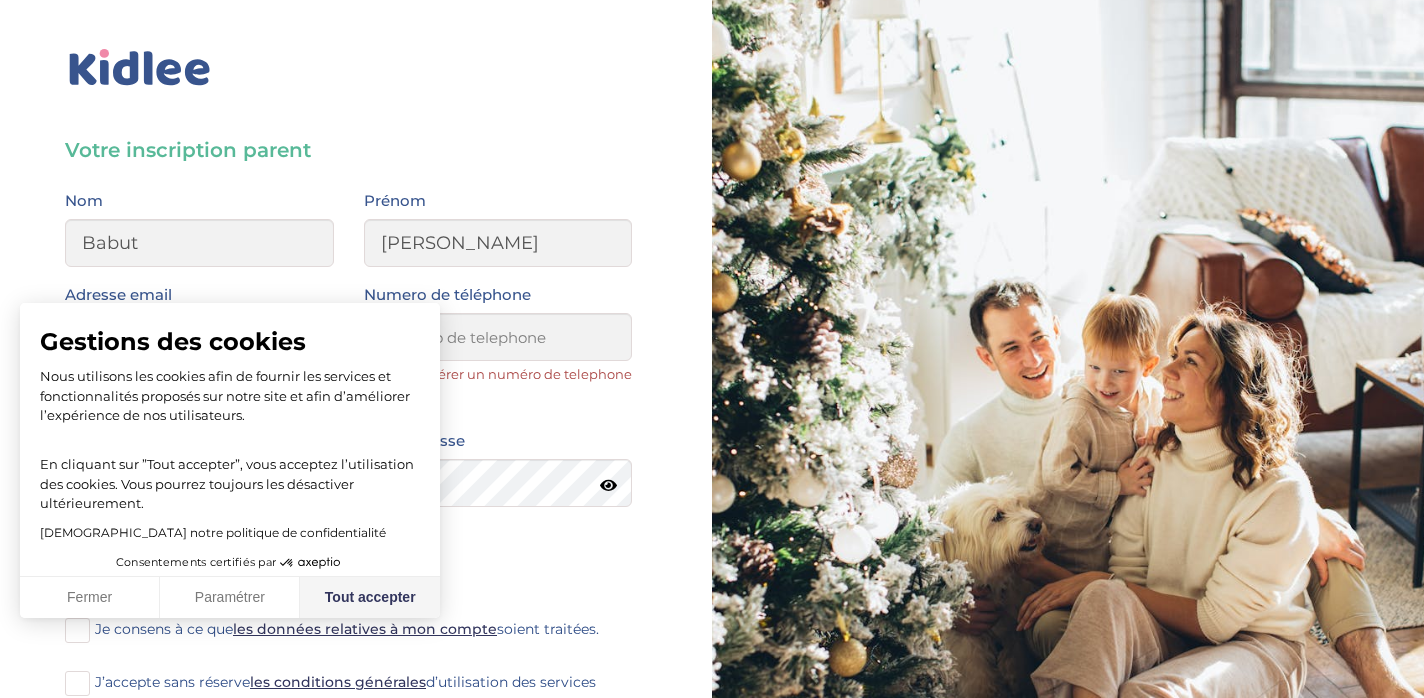 checkbox on "true" 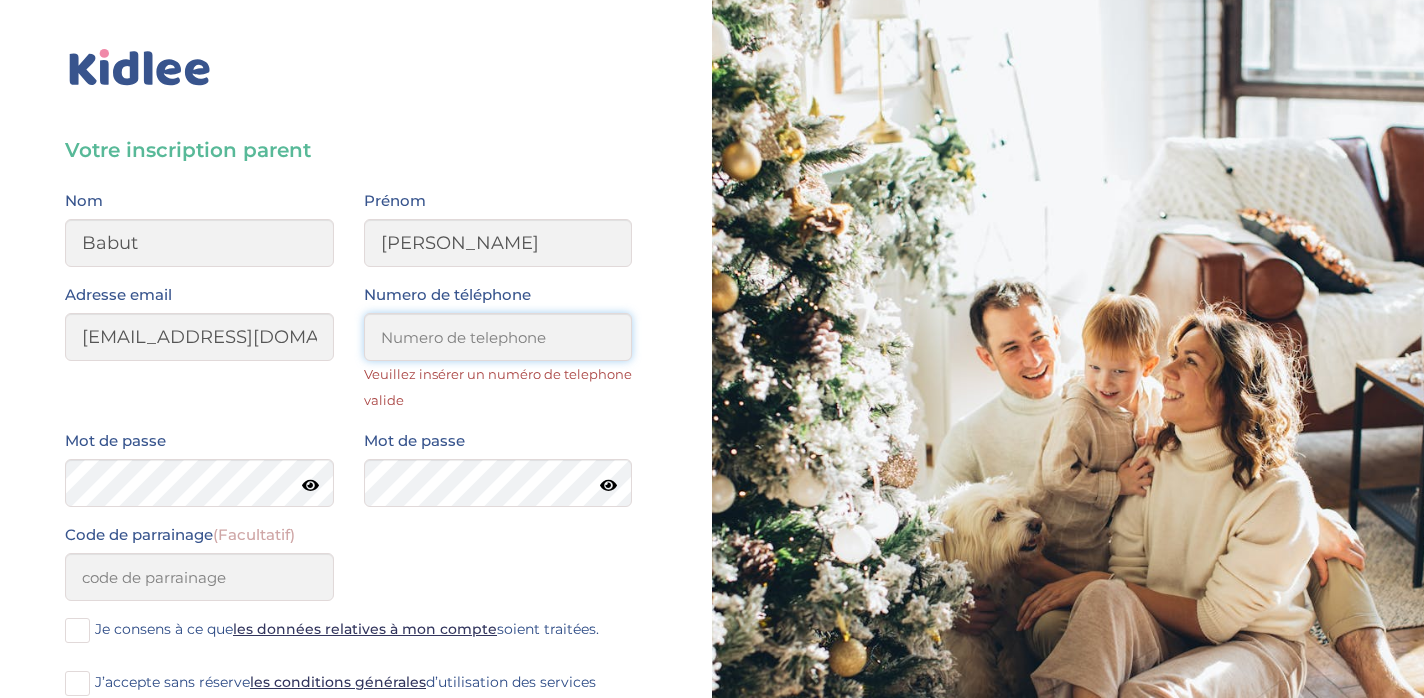 click on "Numero de téléphone" at bounding box center [498, 337] 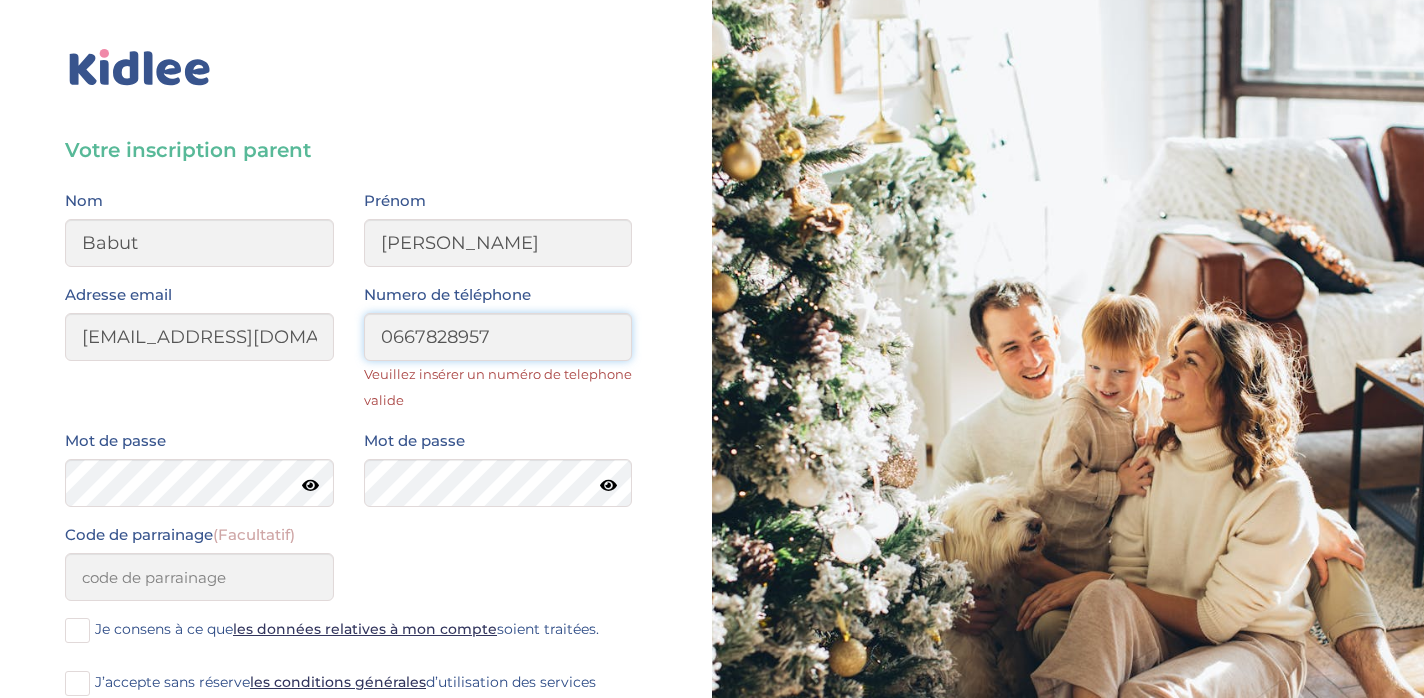 type on "0667828957" 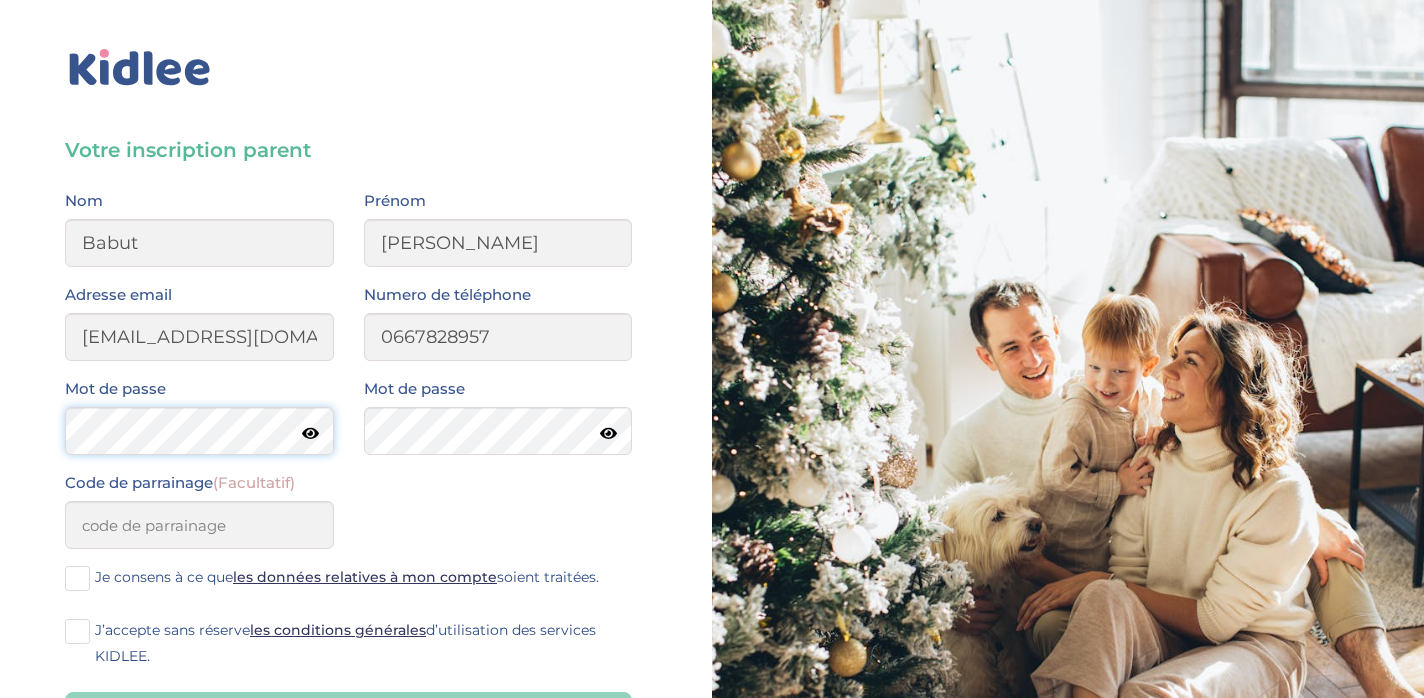 click on "Nom   Babut     Prénom   Laurent     Adresse email   babut.laurent@gmail.com     Numero de téléphone   0667828957     Mot de passe         Mot de passe         Code de parrainage  (Facultatif)
Je consens à ce que  les données relatives à mon
compte  soient traitées.
J’accepte sans réserve  les
conditions générales  d’utilisation des services KIDLEE.
Il faut cocher les deux cases.
S’inscrire tant que parent" at bounding box center (348, 464) 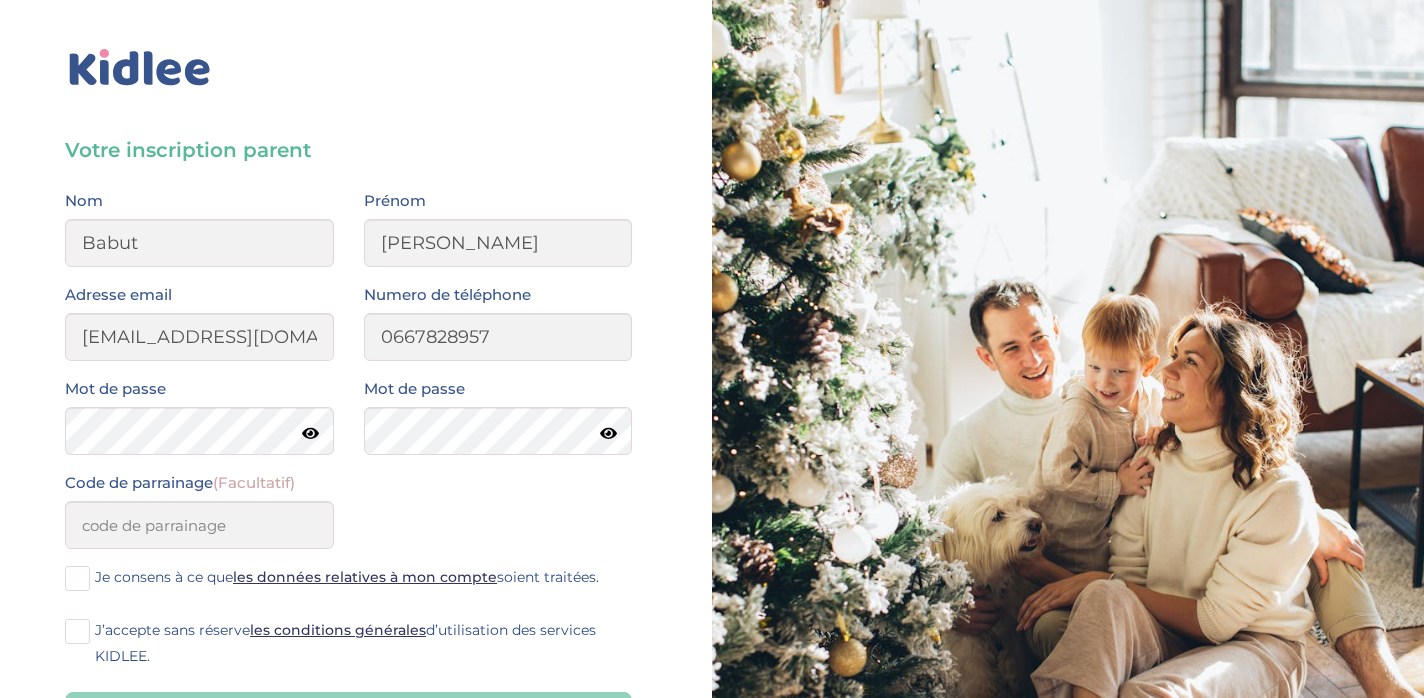 click at bounding box center (608, 433) 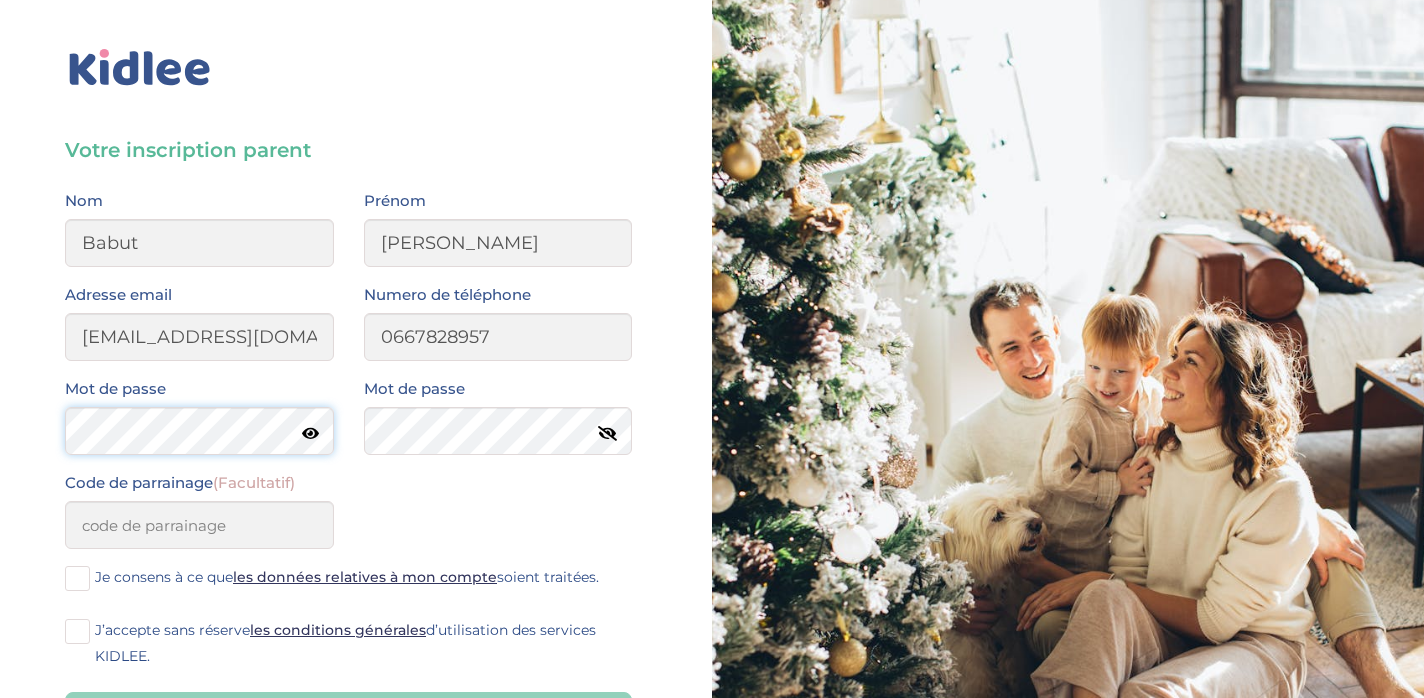 click on "×
Mot de passe oublié ?
Veuillez renseigner votre adresse email pour réinitialiser votre mot de passe.
Email
Envoyer
×" at bounding box center [712, 478] 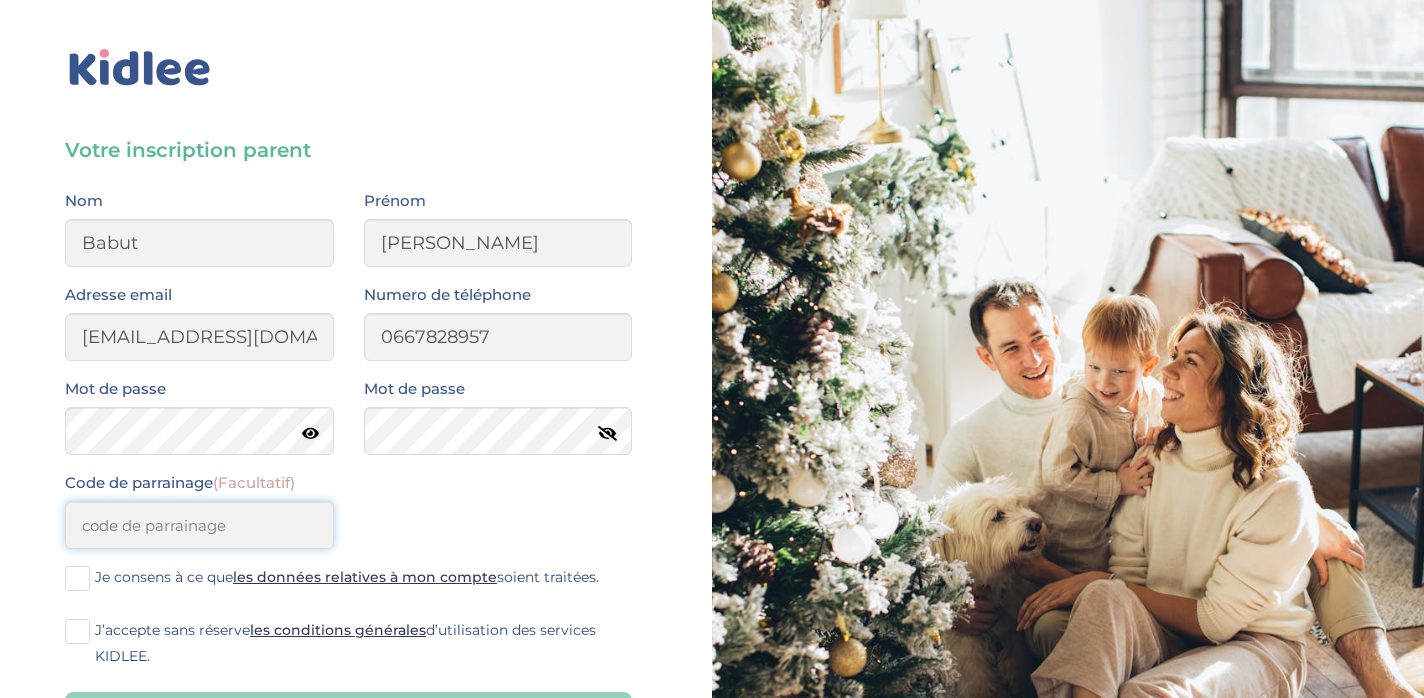 click on "Code de parrainage  (Facultatif)" at bounding box center [199, 525] 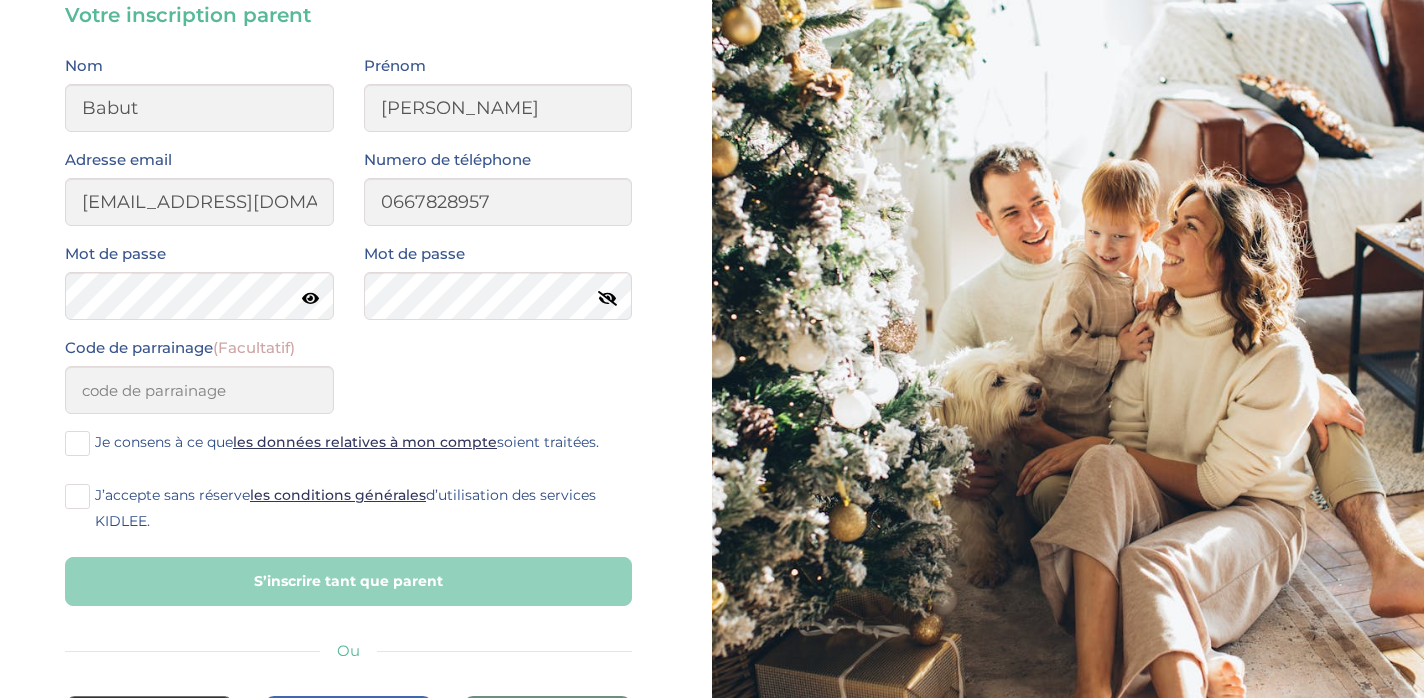 click at bounding box center (77, 443) 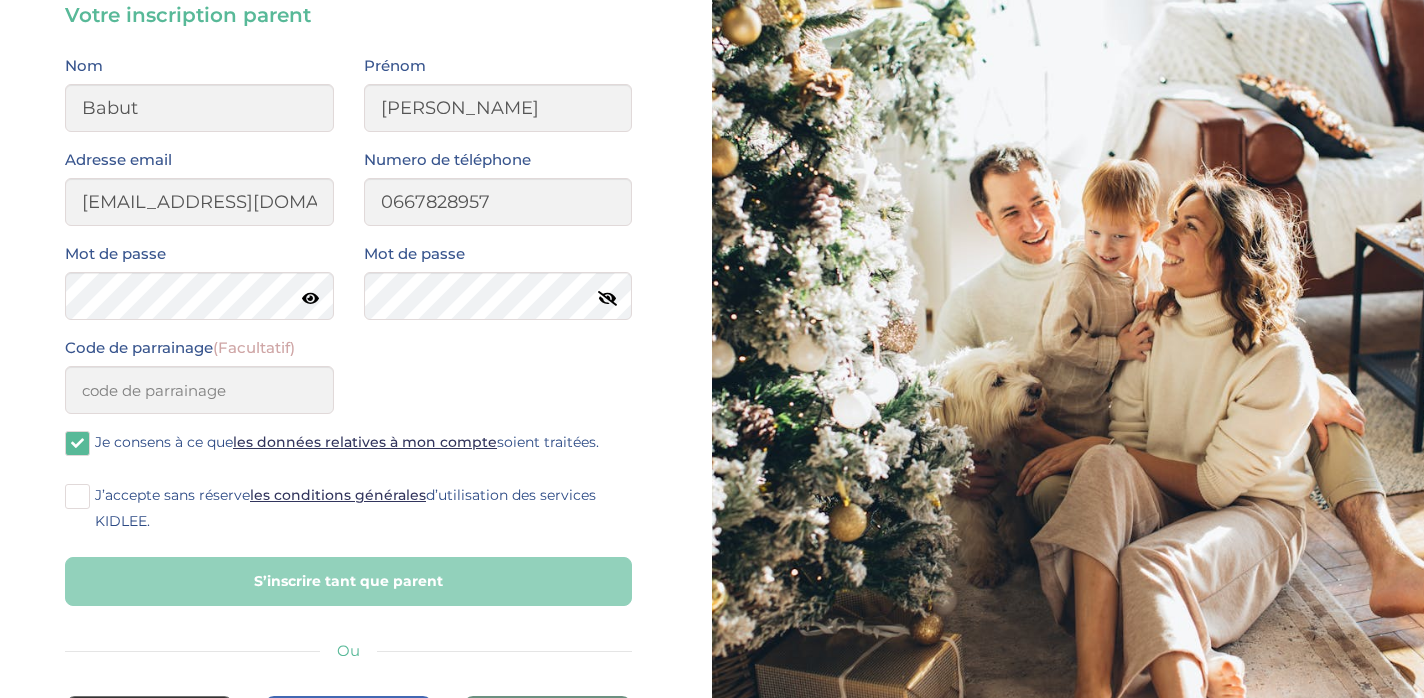 click at bounding box center (77, 496) 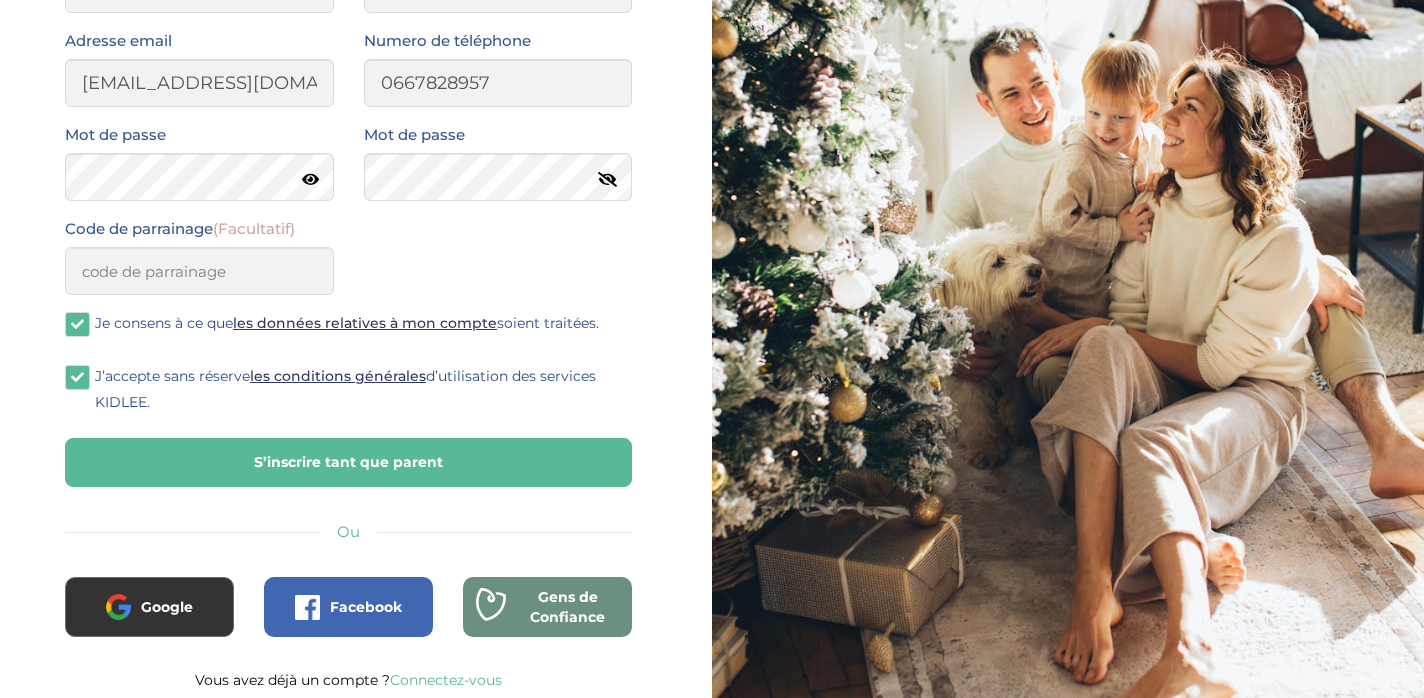scroll, scrollTop: 259, scrollLeft: 0, axis: vertical 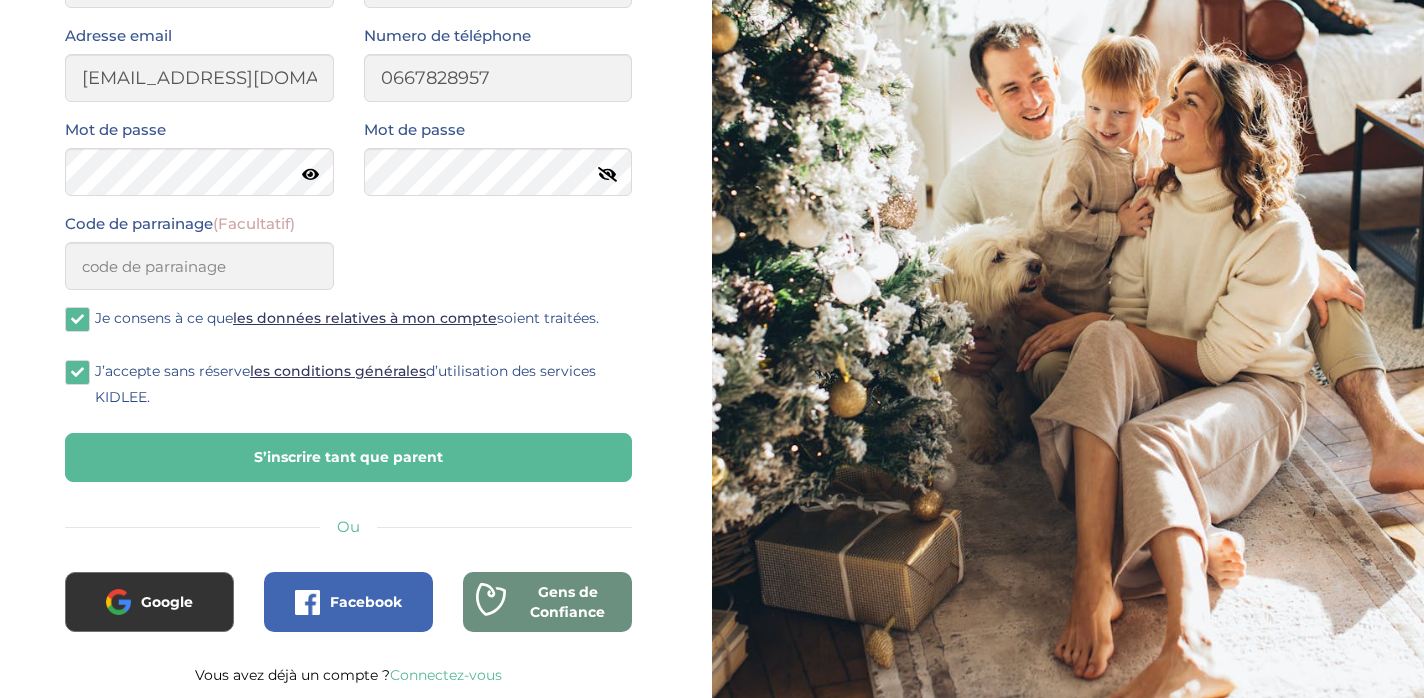 click on "S’inscrire tant que parent" at bounding box center (348, 457) 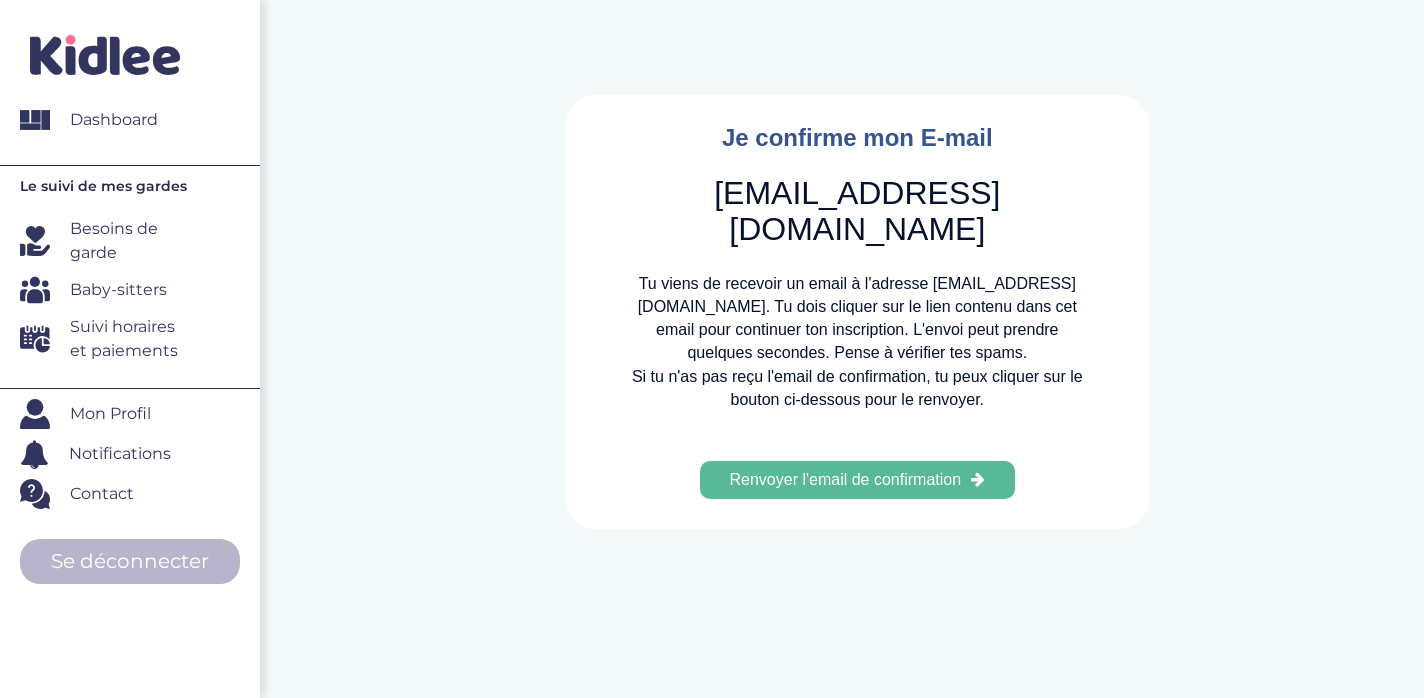 scroll, scrollTop: 0, scrollLeft: 0, axis: both 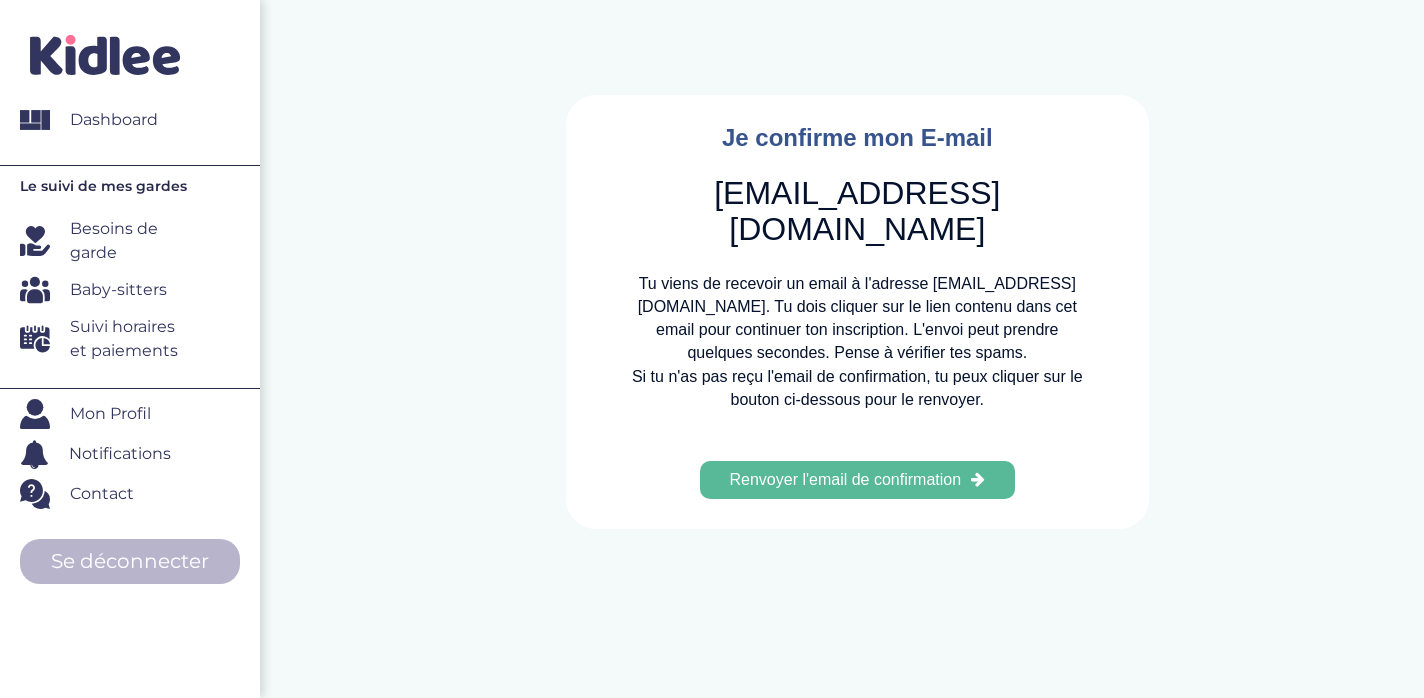 click on "Renvoyer l'email de confirmation" at bounding box center [846, 480] 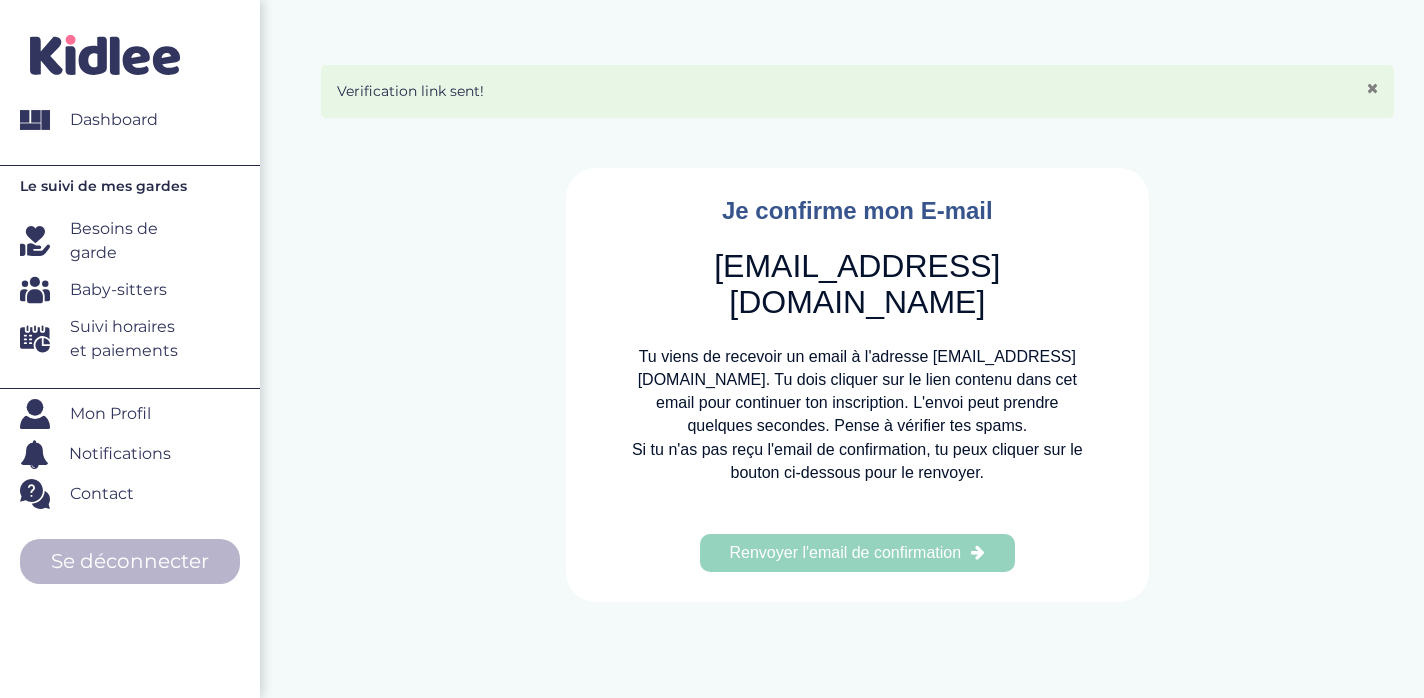 scroll, scrollTop: 0, scrollLeft: 0, axis: both 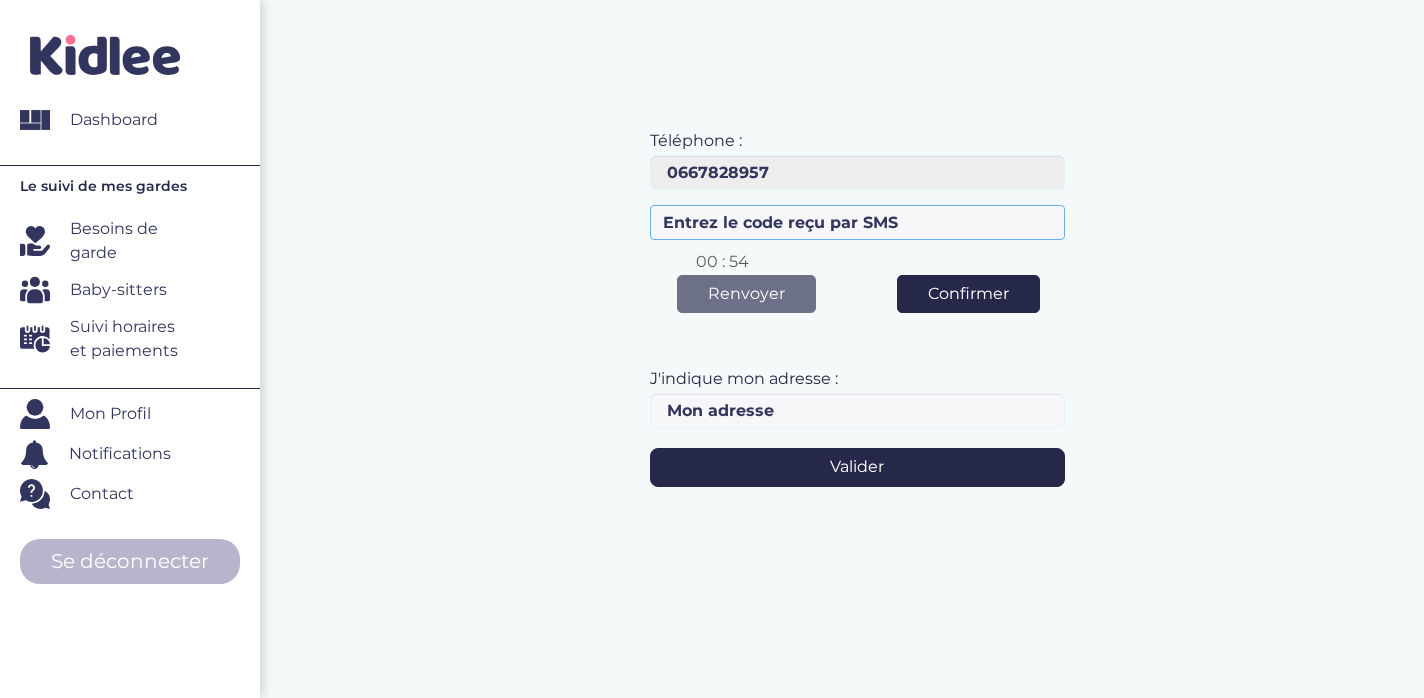 click at bounding box center [857, 222] 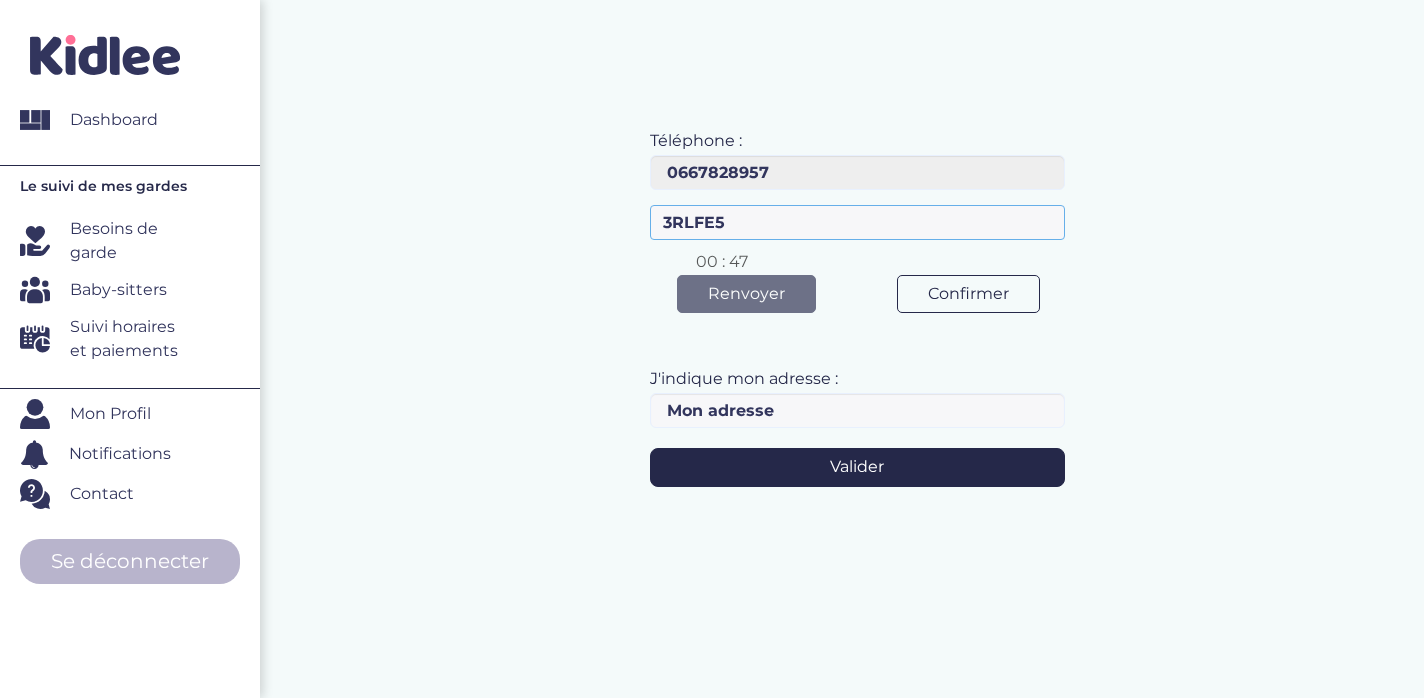 type on "3RLFE5" 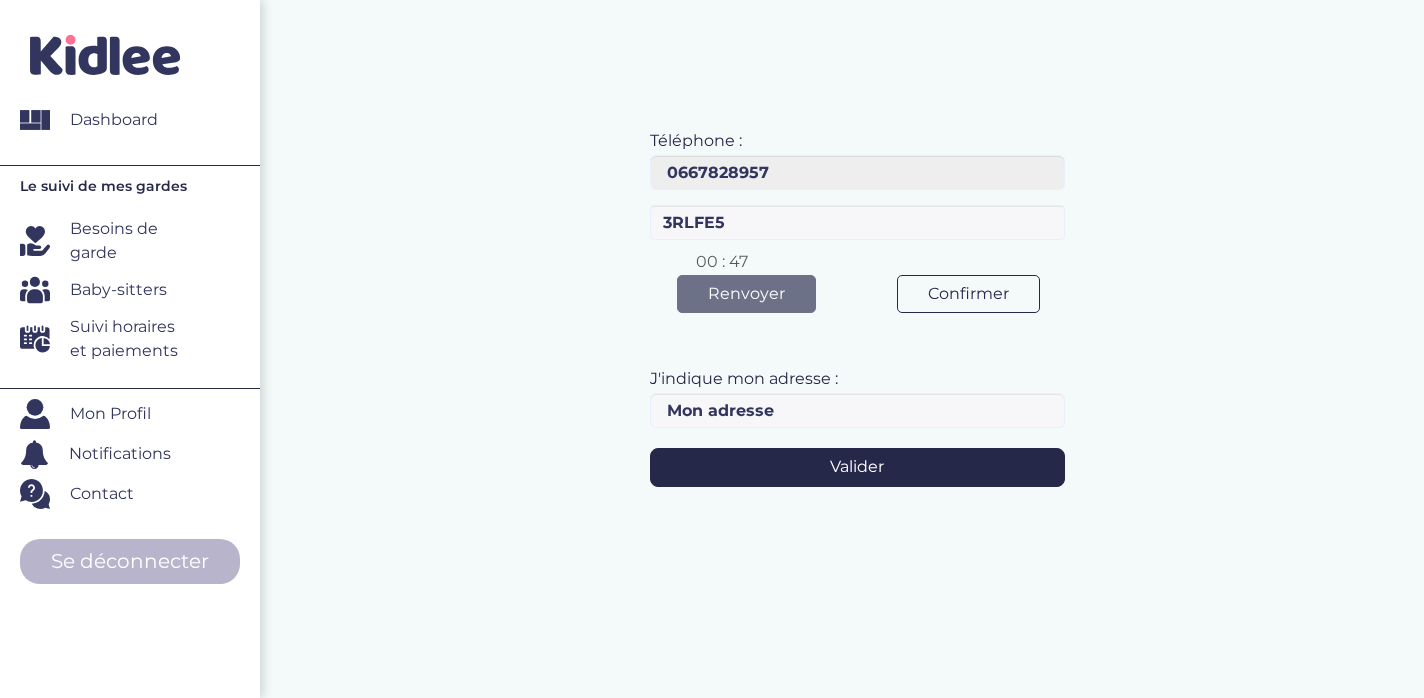 click on "Confirmer" at bounding box center [968, 294] 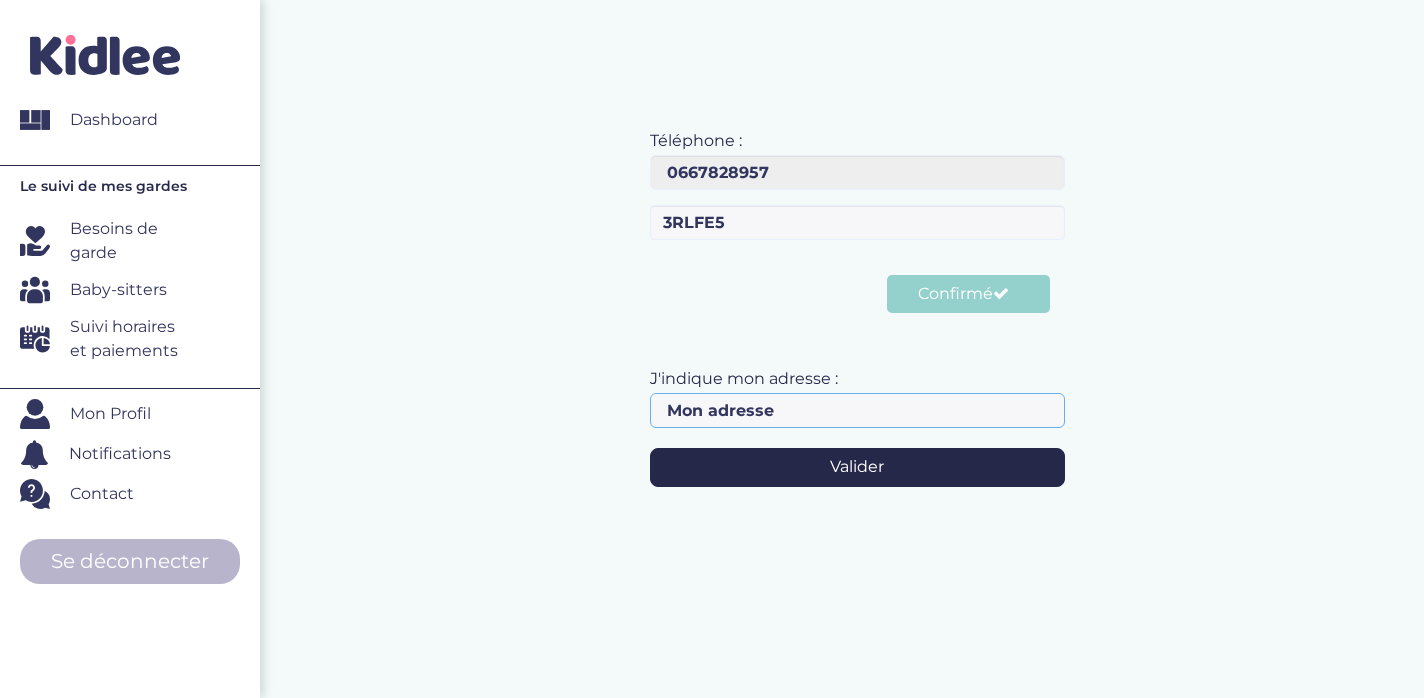 click at bounding box center [857, 410] 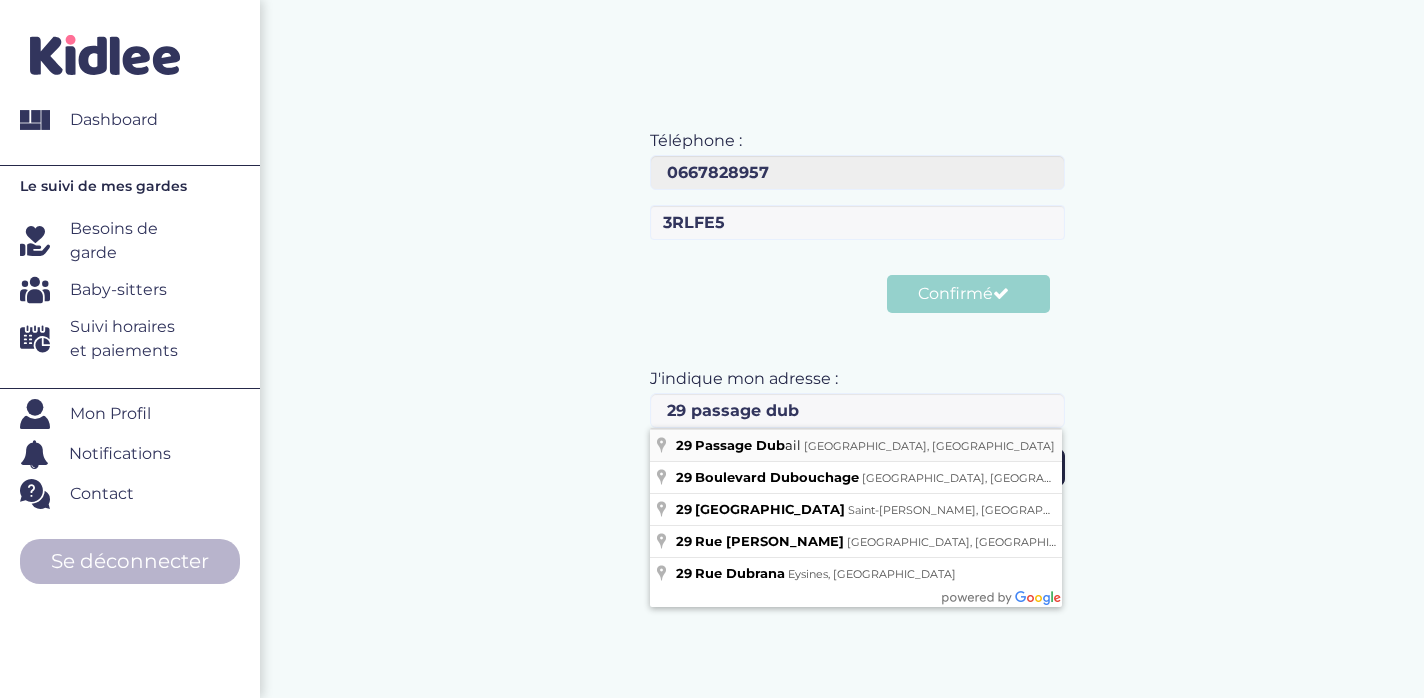type on "29 Passage Dubail, Paris, France" 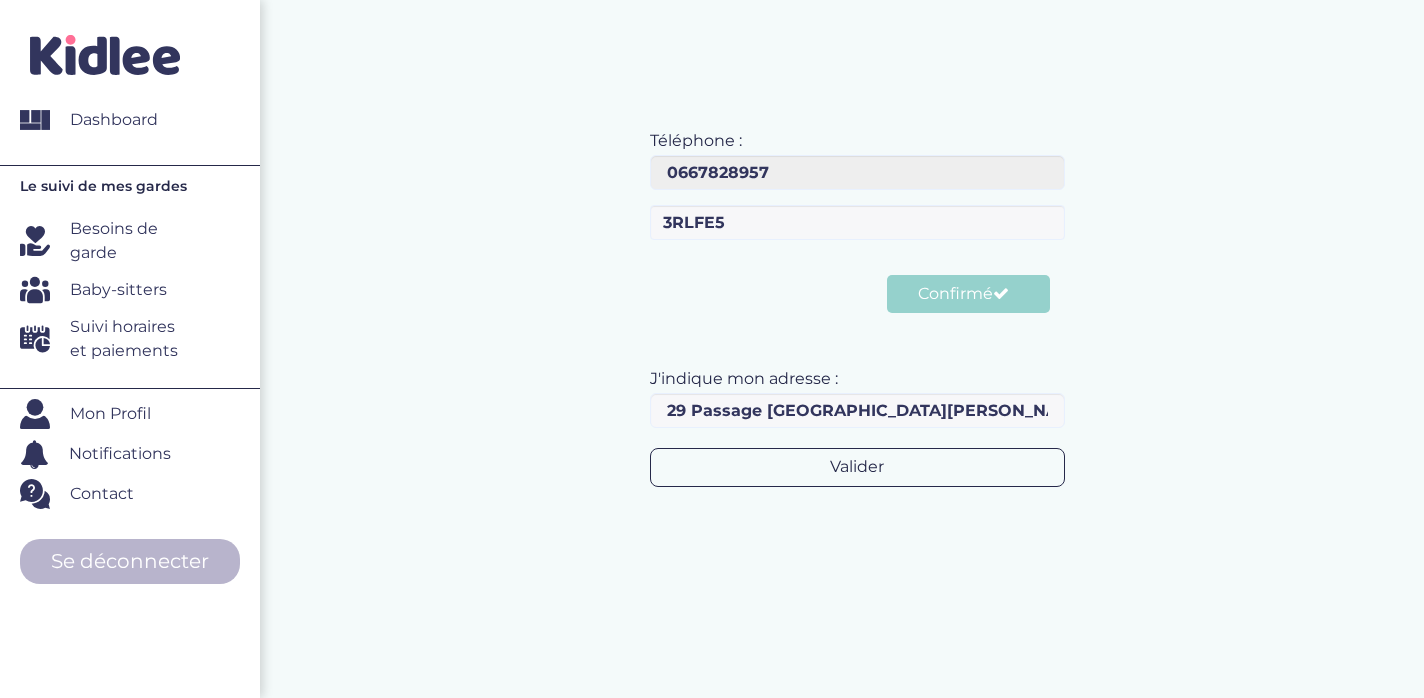 click on "Valider" at bounding box center [857, 467] 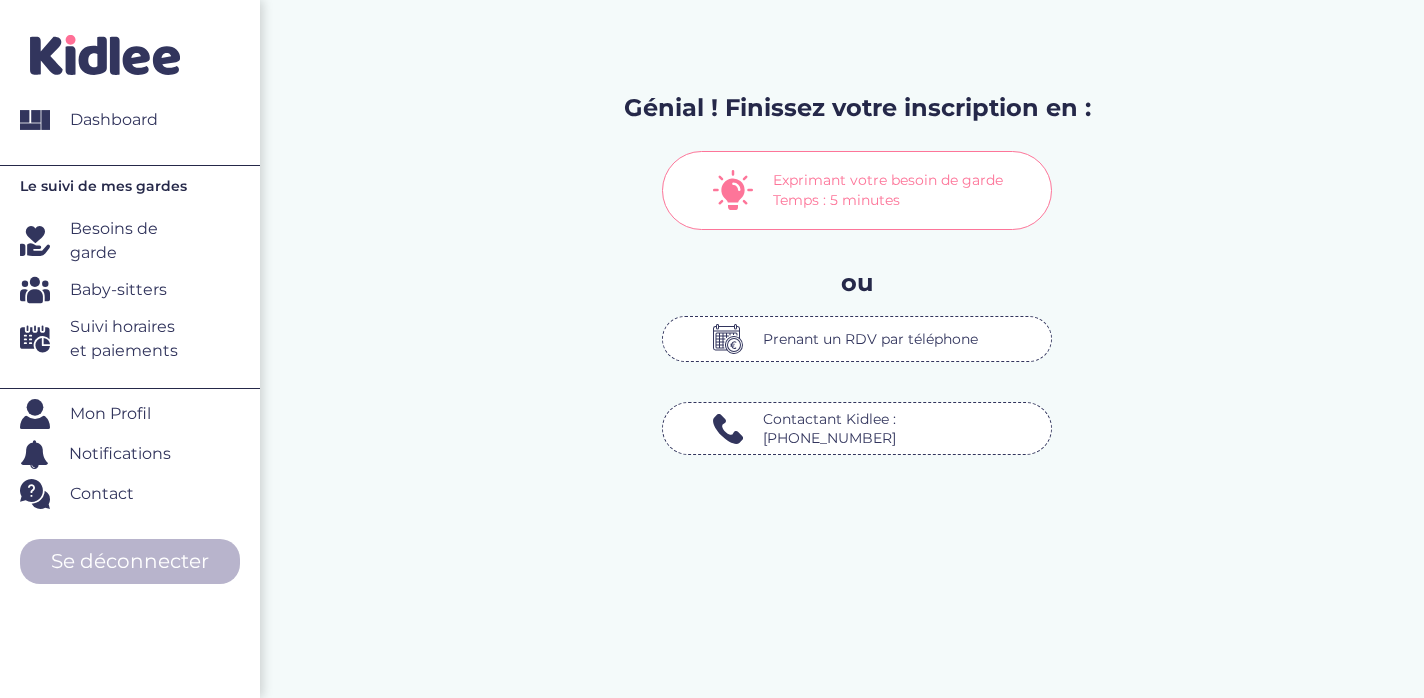 scroll, scrollTop: 0, scrollLeft: 0, axis: both 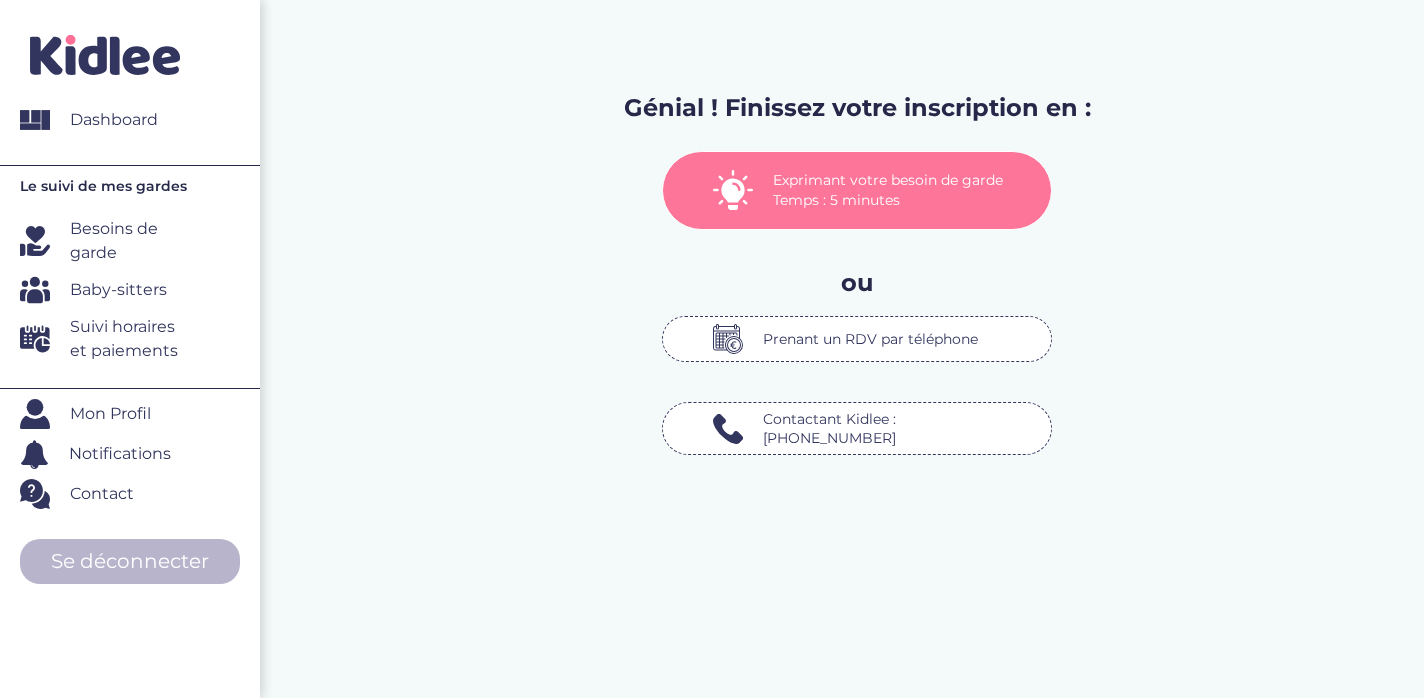 click on "Exprimant votre besoin de garde Temps : 5 minutes" at bounding box center [897, 190] 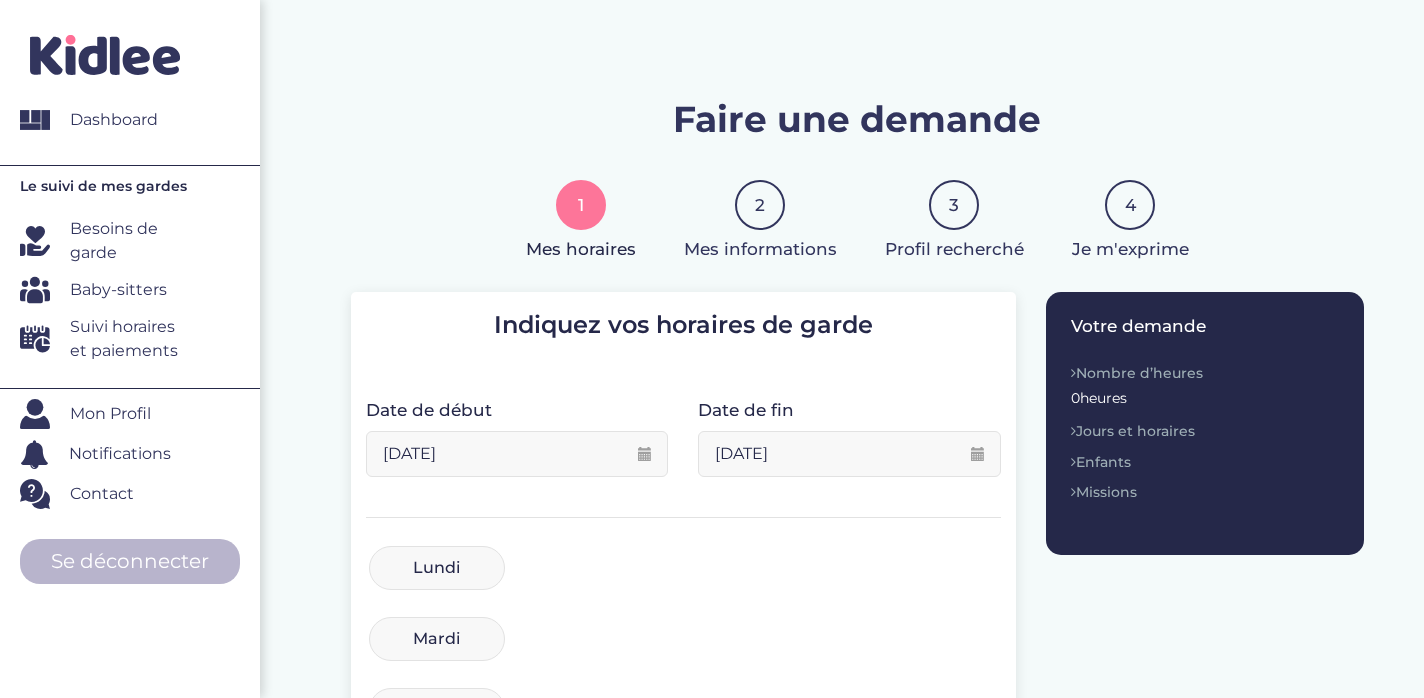 scroll, scrollTop: 0, scrollLeft: 0, axis: both 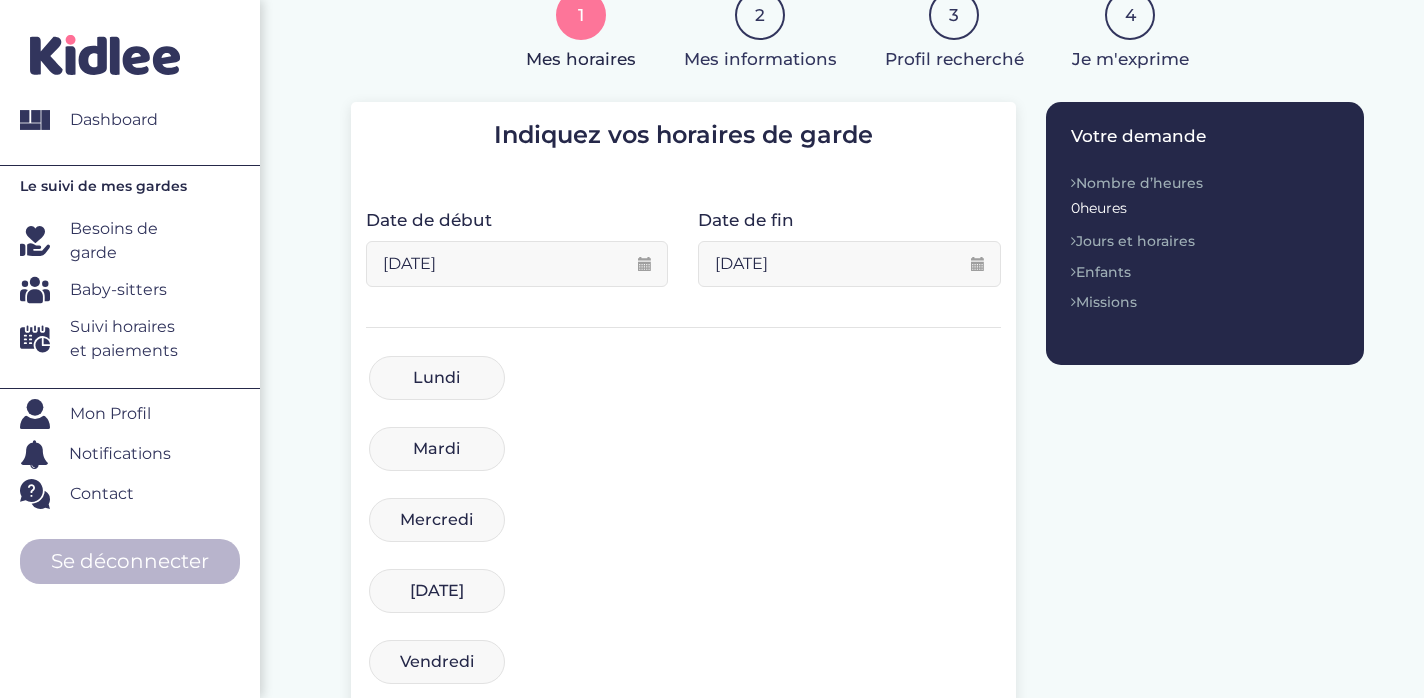 click on "[DATE]" at bounding box center [517, 264] 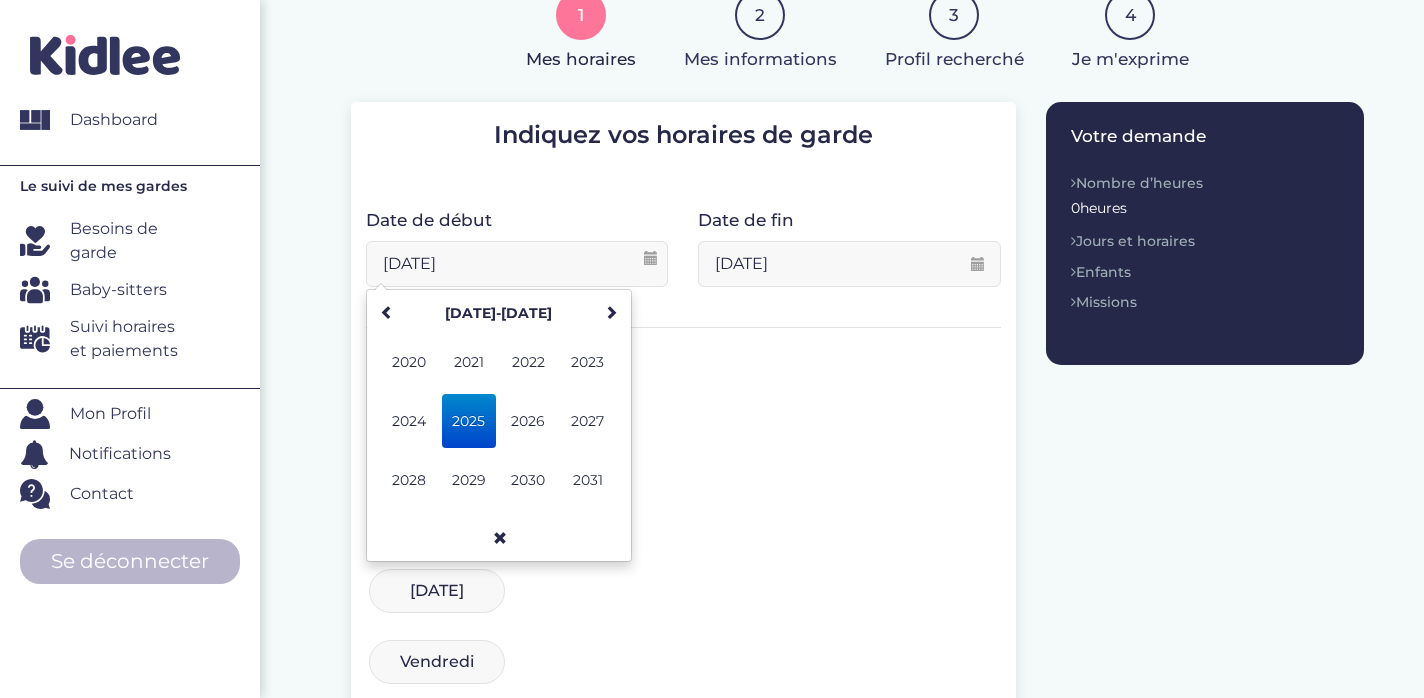 click on "2025" at bounding box center (469, 421) 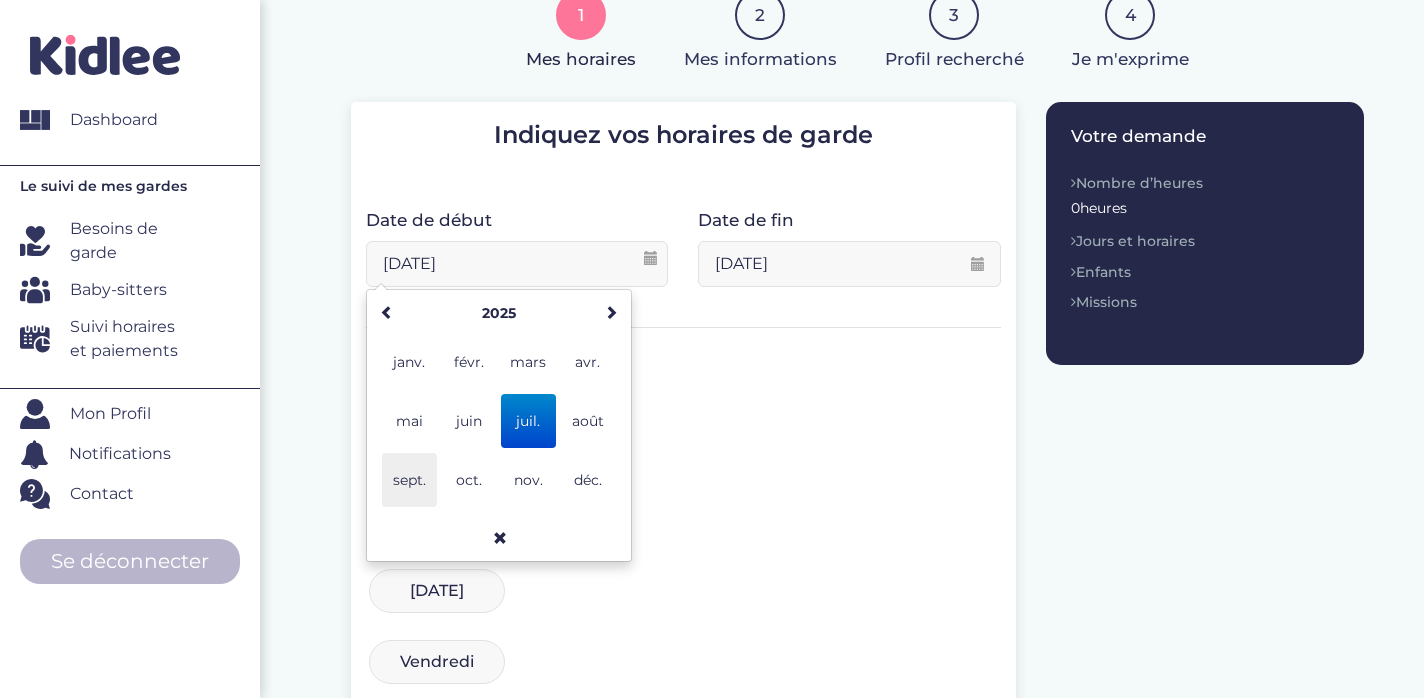click on "sept." at bounding box center (409, 480) 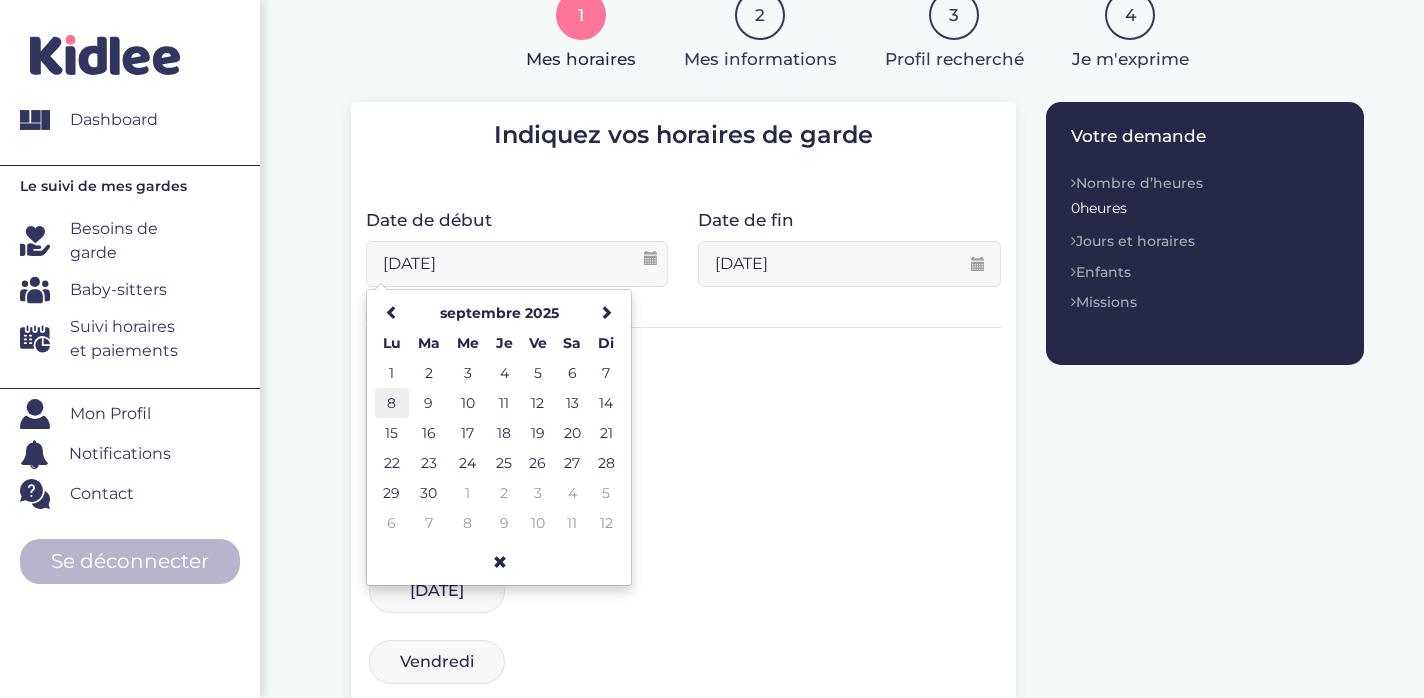 click on "8" at bounding box center (392, 403) 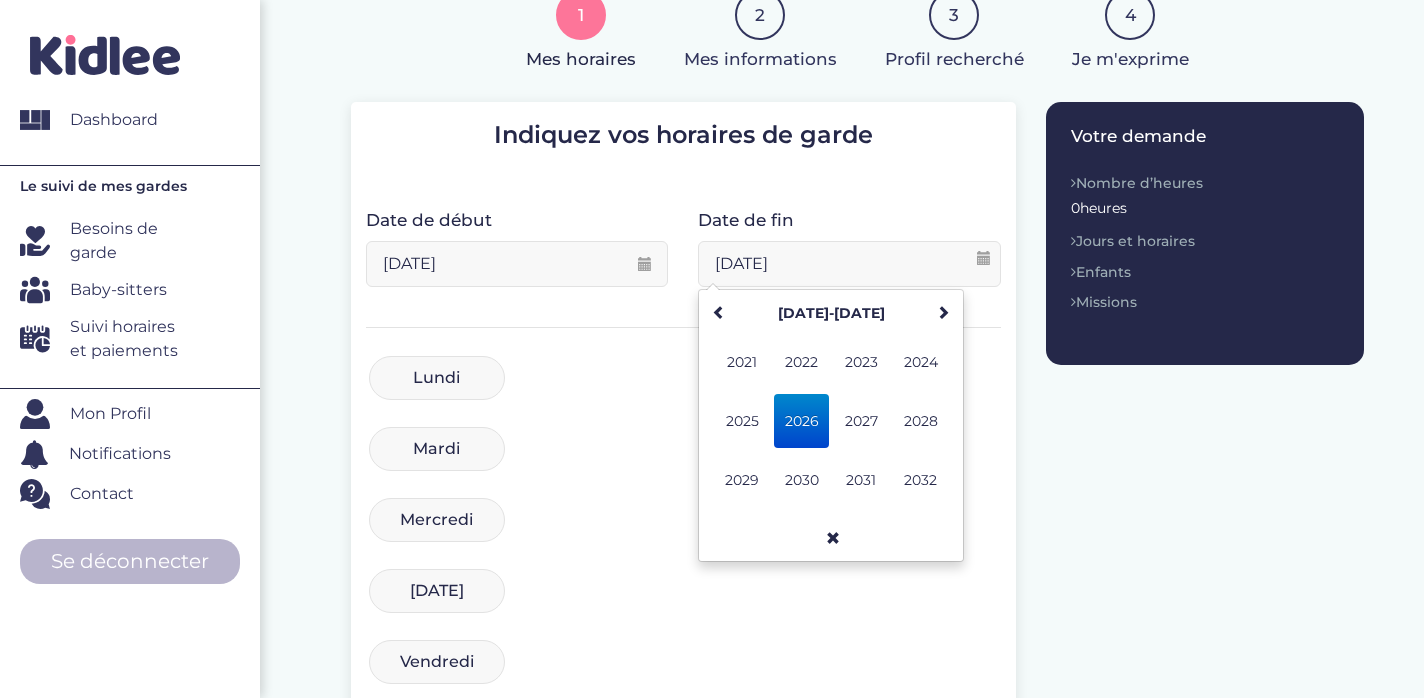click on "[DATE]" at bounding box center [849, 264] 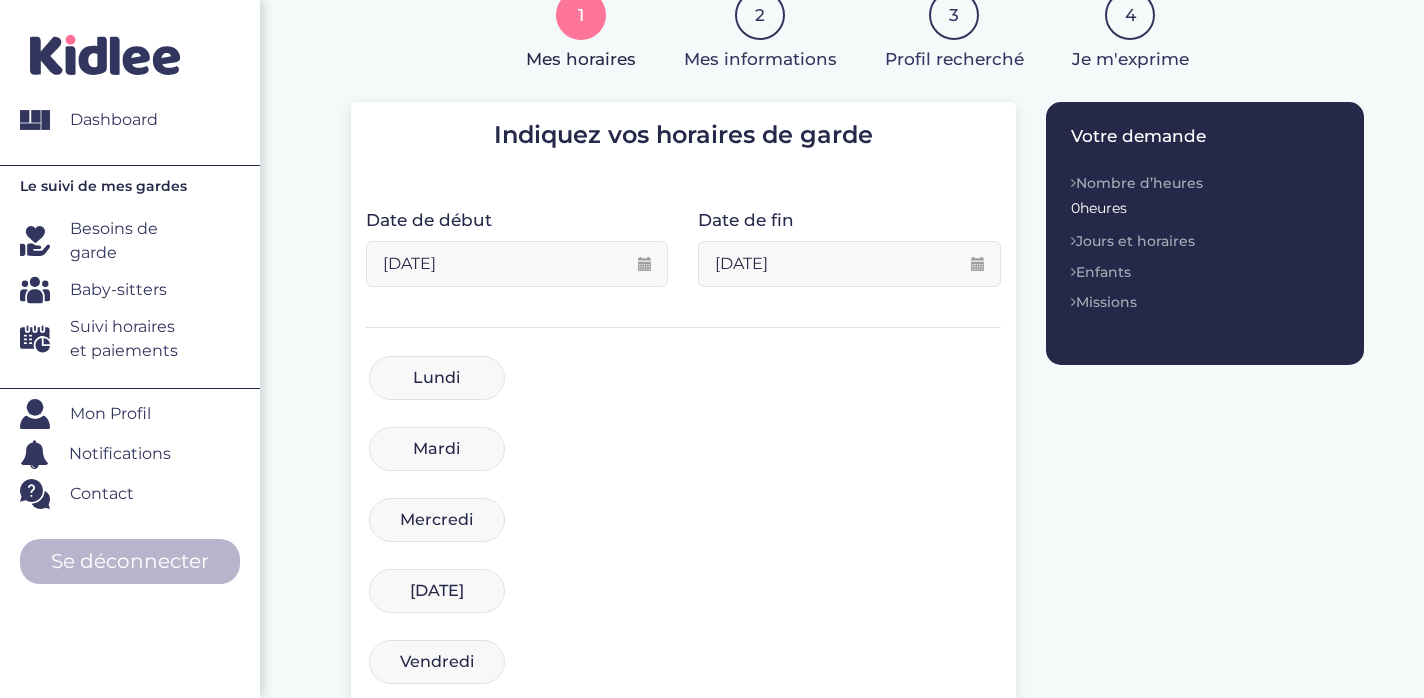 click on "[DATE]
11:30   19:30   Toutes les semaines
Toutes les 2
semaines
Tous les mois Toutes les semaines" at bounding box center [684, 530] 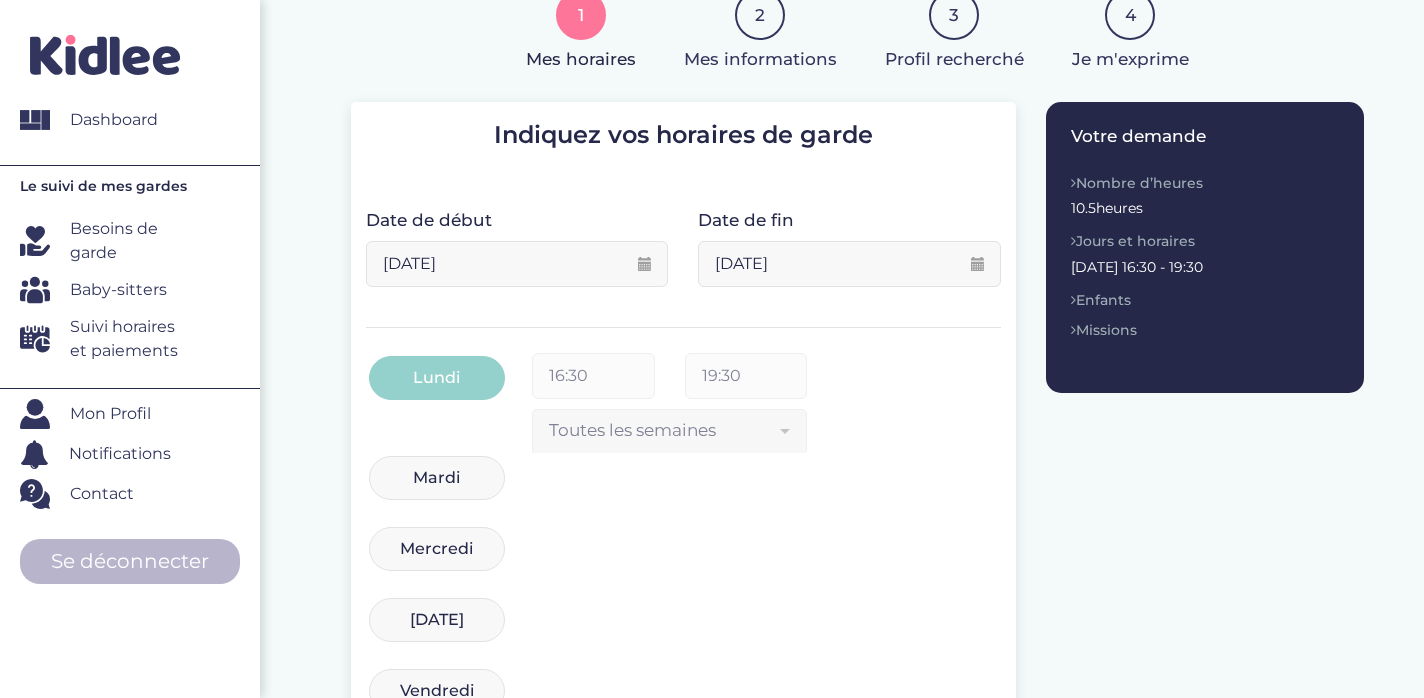 click on "[DATE]
16:30   19:30   Toutes les semaines
Toutes les 2
semaines
Tous les mois Toutes les semaines
appliquer à la semaine" at bounding box center (684, 403) 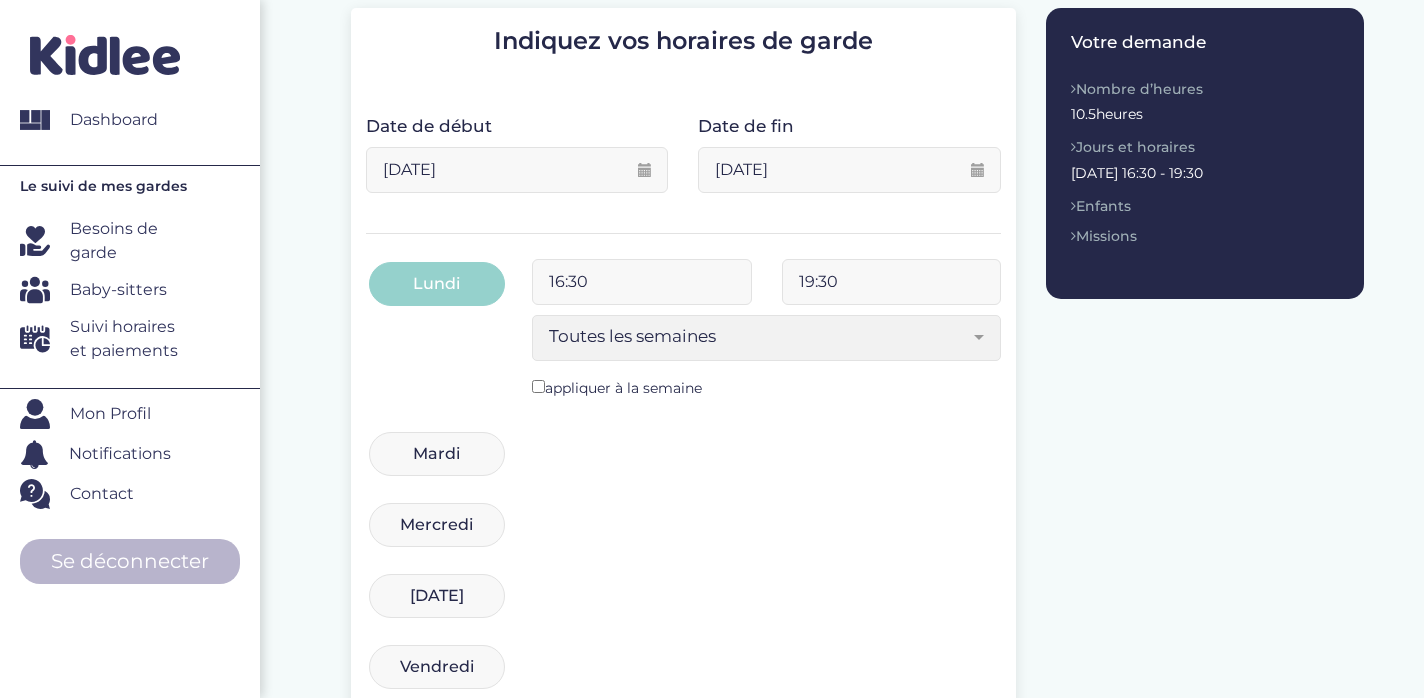 scroll, scrollTop: 289, scrollLeft: 0, axis: vertical 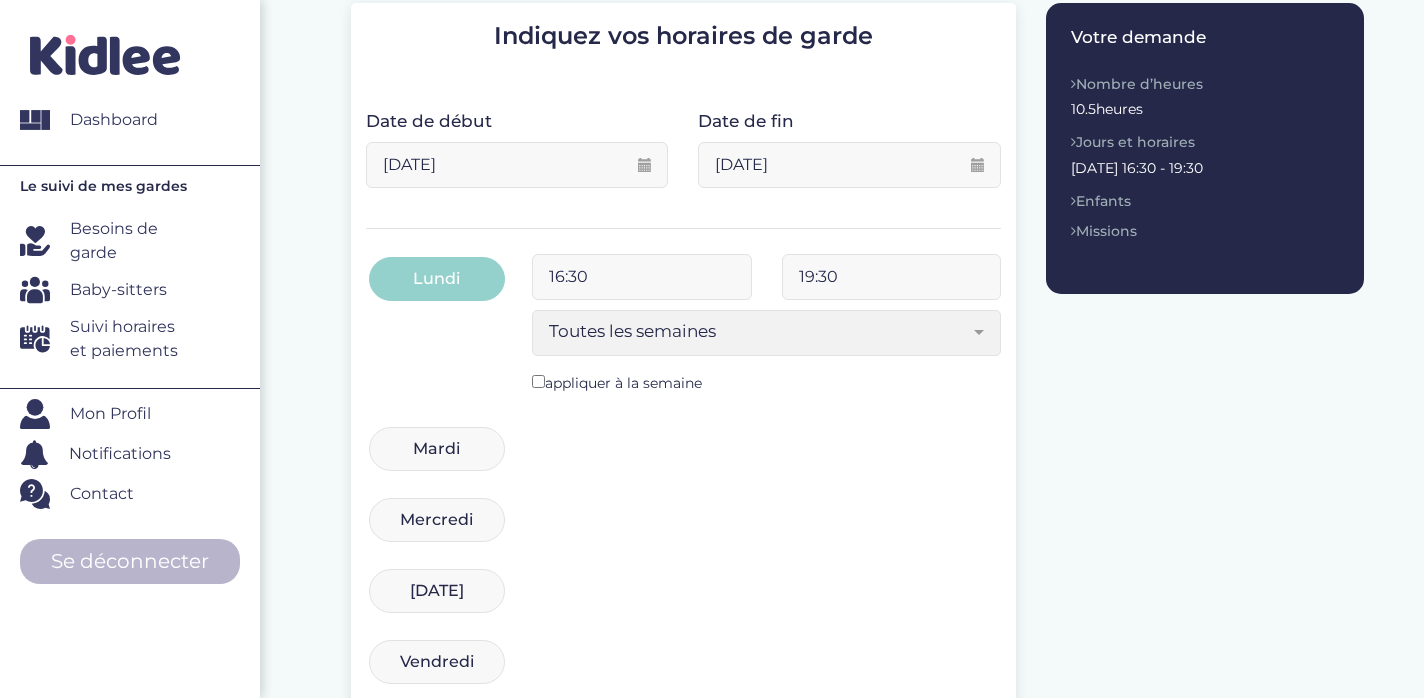 click on "16:30" at bounding box center [642, 277] 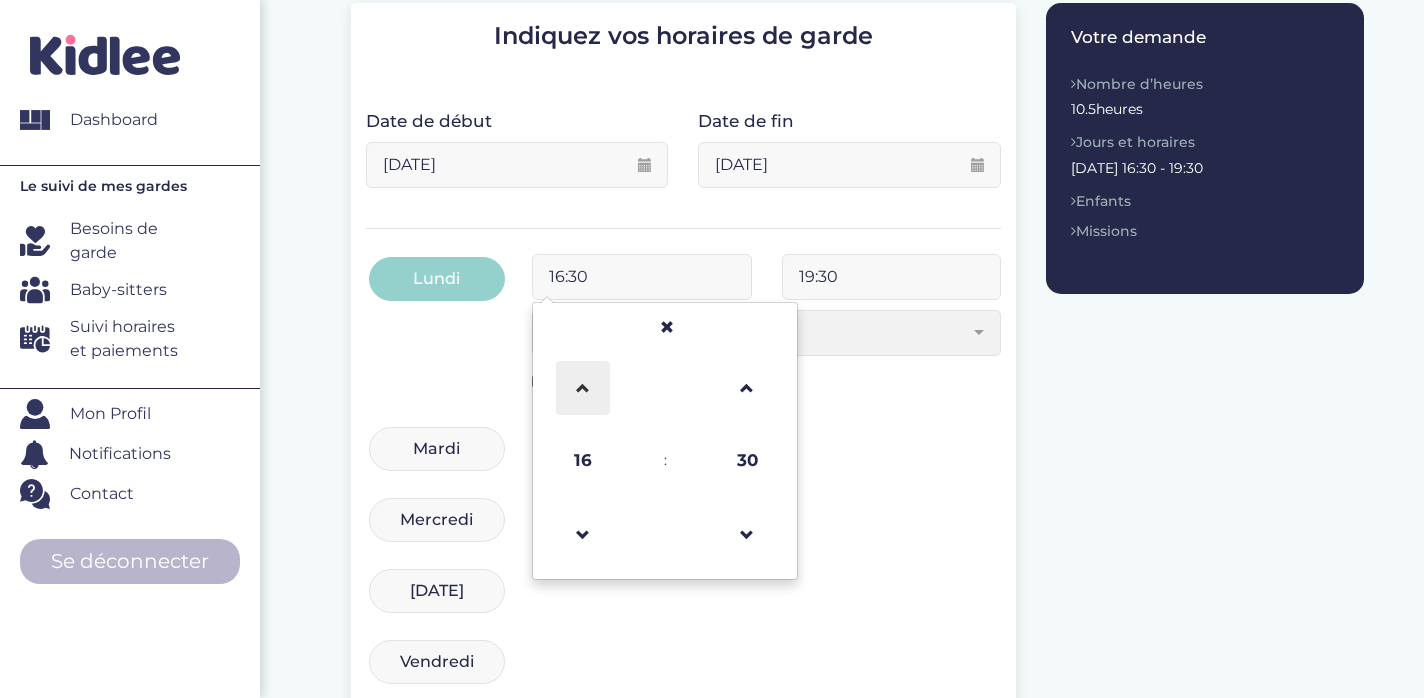 click at bounding box center (583, 388) 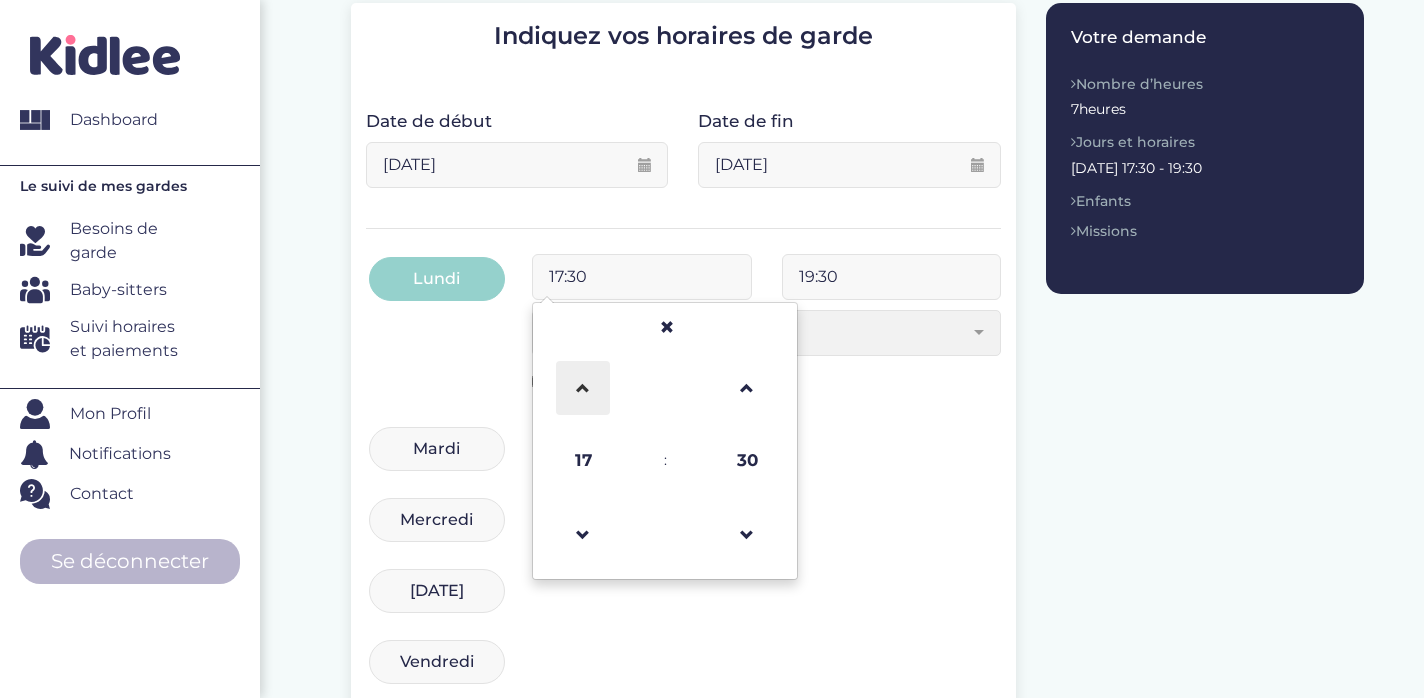 click at bounding box center (583, 388) 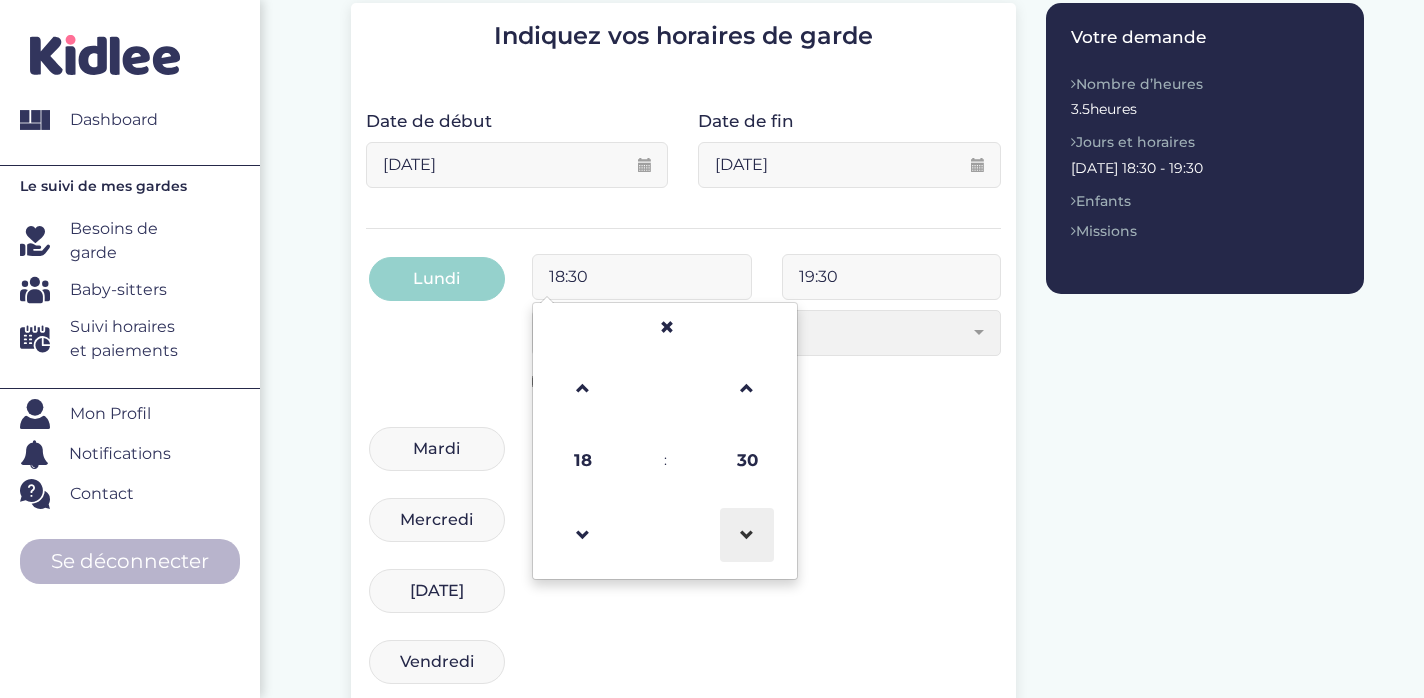 click at bounding box center [747, 535] 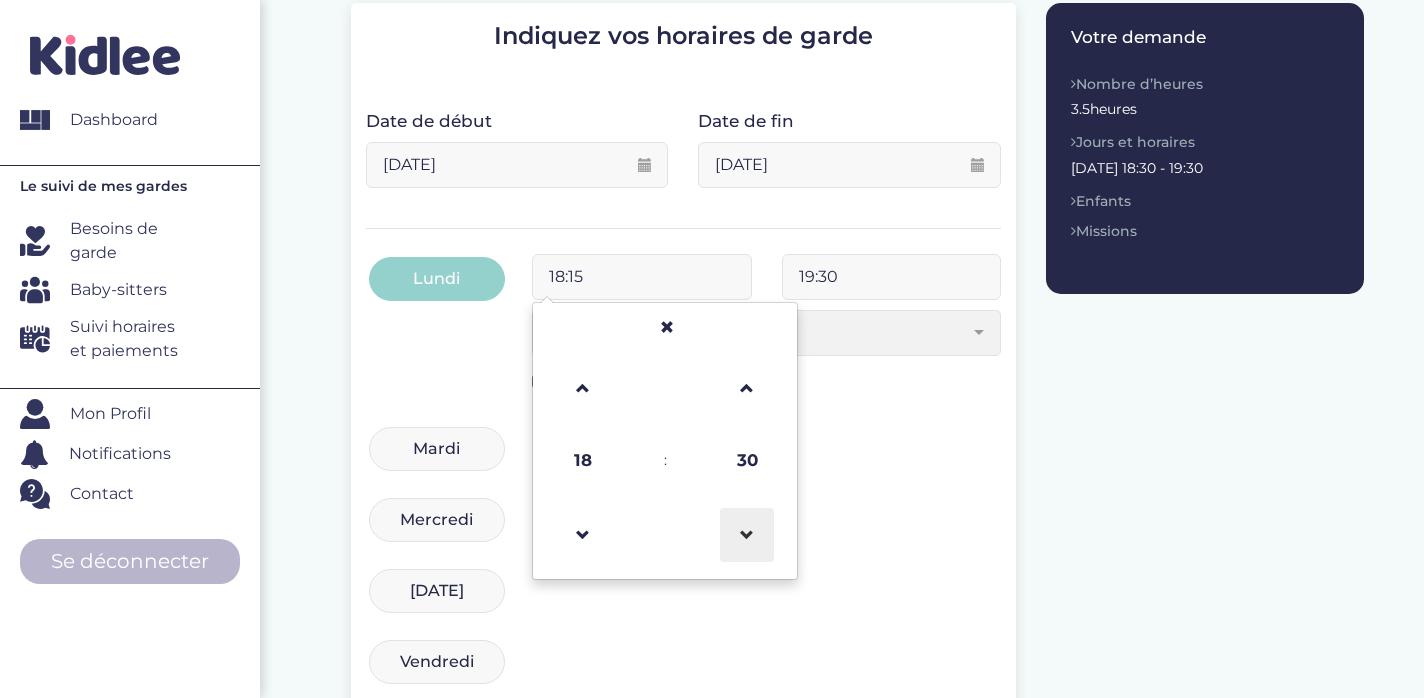 click at bounding box center (747, 535) 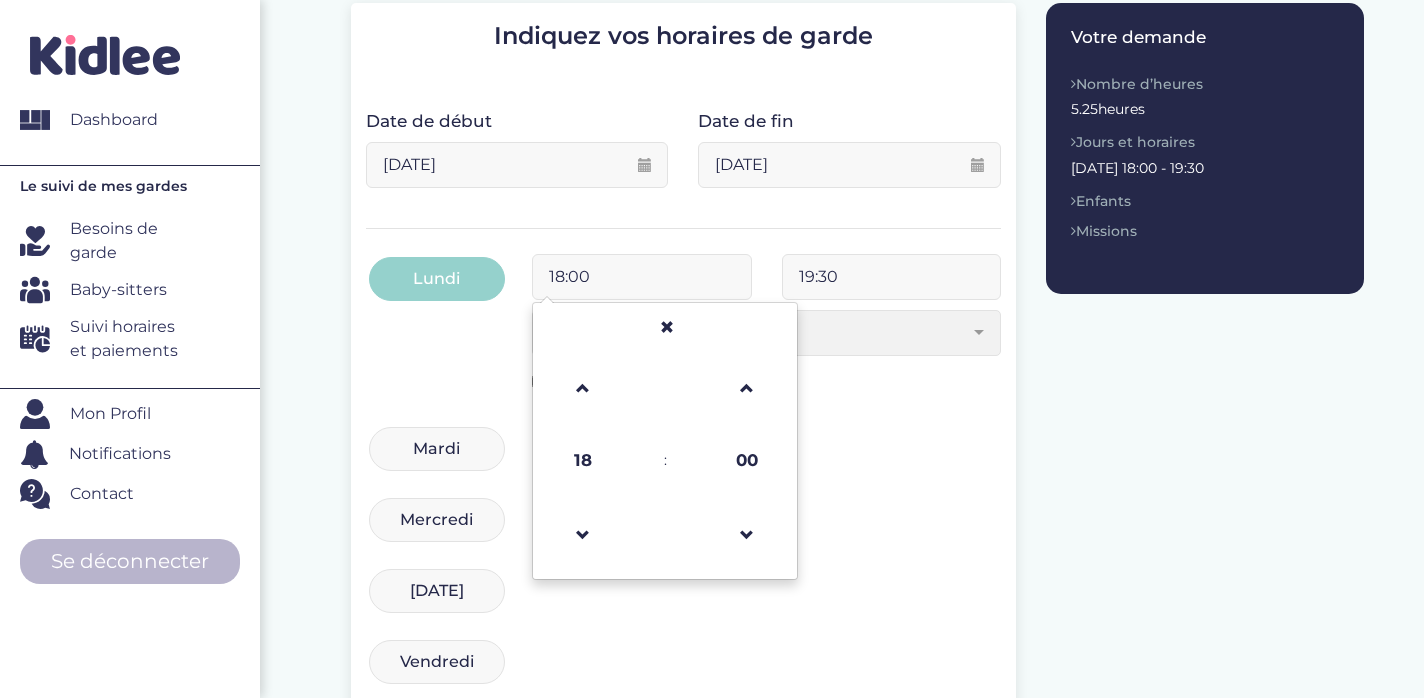 click on "19:30" at bounding box center (892, 277) 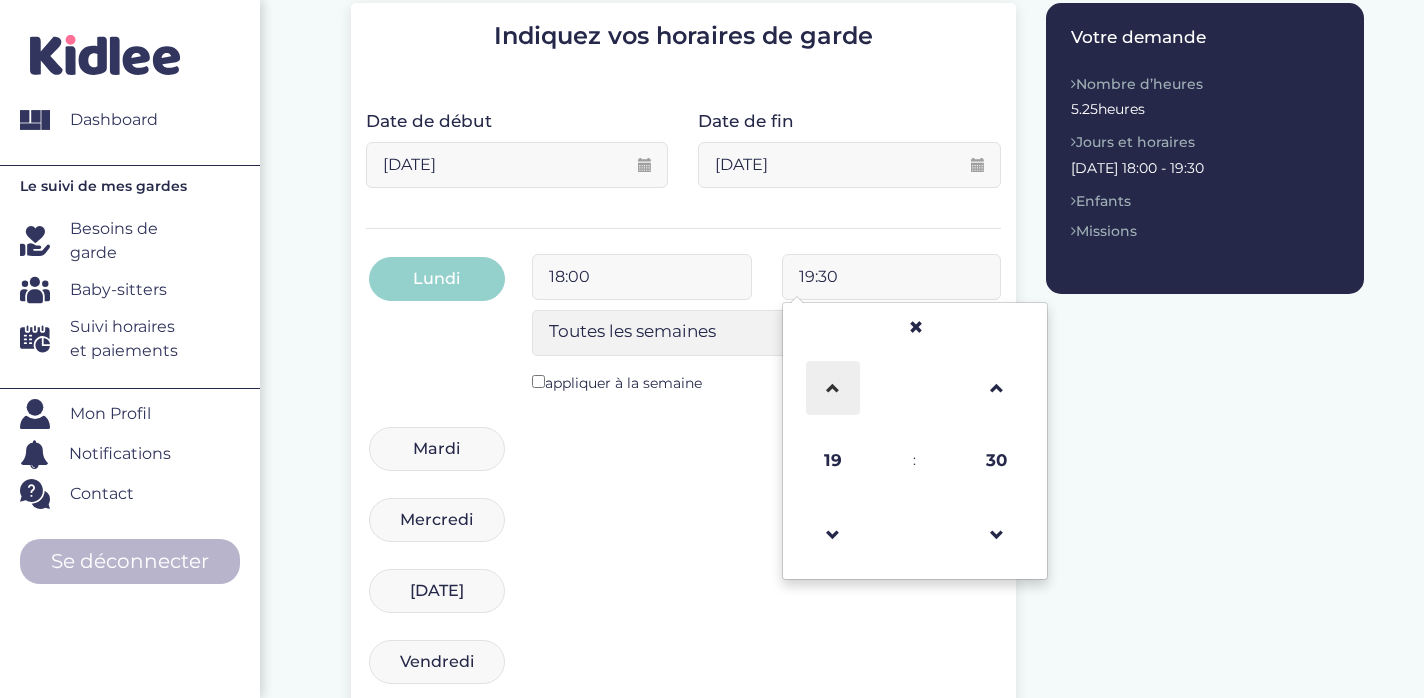 click at bounding box center (833, 388) 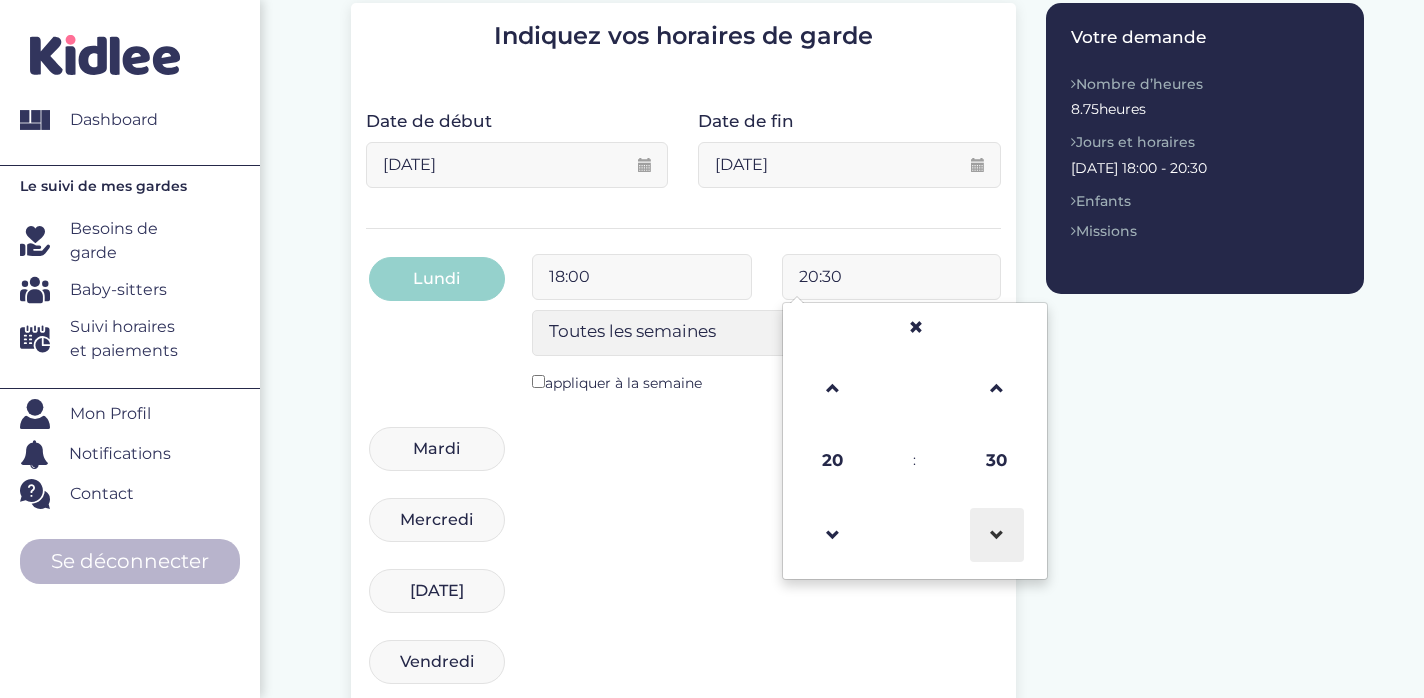 click at bounding box center [997, 535] 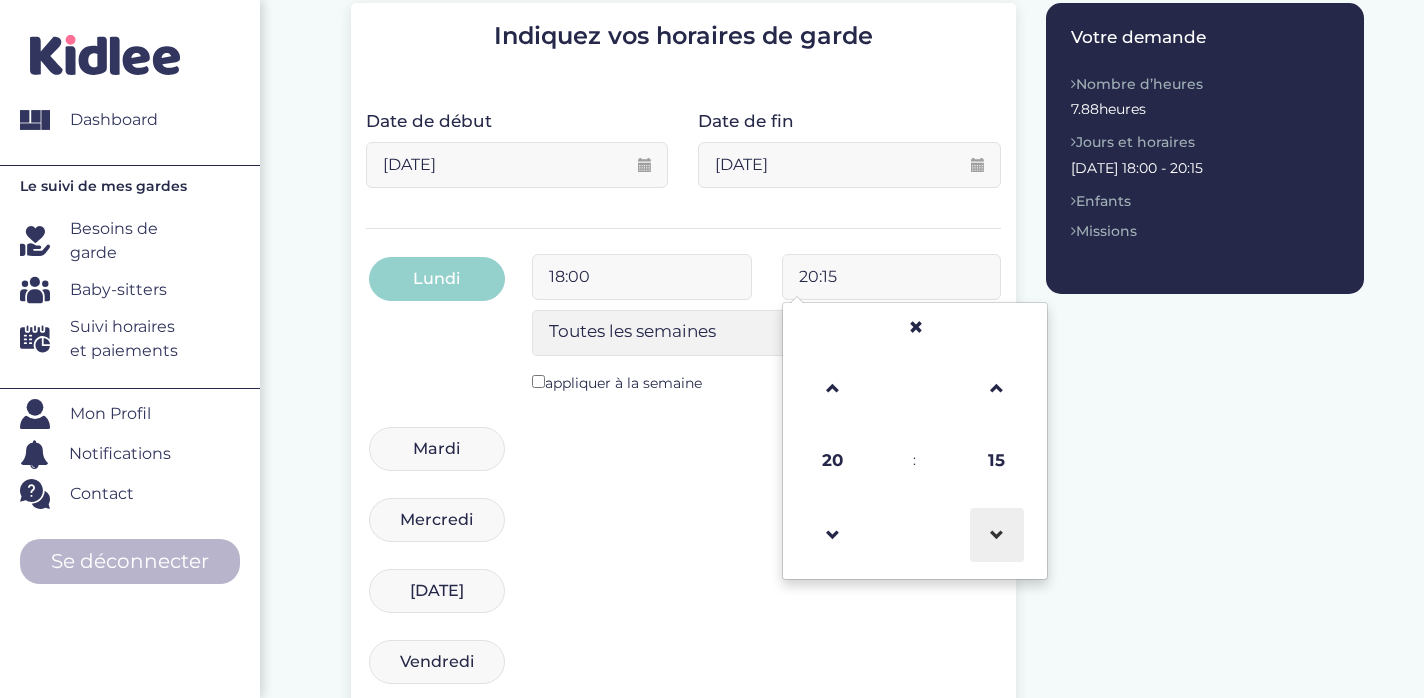 click at bounding box center (997, 535) 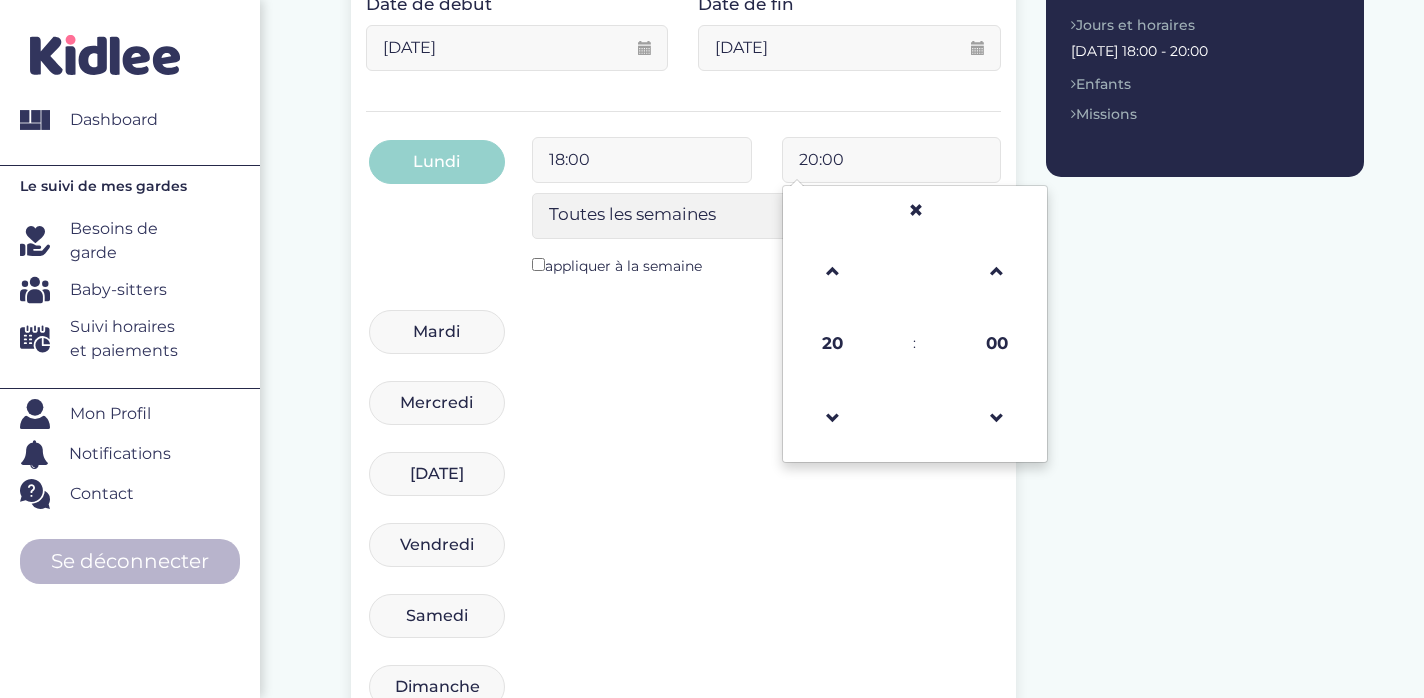 scroll, scrollTop: 426, scrollLeft: 0, axis: vertical 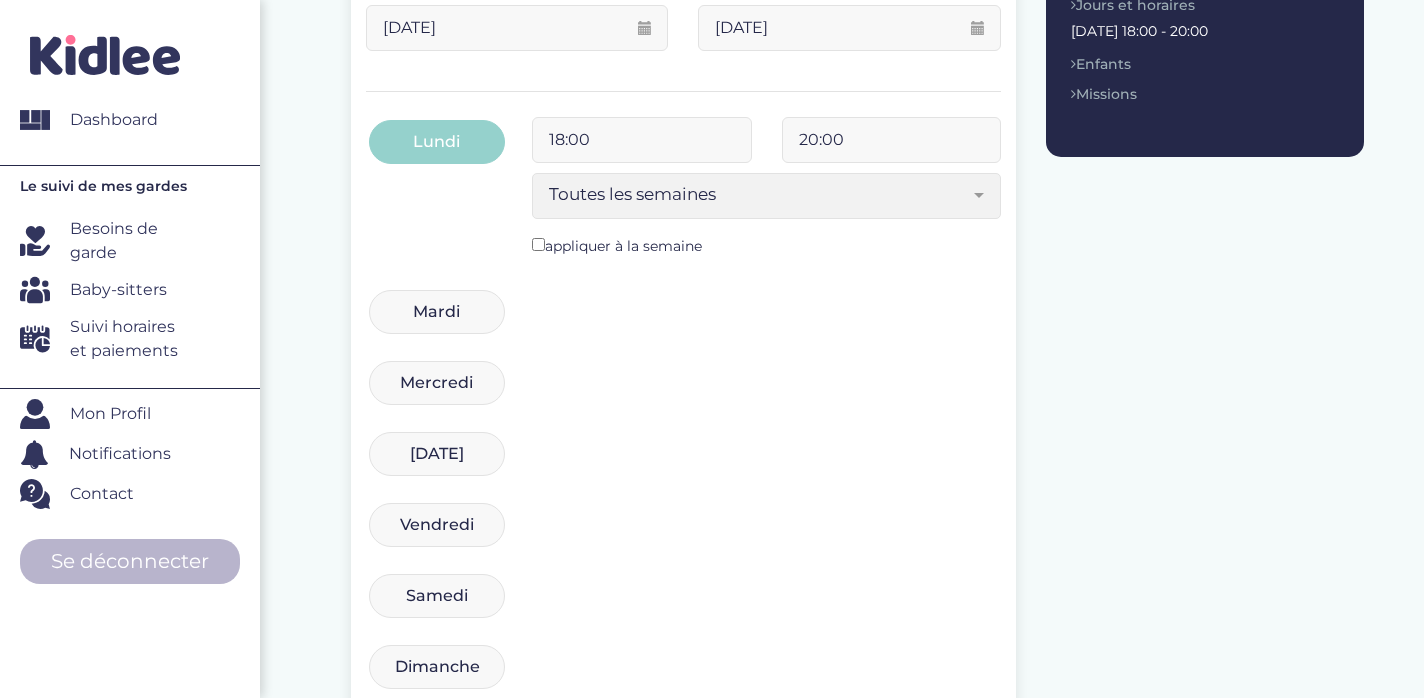 click on "Toutes les semaines
Toutes les 2
semaines
Tous les mois Toutes les semaines
appliquer à la semaine" at bounding box center (766, 222) 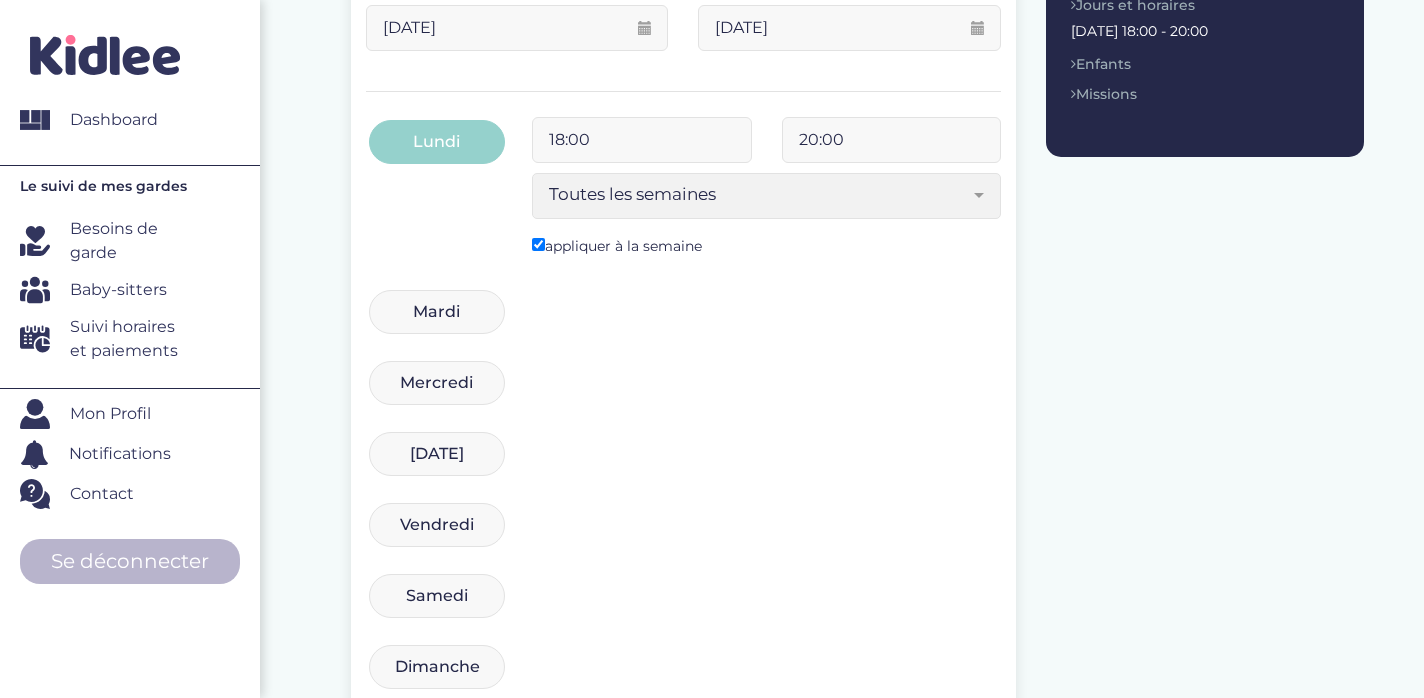 type on "18:00" 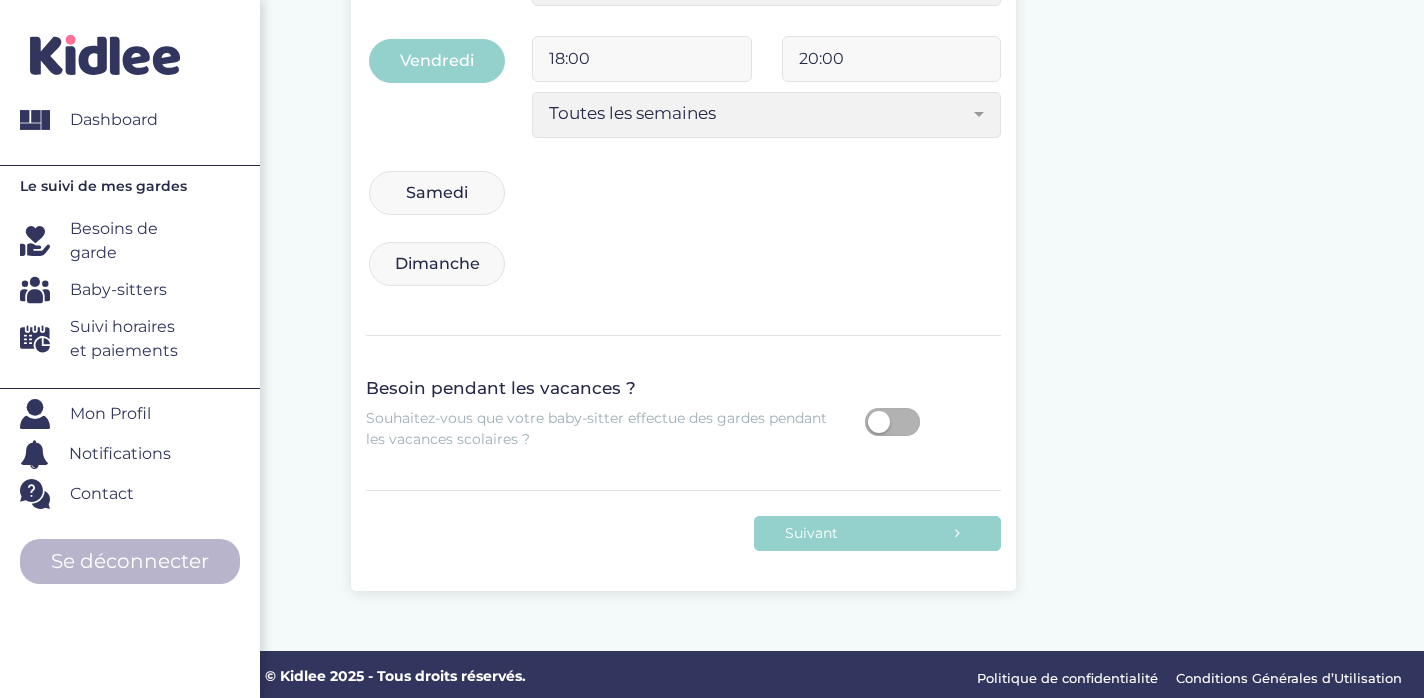 scroll, scrollTop: 1072, scrollLeft: 0, axis: vertical 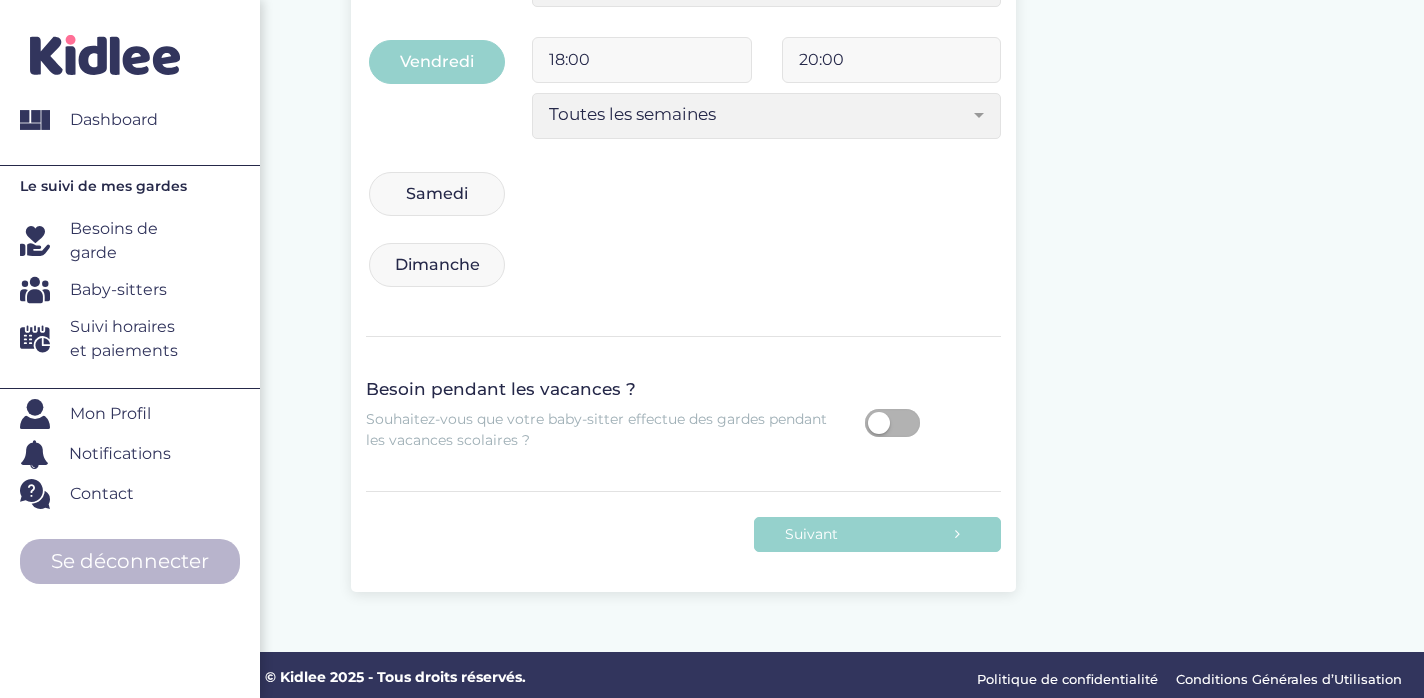 click at bounding box center [879, 423] 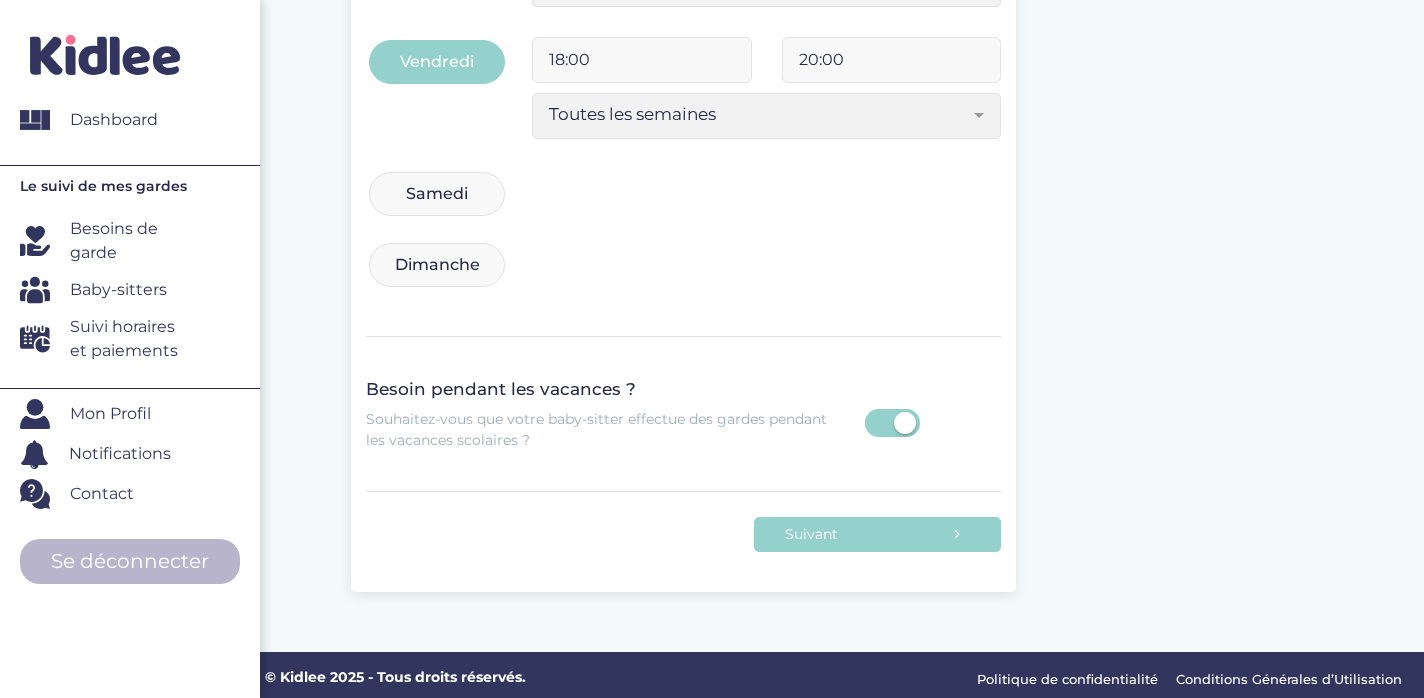 click at bounding box center [905, 423] 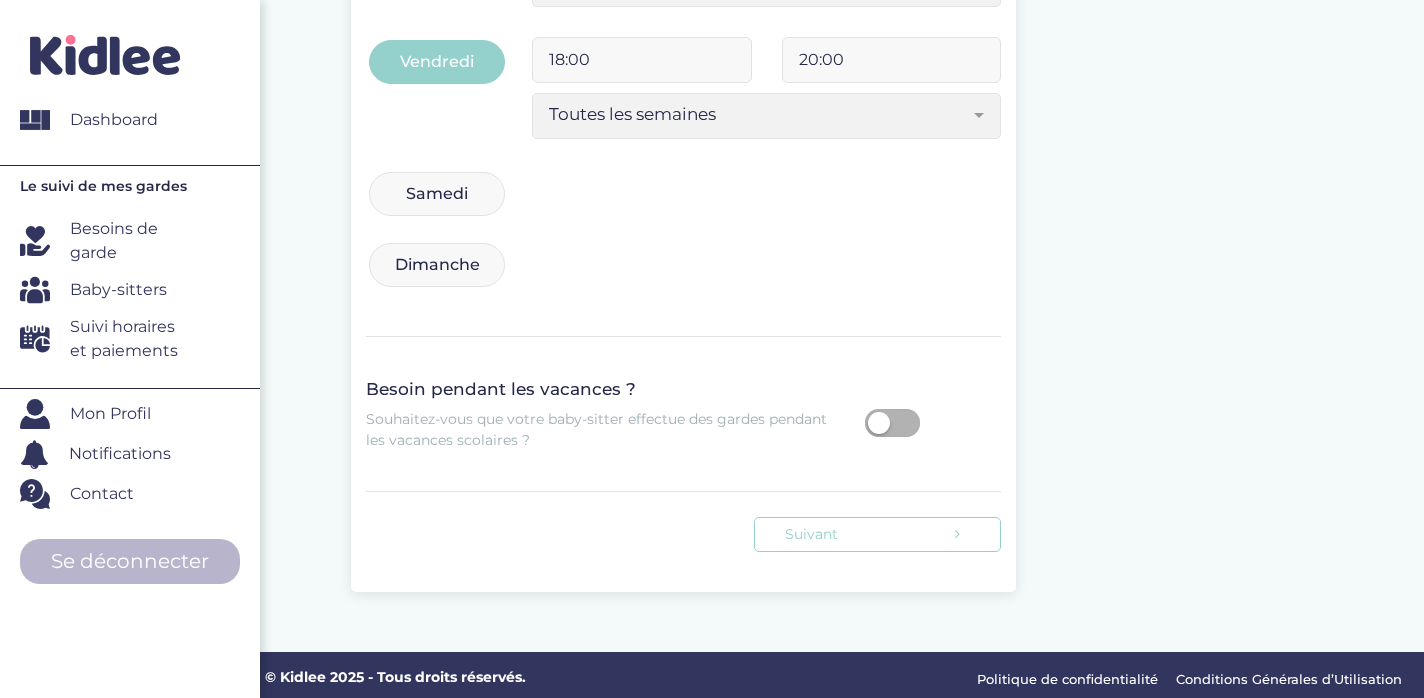 click on "Suivant" at bounding box center [877, 534] 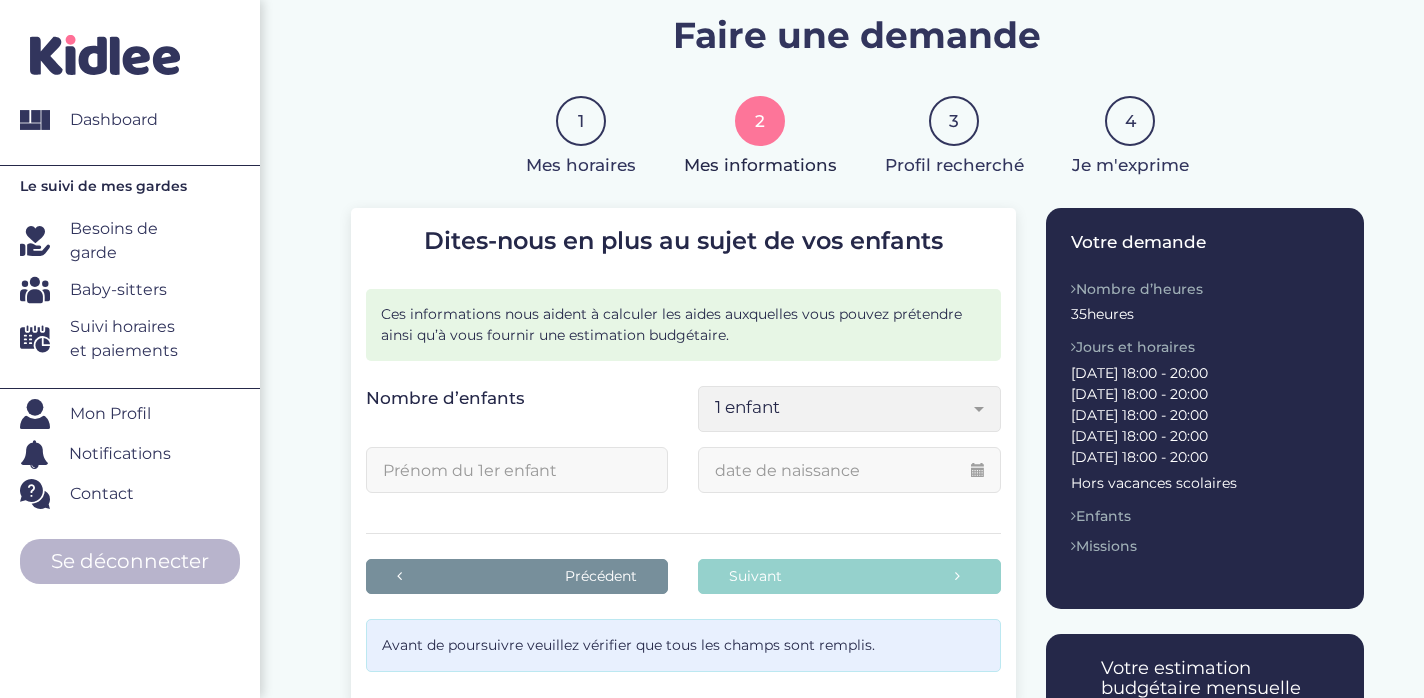 scroll, scrollTop: 123, scrollLeft: 0, axis: vertical 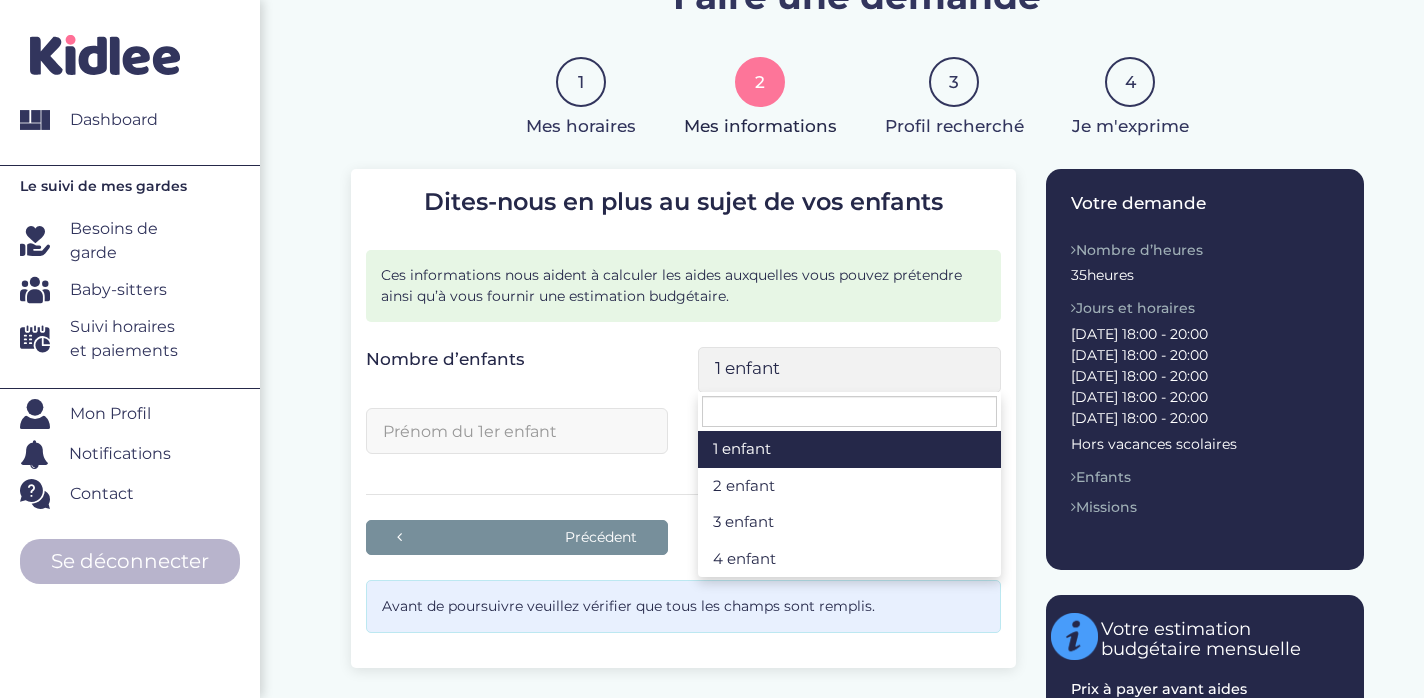 click on "1 enfant" at bounding box center [849, 370] 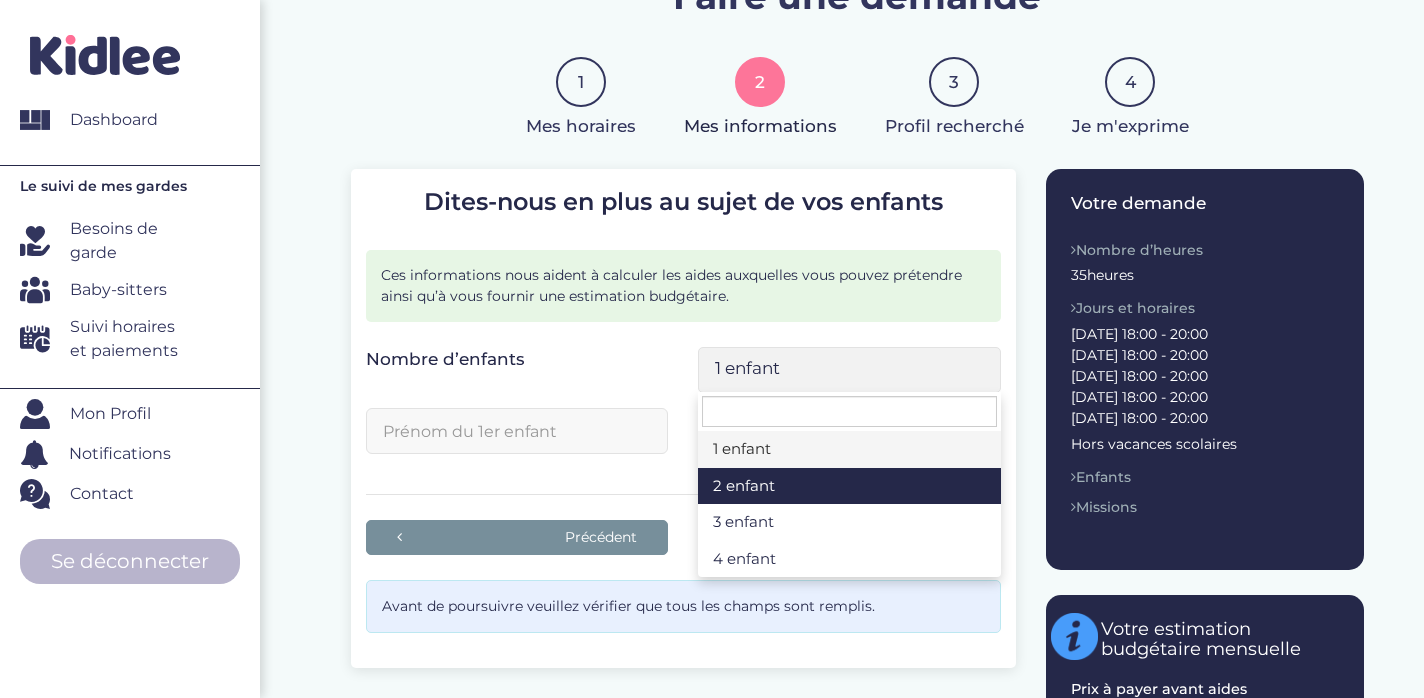 select on "2" 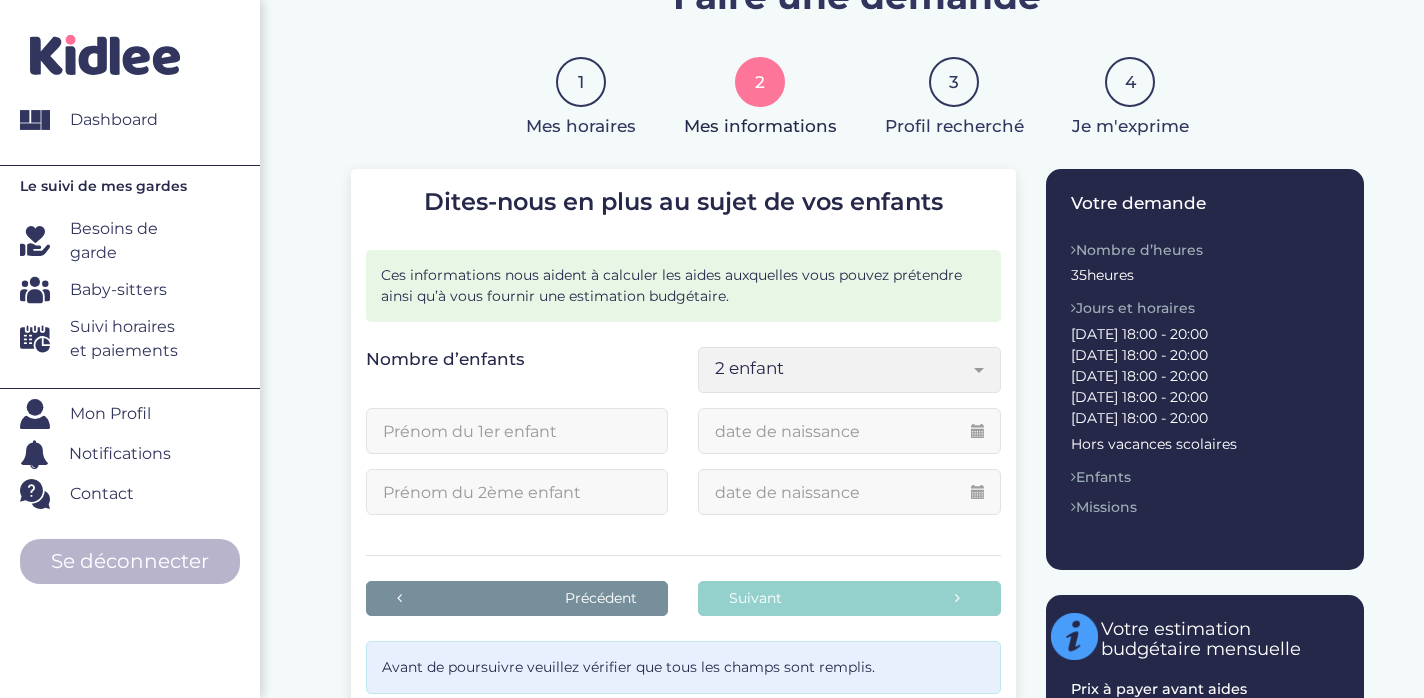 click at bounding box center (517, 431) 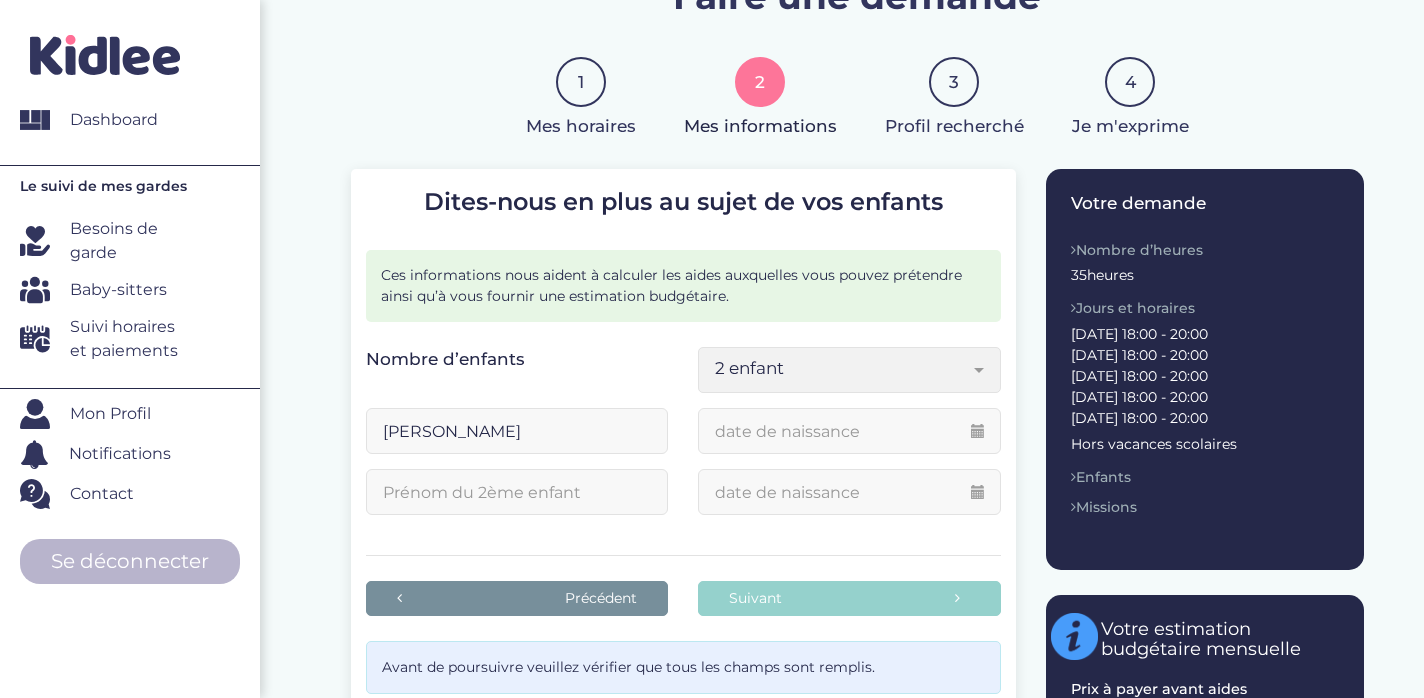 type on "[PERSON_NAME]" 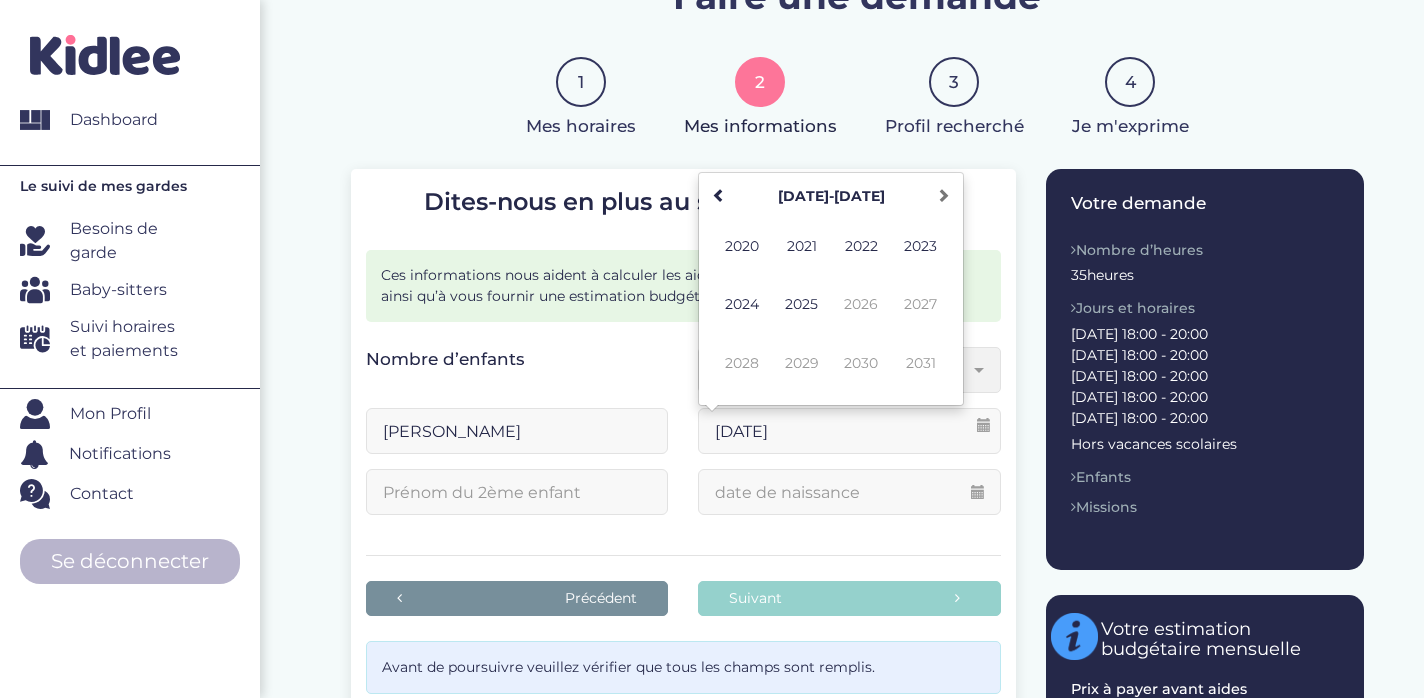type on "[DATE]" 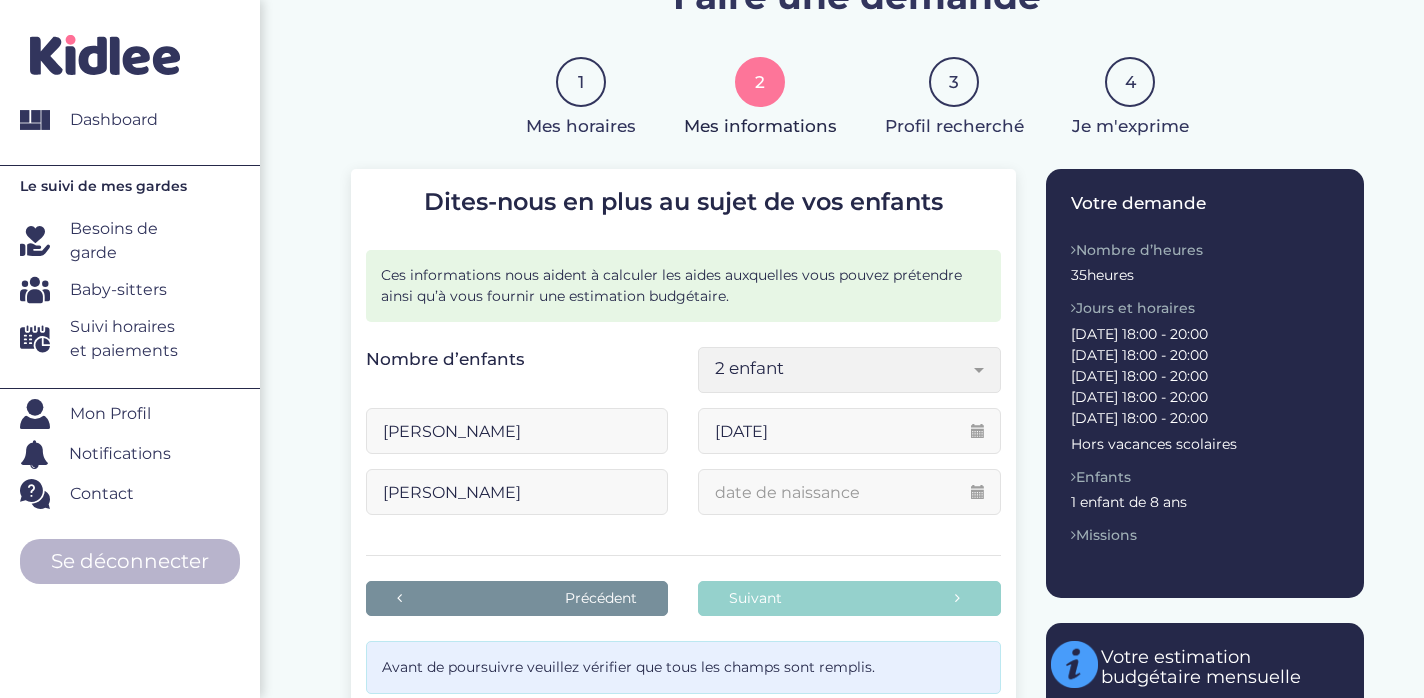type on "[PERSON_NAME]" 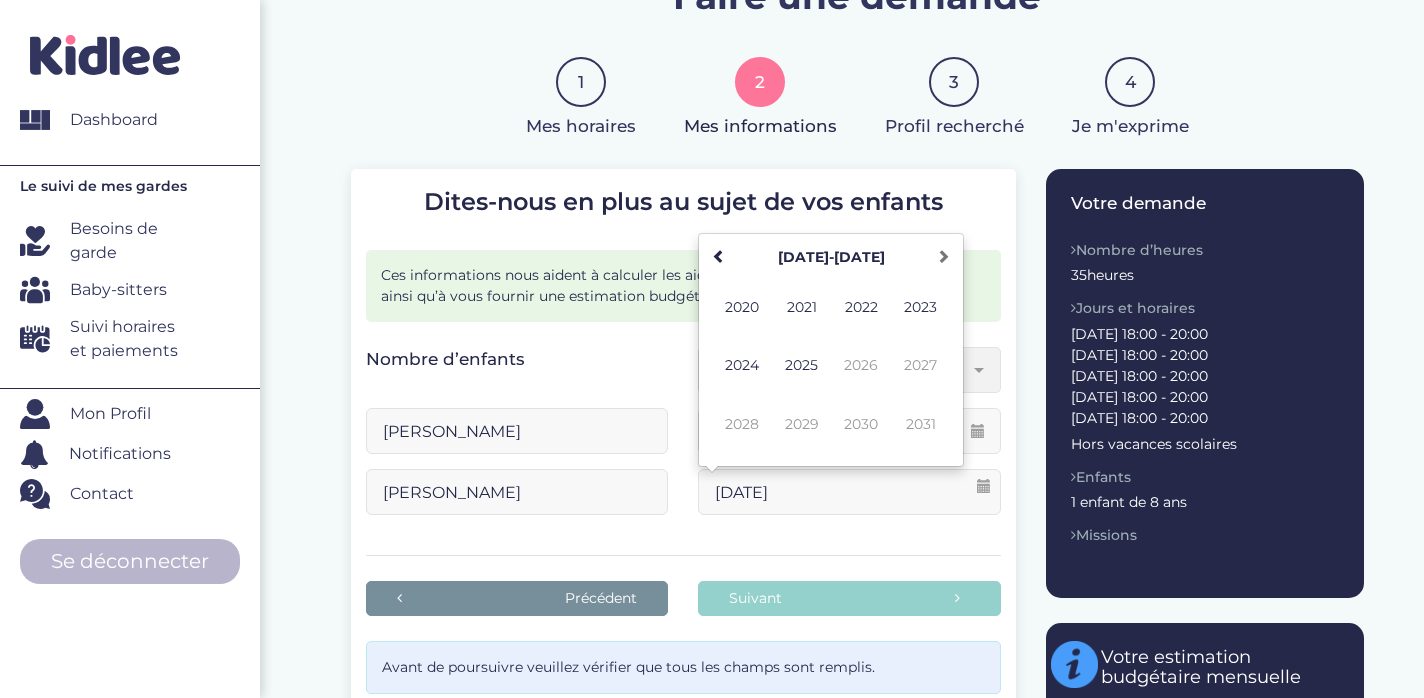 type on "[DATE]" 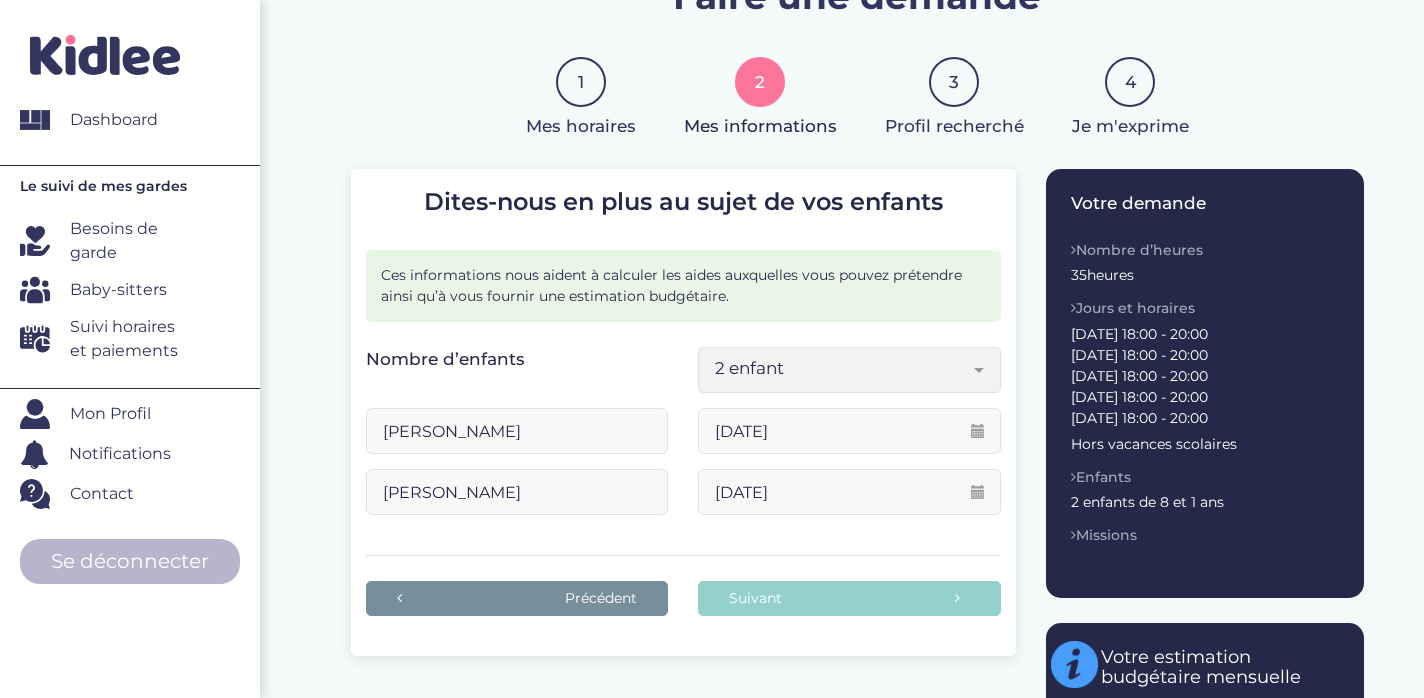 scroll, scrollTop: 172, scrollLeft: 0, axis: vertical 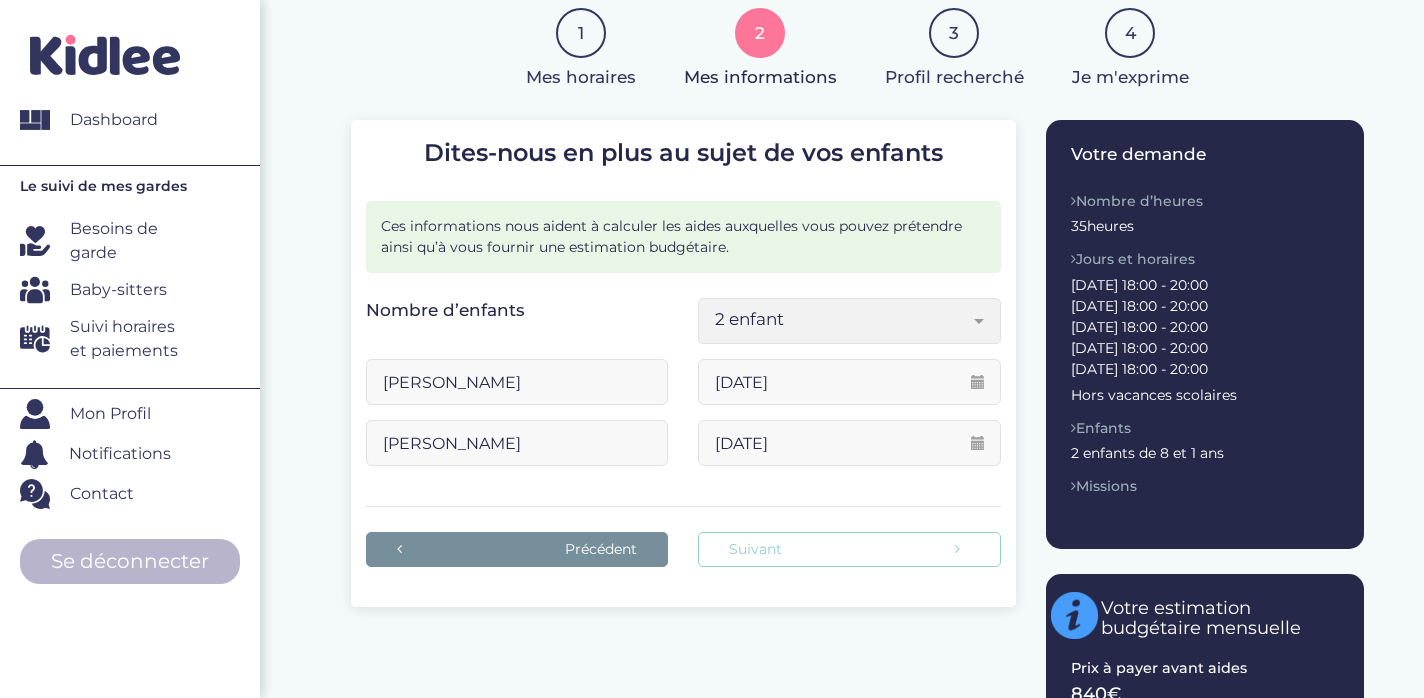 click on "Suivant" at bounding box center (849, 549) 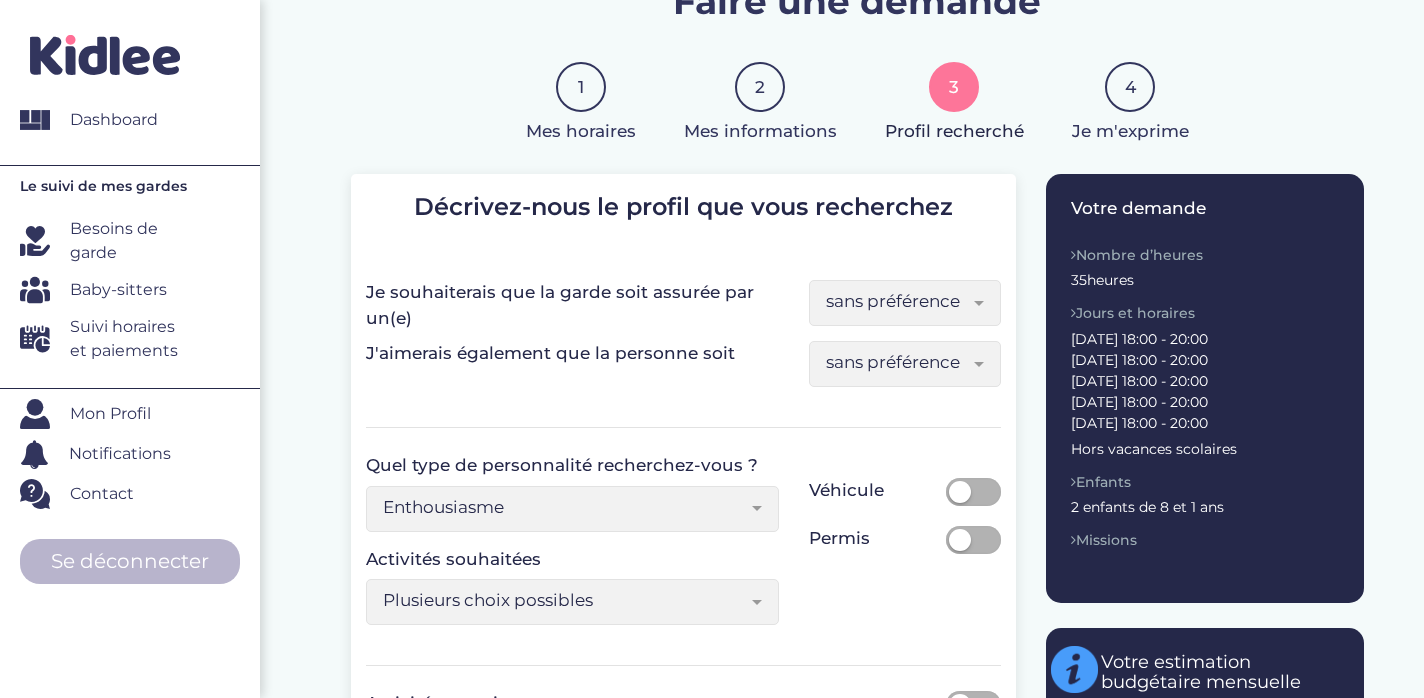 scroll, scrollTop: 123, scrollLeft: 0, axis: vertical 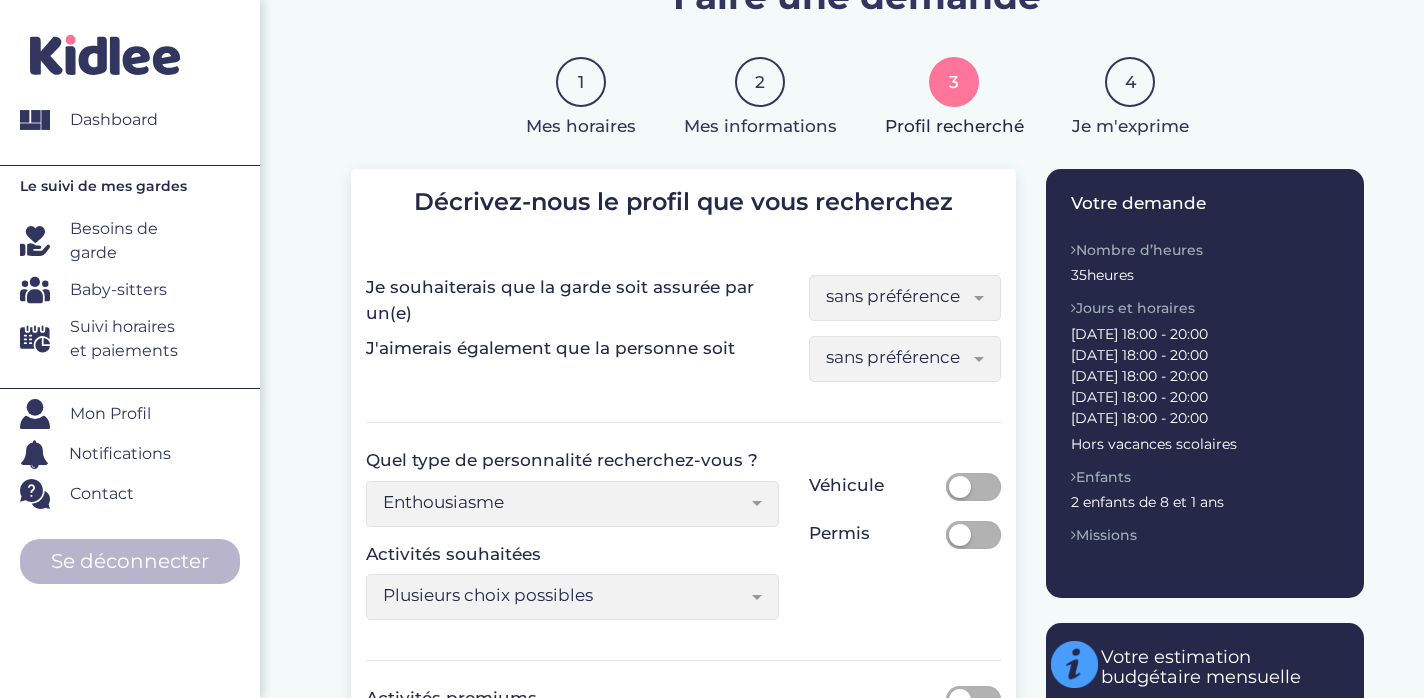 click on "sans préférence" at bounding box center [897, 296] 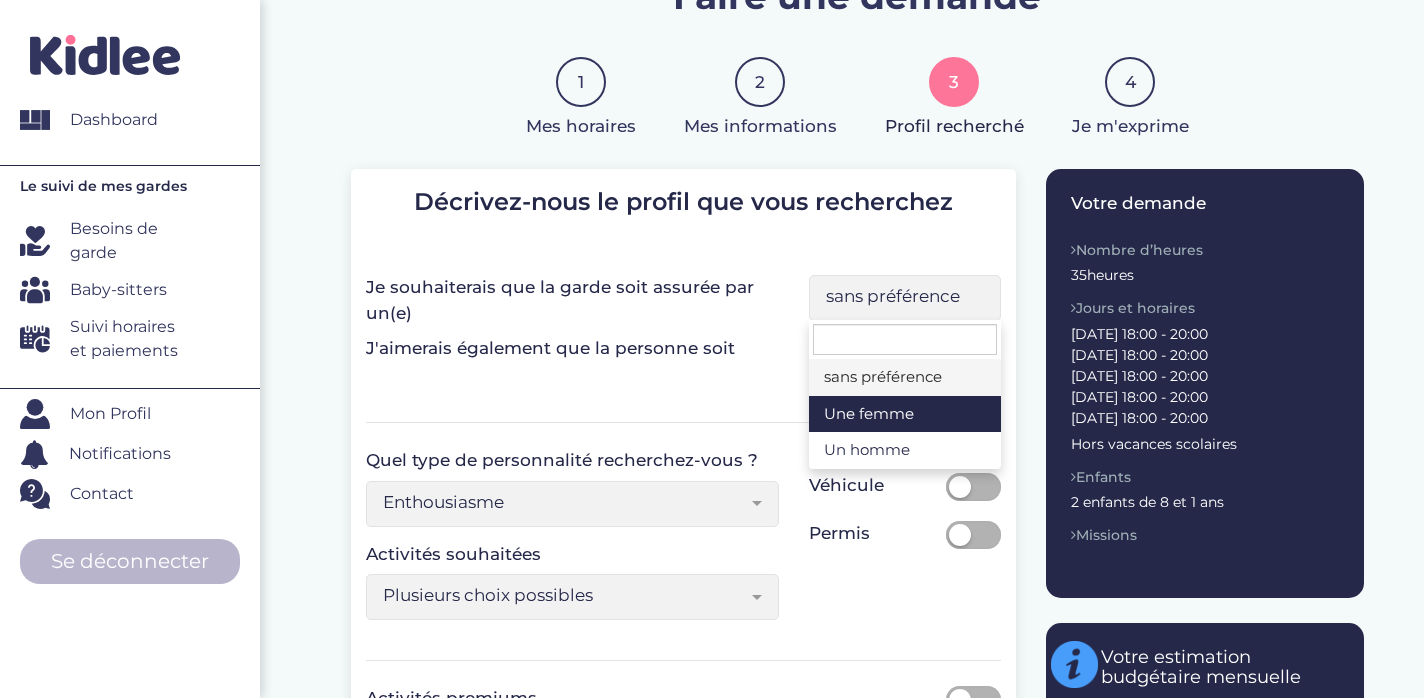 select on "1" 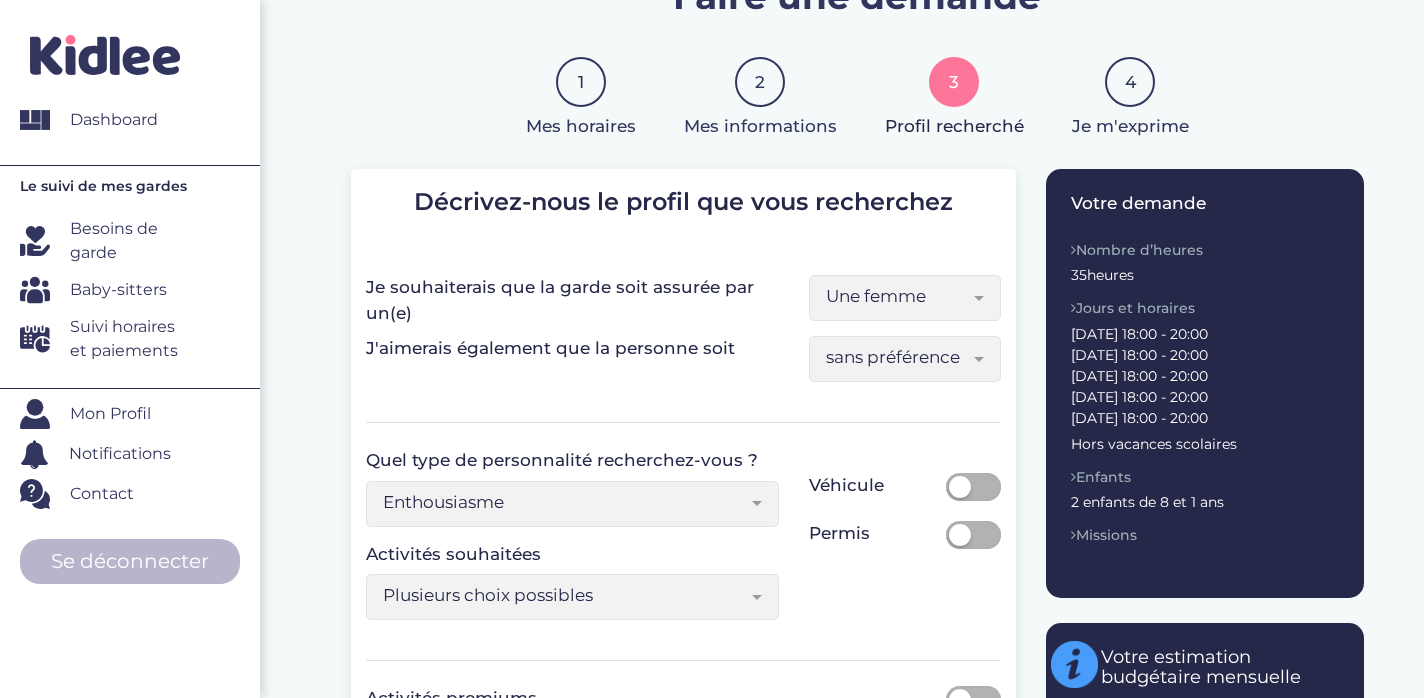 click on "sans préférence" at bounding box center [897, 357] 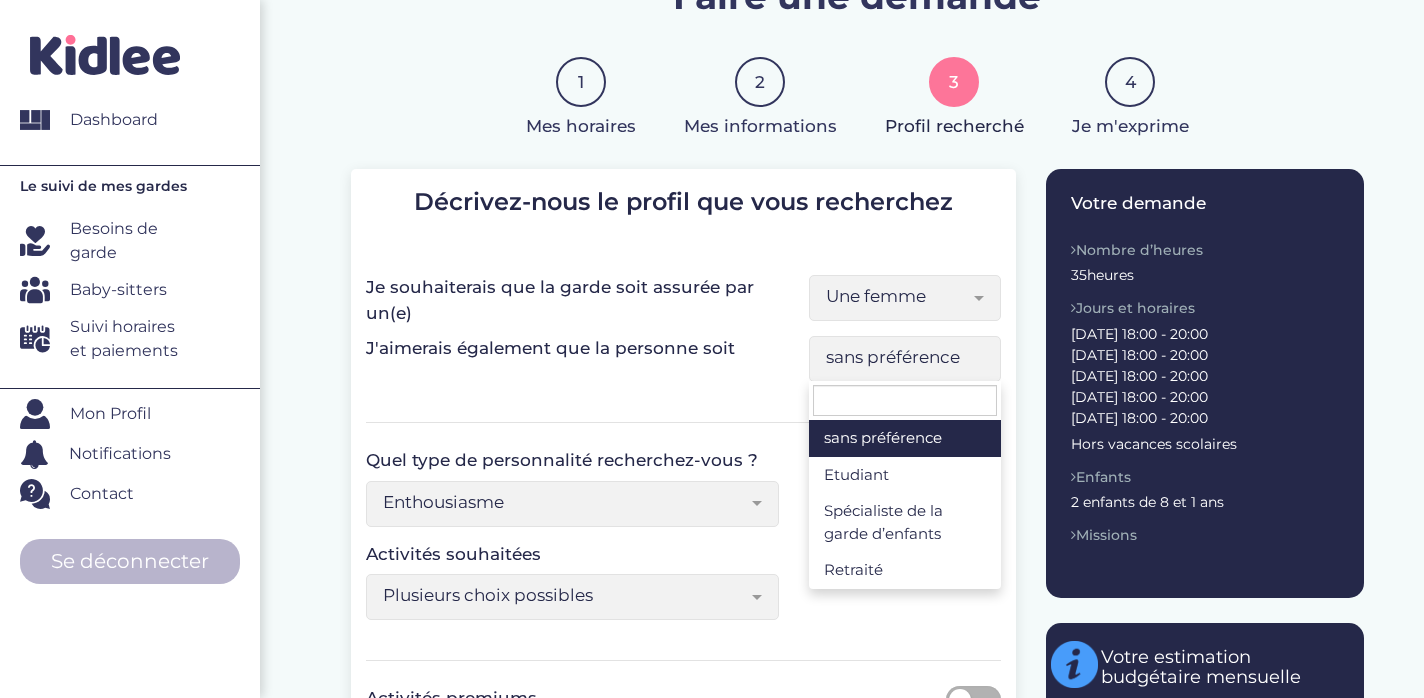 select on "5" 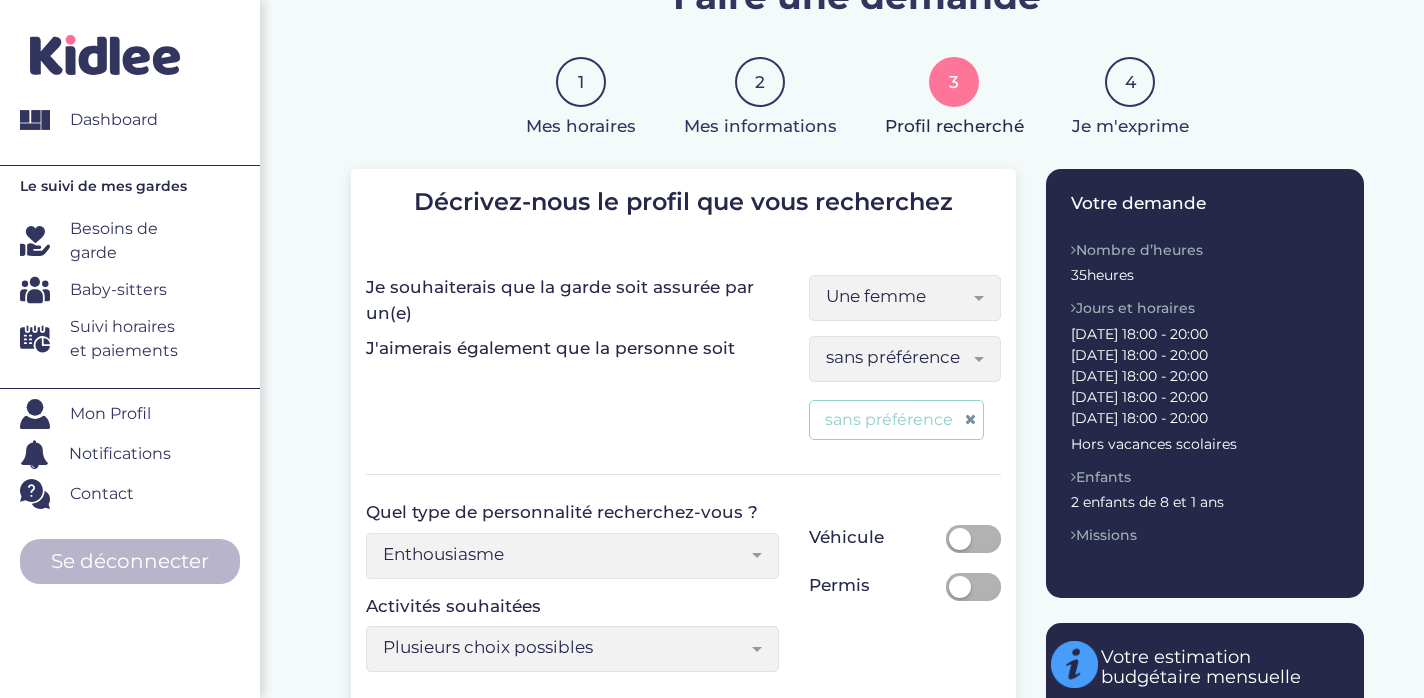 click on "sans préférence" at bounding box center (897, 357) 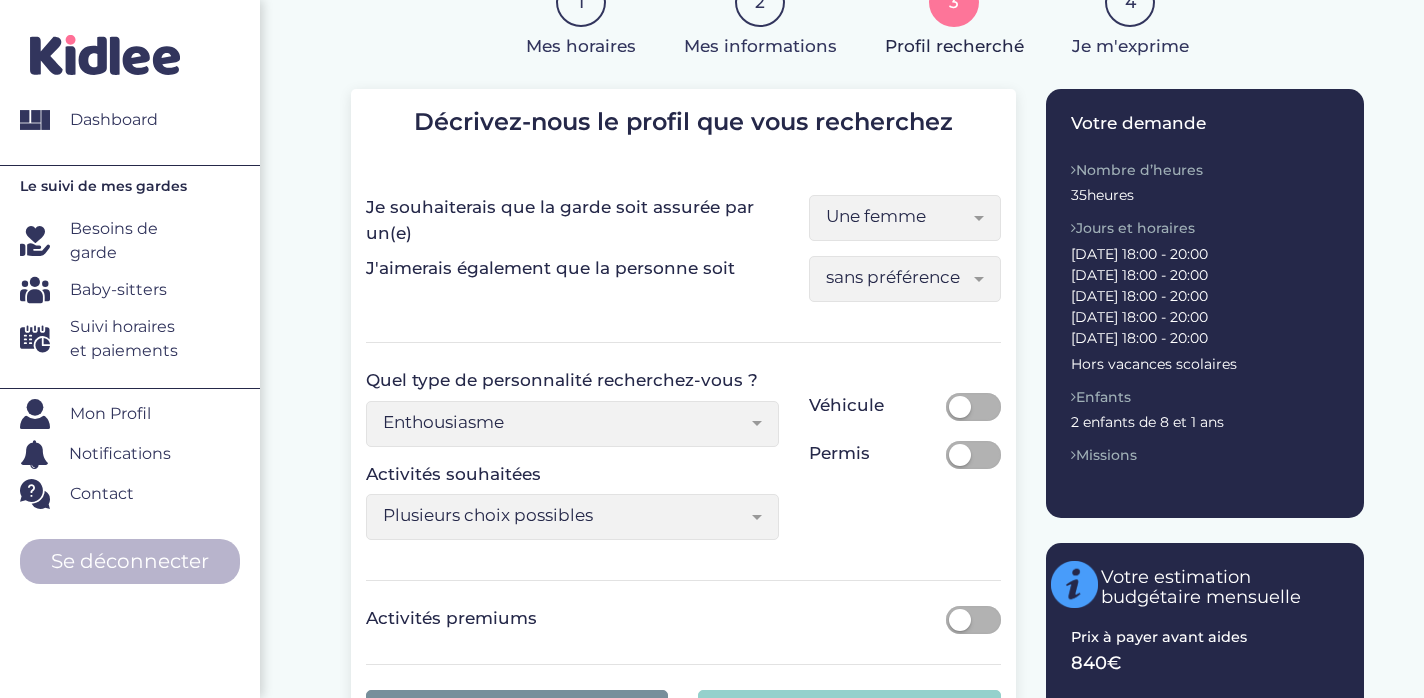 scroll, scrollTop: 235, scrollLeft: 0, axis: vertical 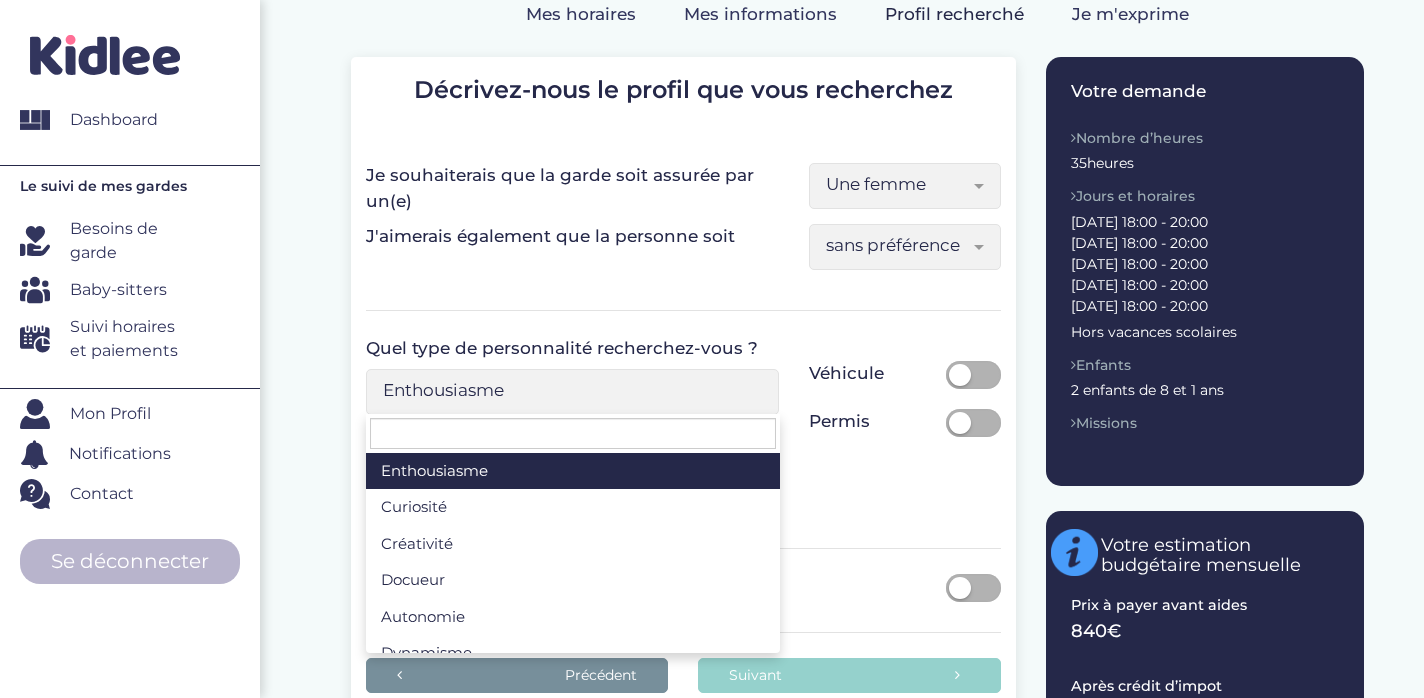 click on "Enthousiasme" at bounding box center (573, 392) 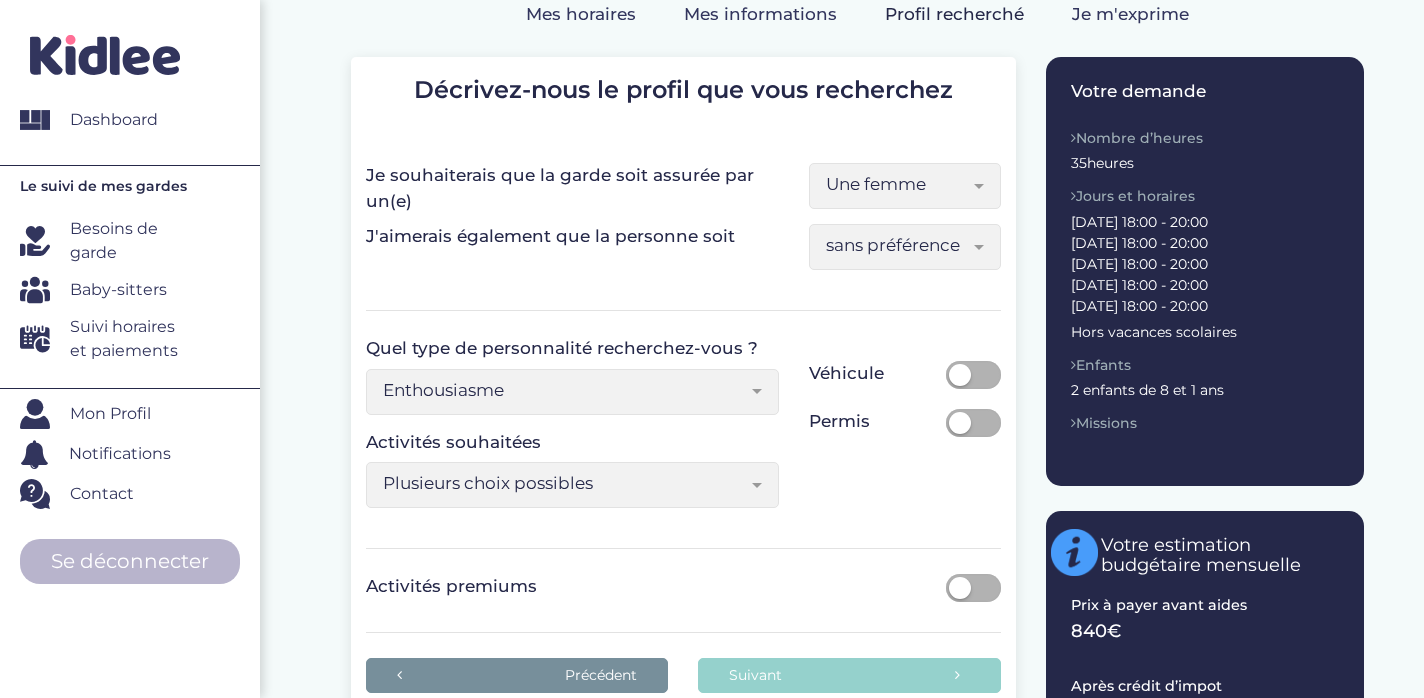 click on "Plusieurs choix possibles" at bounding box center (565, 483) 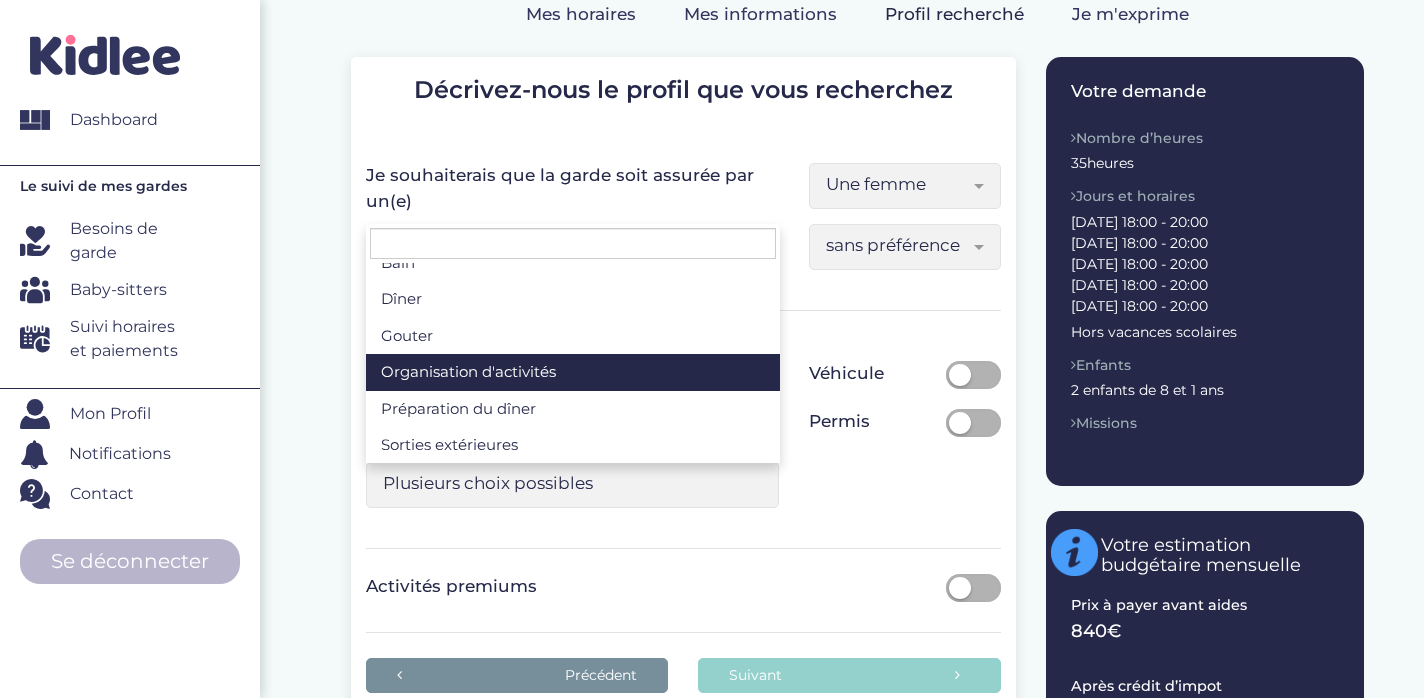 scroll, scrollTop: 0, scrollLeft: 0, axis: both 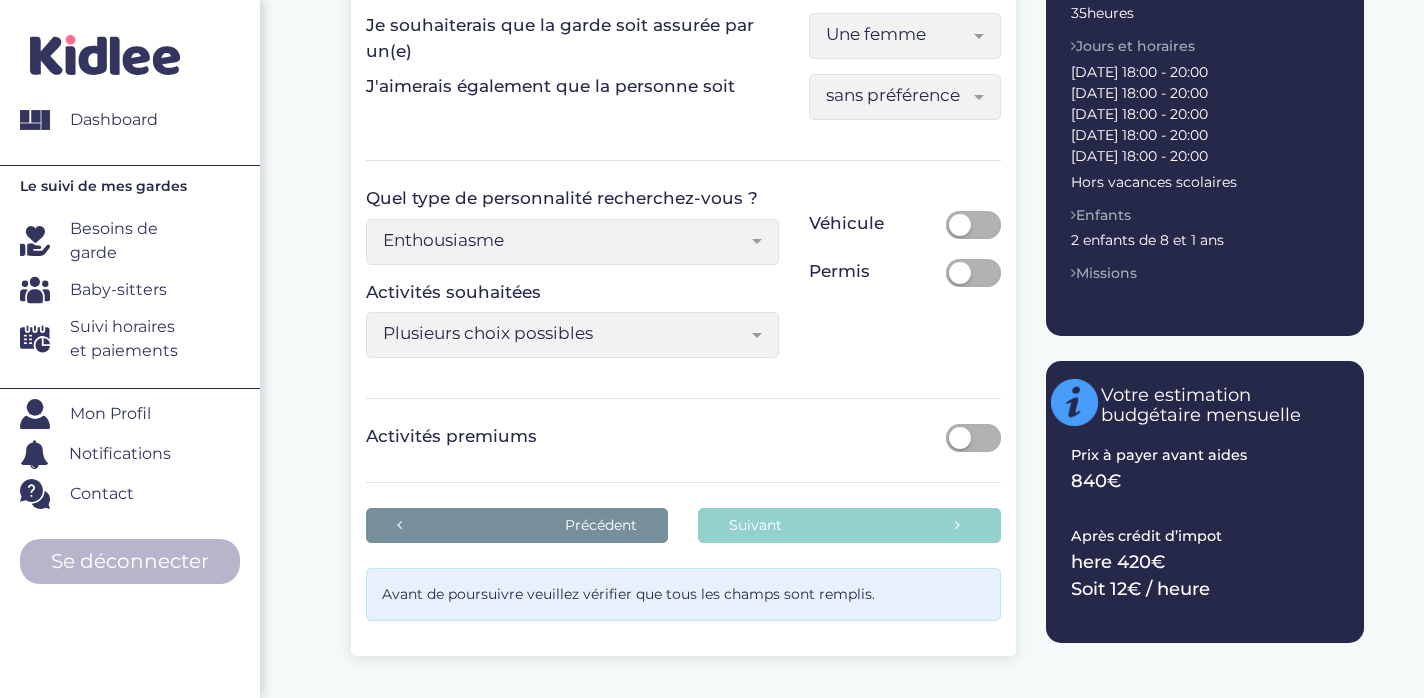 click at bounding box center [960, 438] 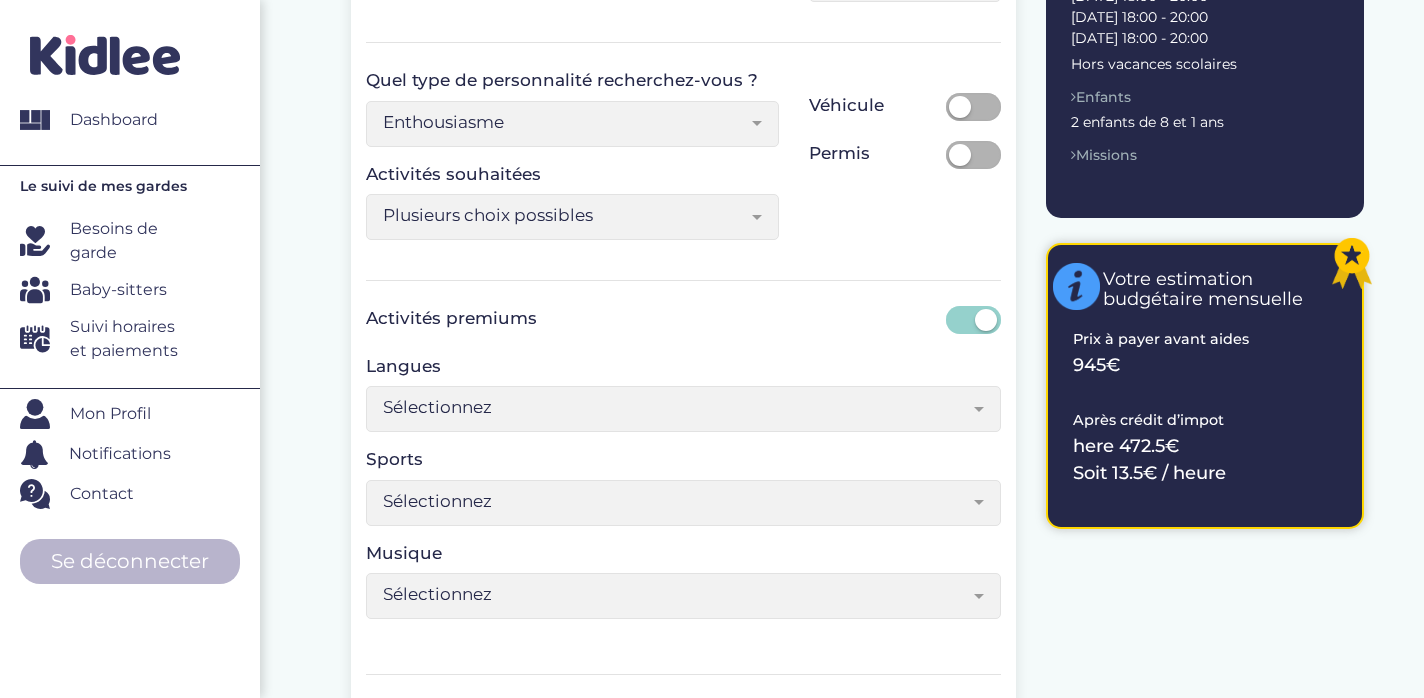 scroll, scrollTop: 504, scrollLeft: 0, axis: vertical 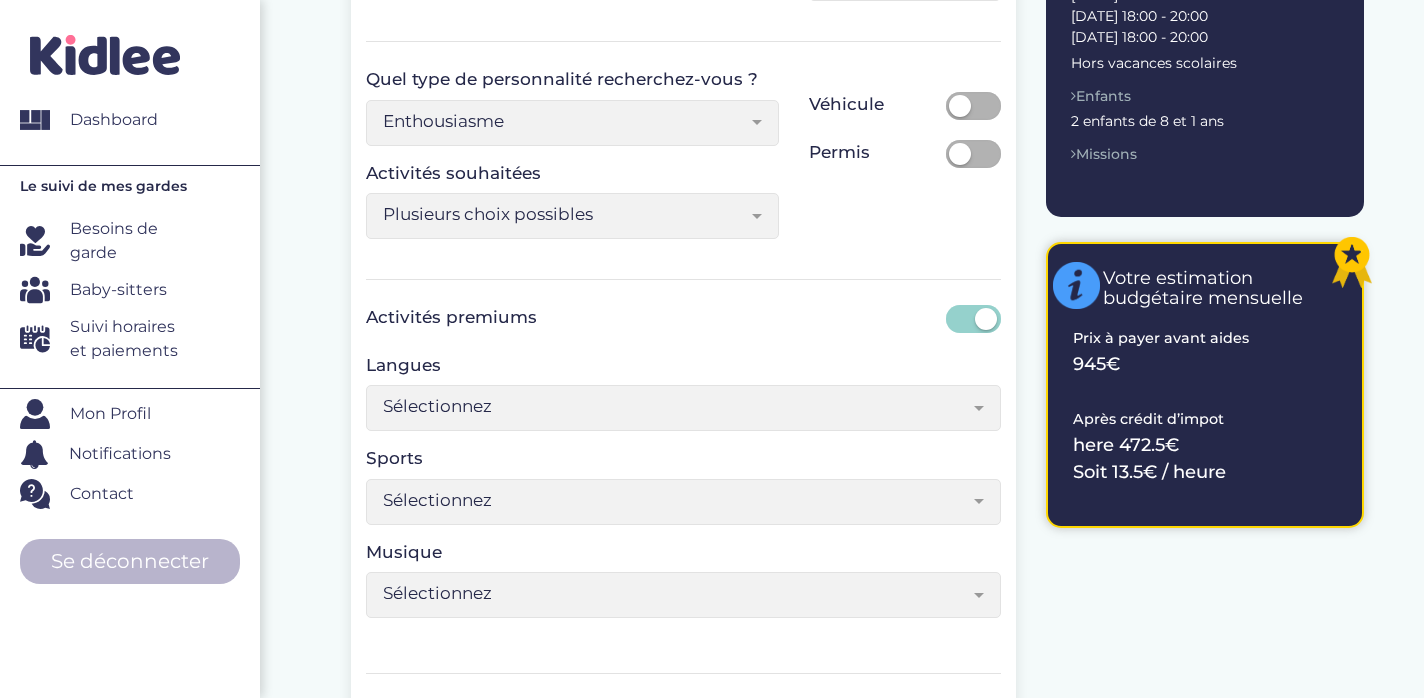 click at bounding box center [986, 319] 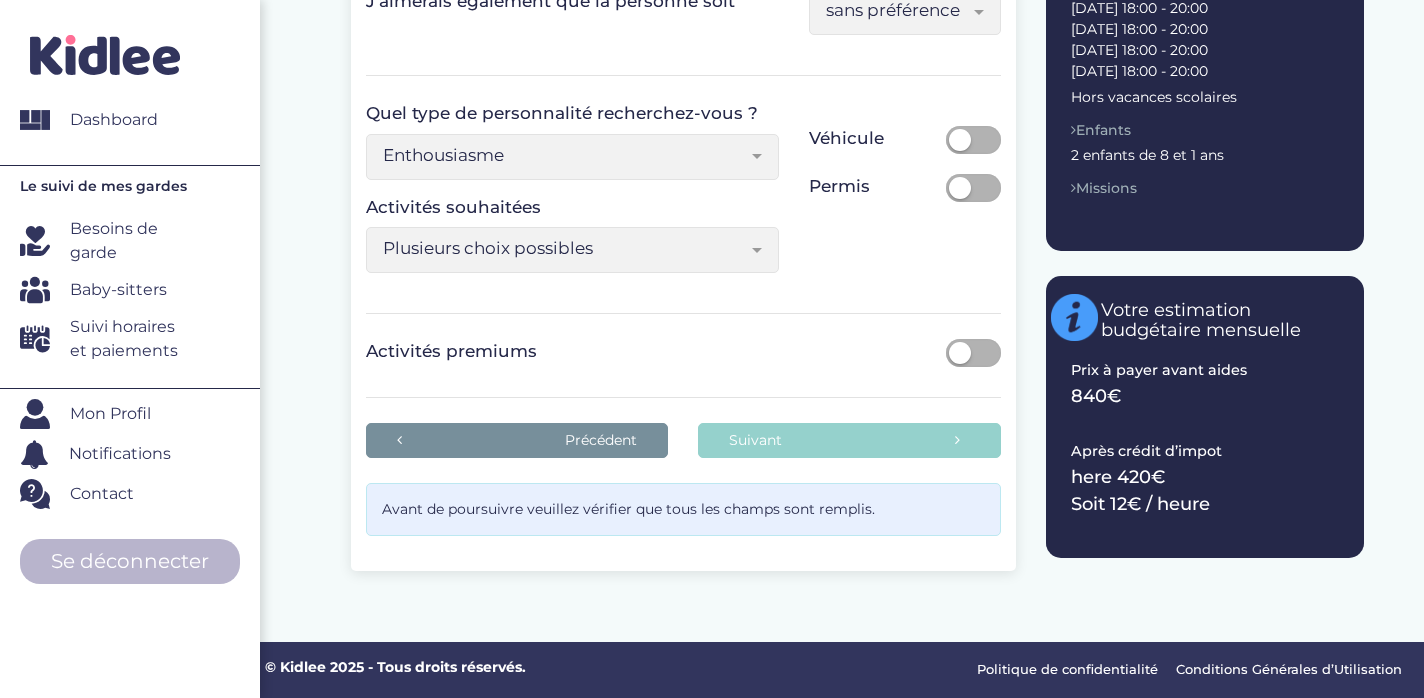 click at bounding box center (973, 353) 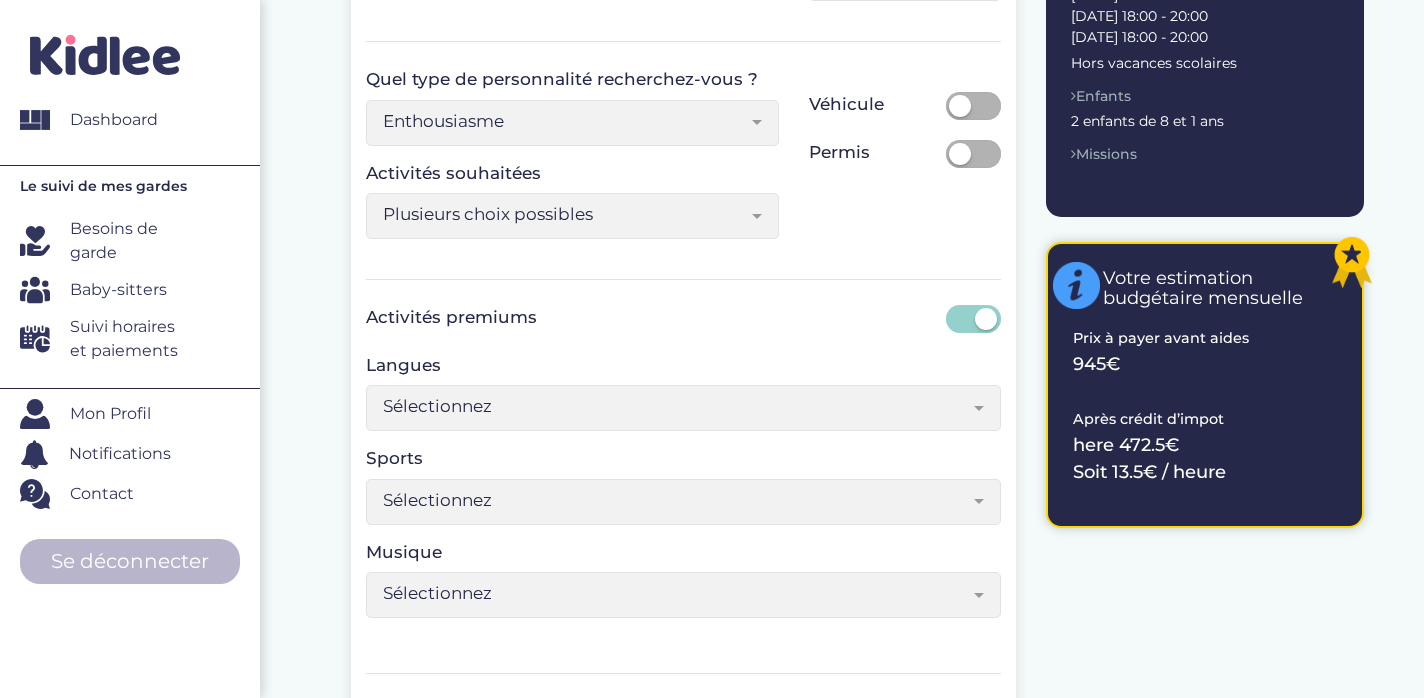 scroll, scrollTop: 170, scrollLeft: 0, axis: vertical 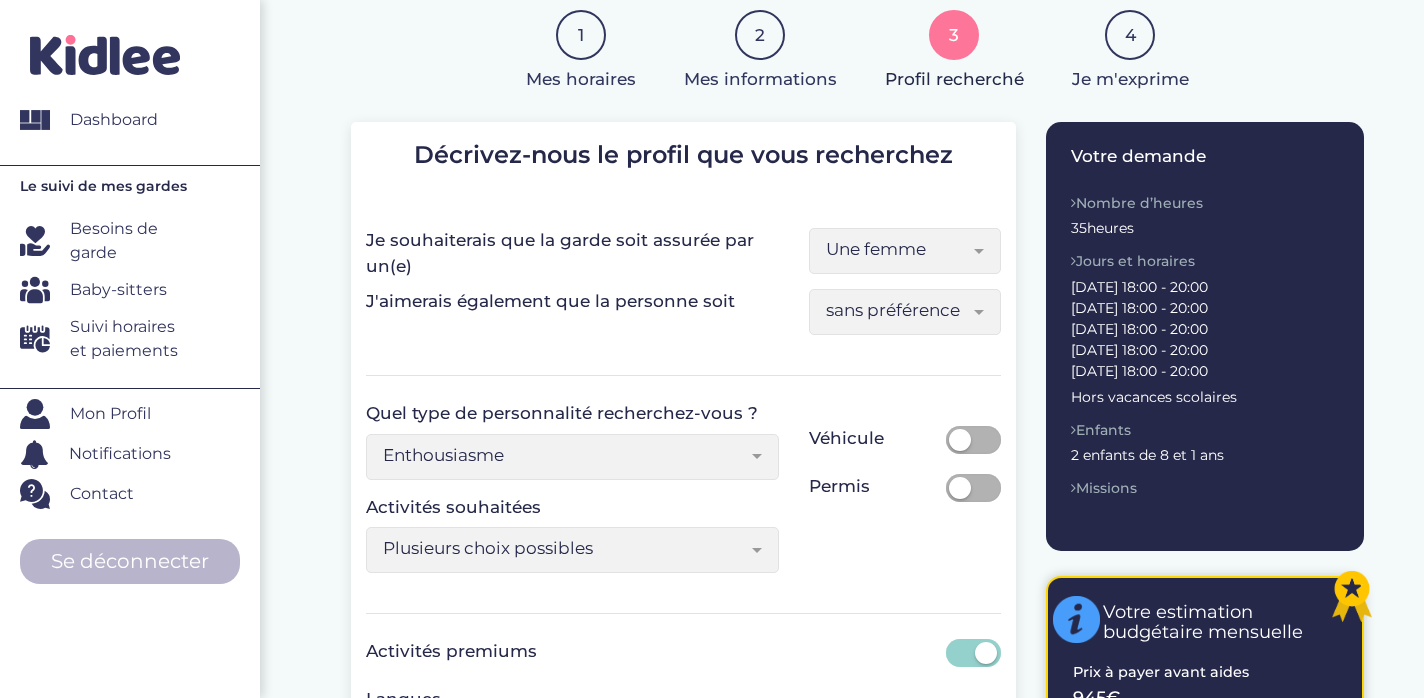 click on "Enfants" at bounding box center (1205, 430) 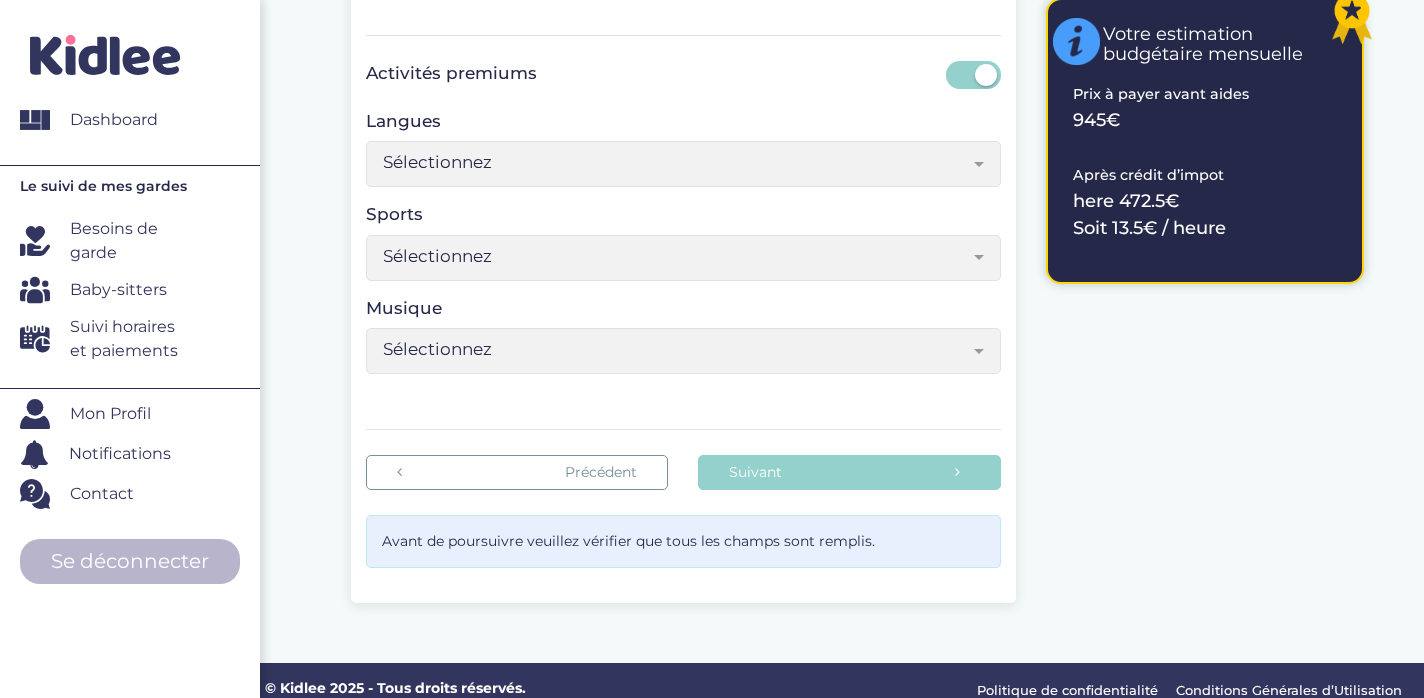 click on "Précédent" at bounding box center (517, 472) 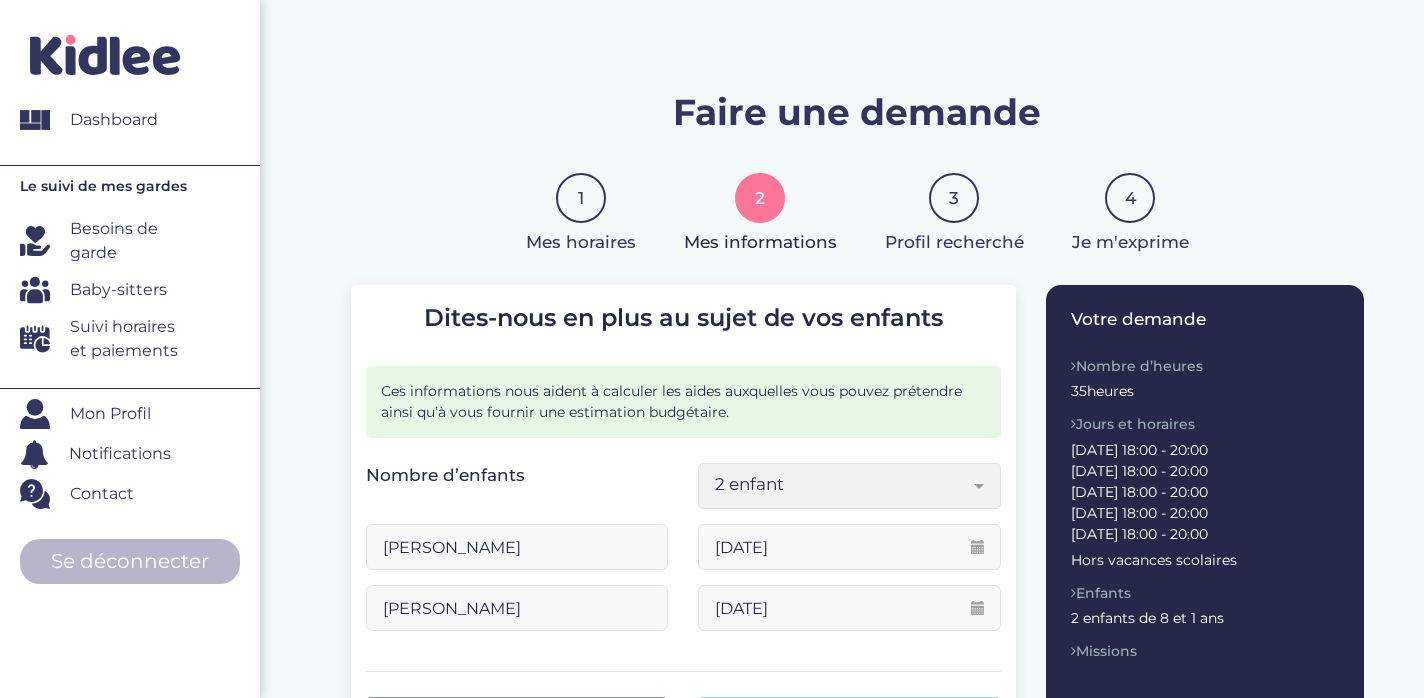 scroll, scrollTop: 0, scrollLeft: 0, axis: both 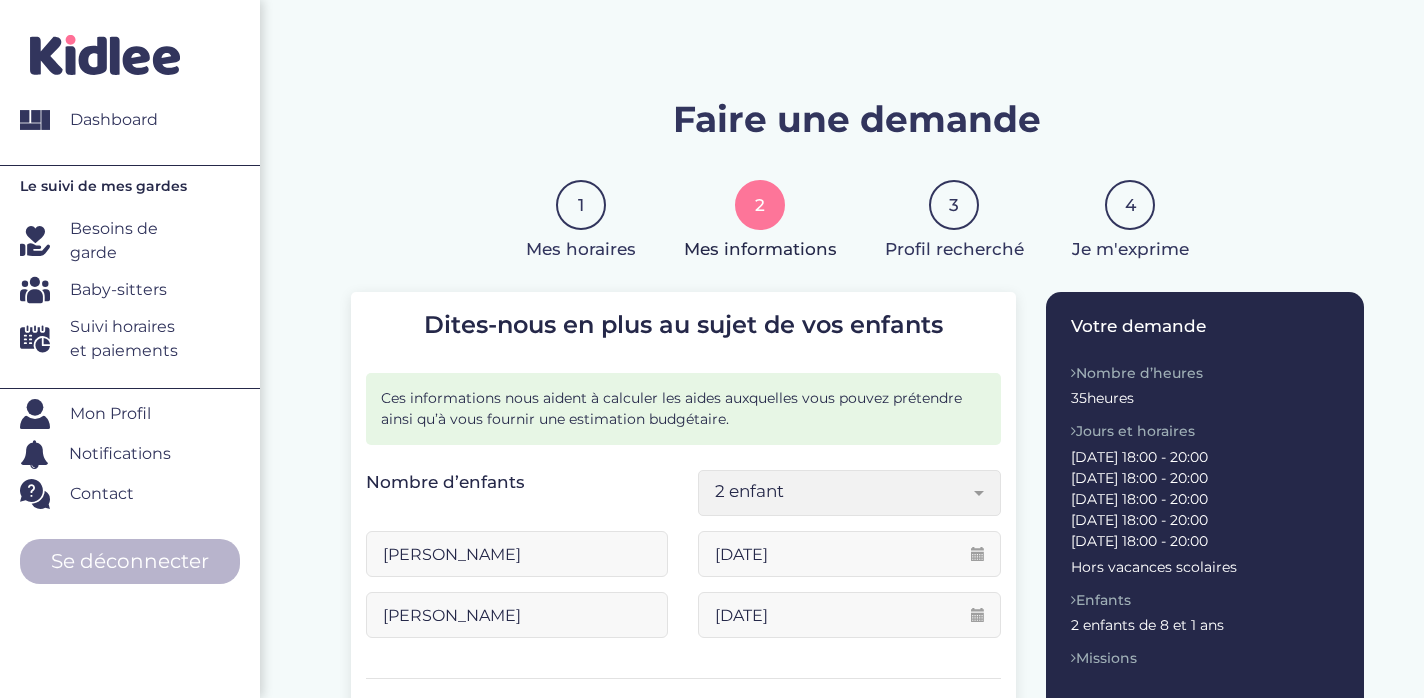 click on "[DATE]" at bounding box center [849, 615] 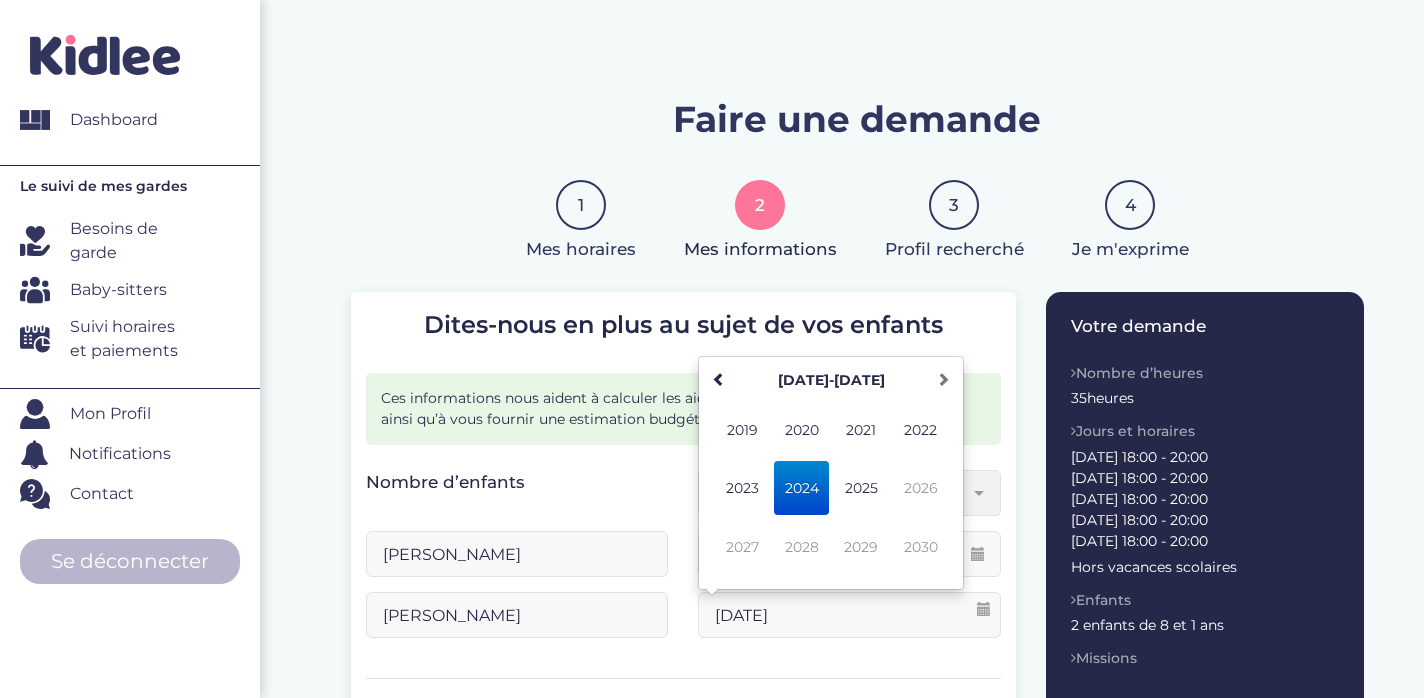 type on "[DATE]" 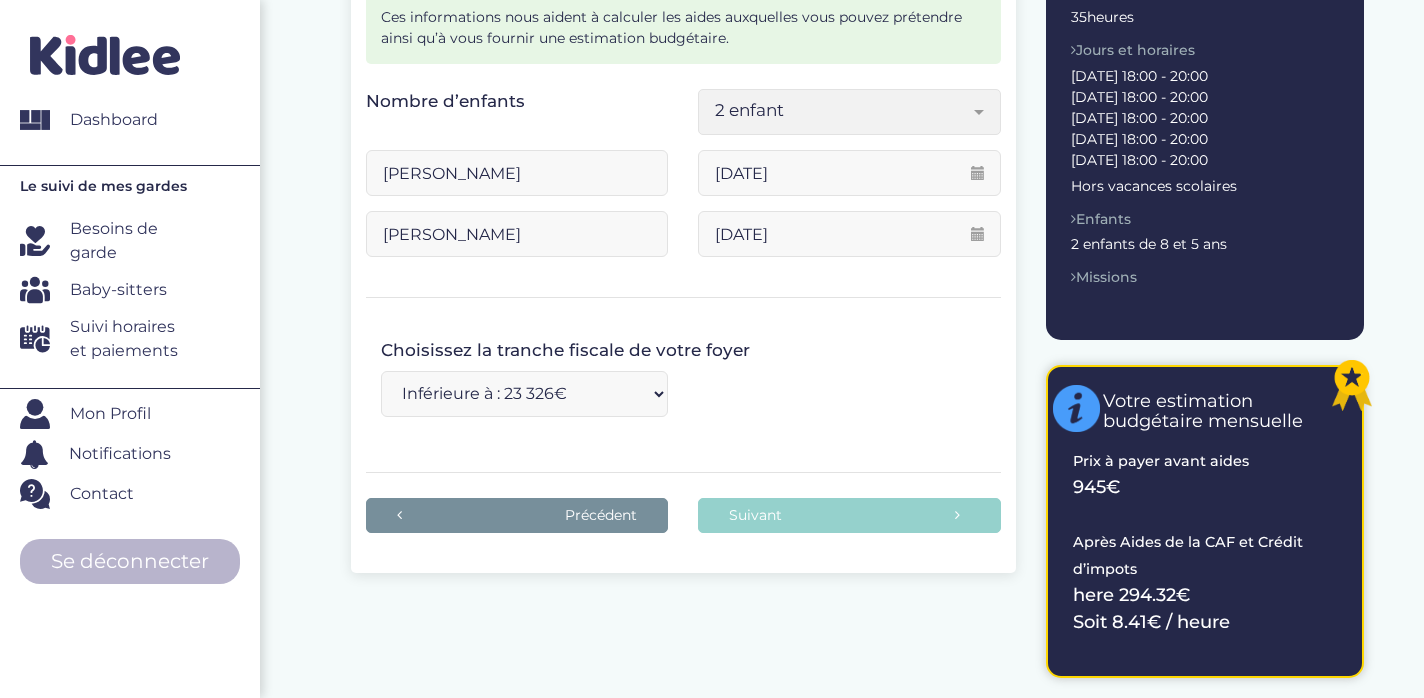 scroll, scrollTop: 406, scrollLeft: 0, axis: vertical 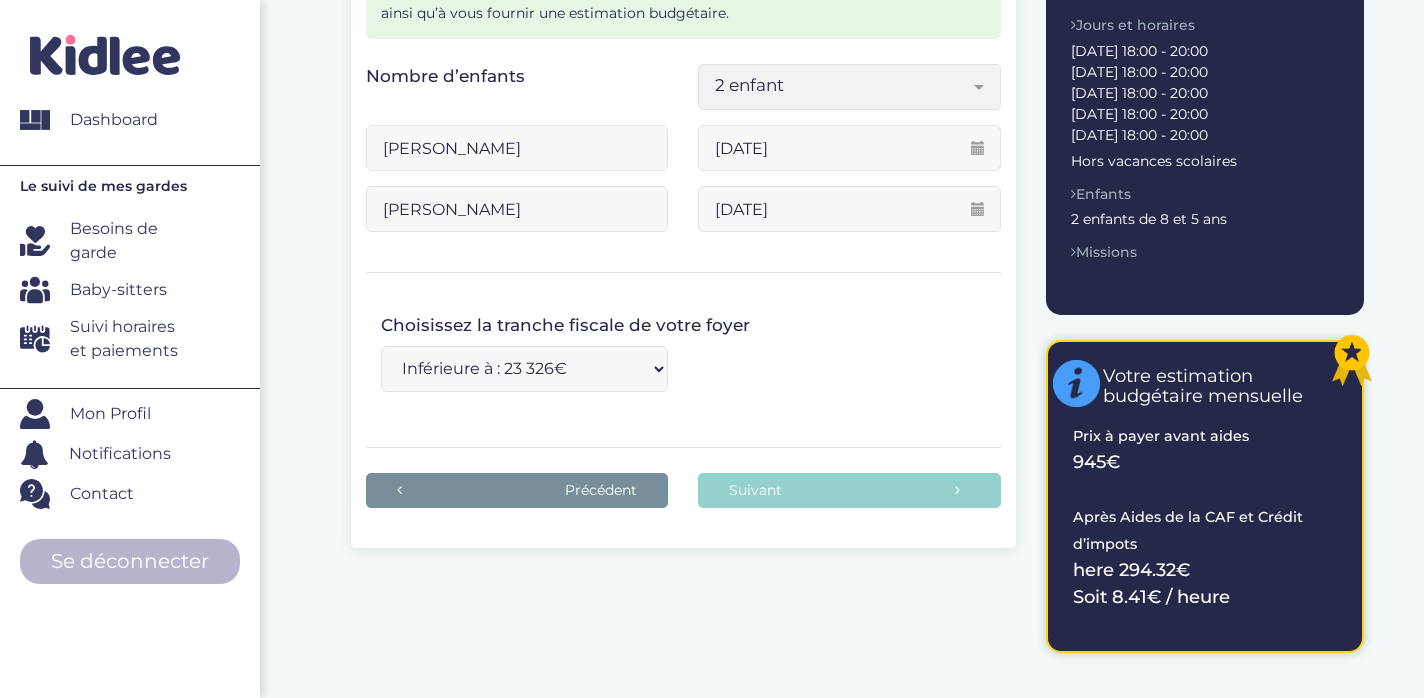click on "Inférieure à : 23 326€   Entre : 23 326€ et 51 836€   Supérieure à : 51 836€" at bounding box center [525, 369] 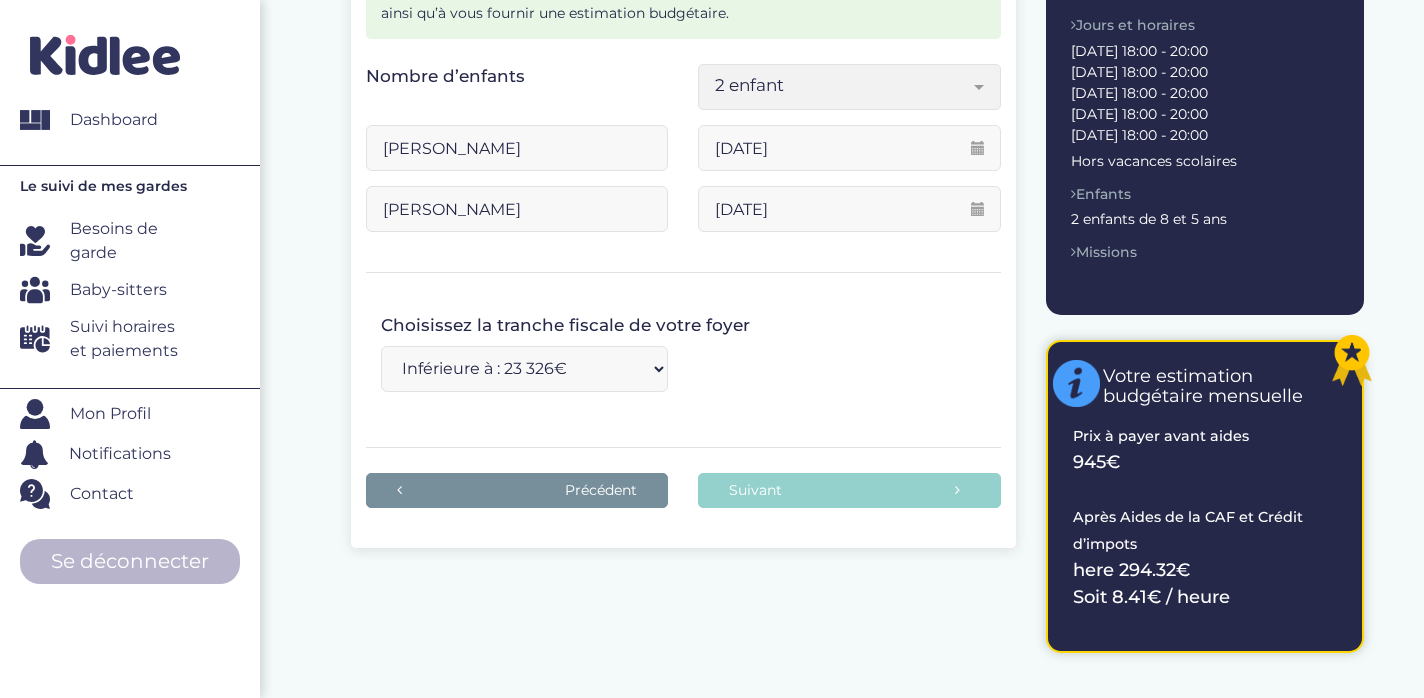 select on "supérieure à 51 836€" 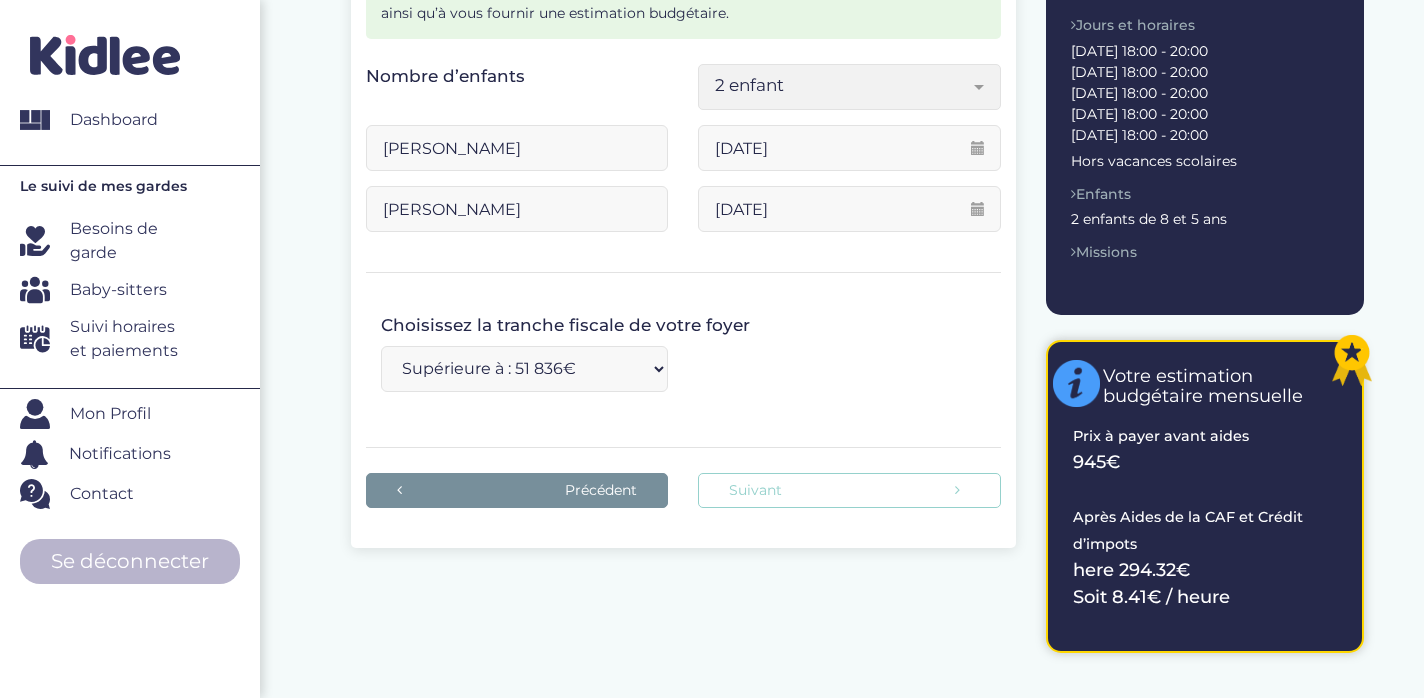 click on "Suivant" at bounding box center (849, 490) 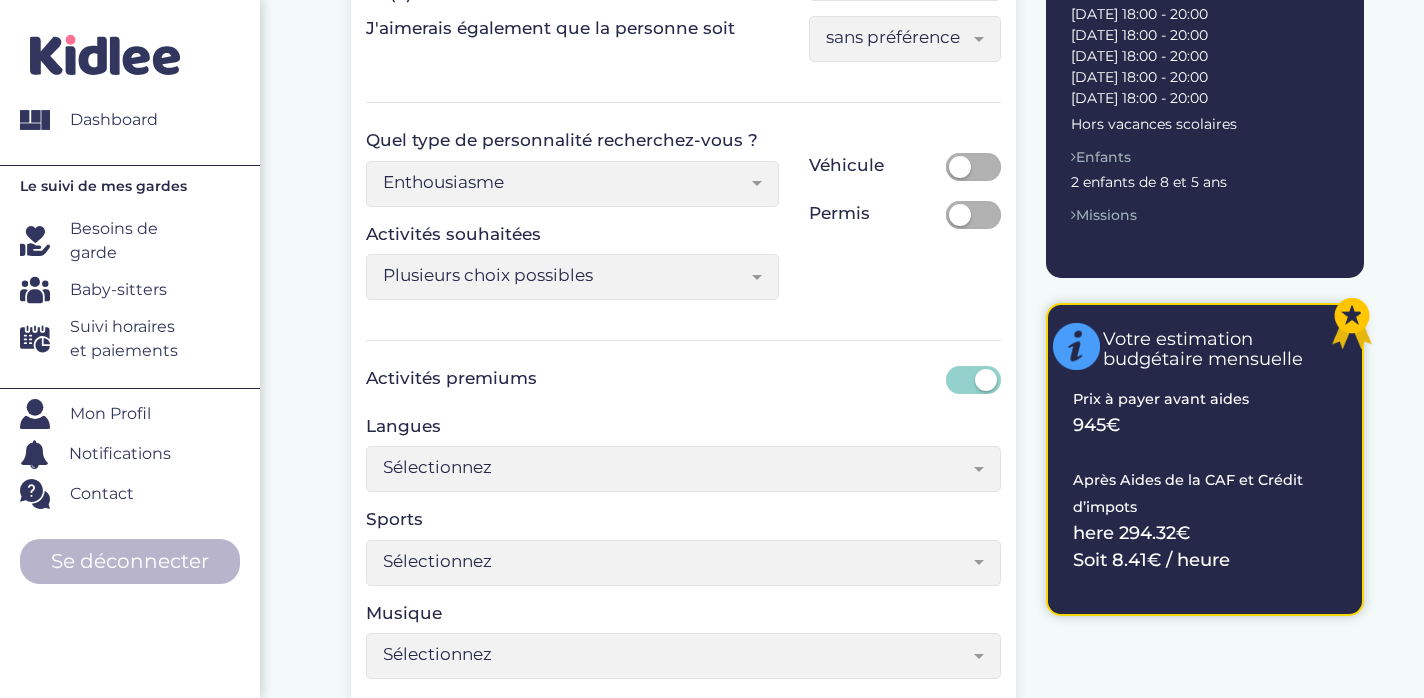 scroll, scrollTop: 574, scrollLeft: 0, axis: vertical 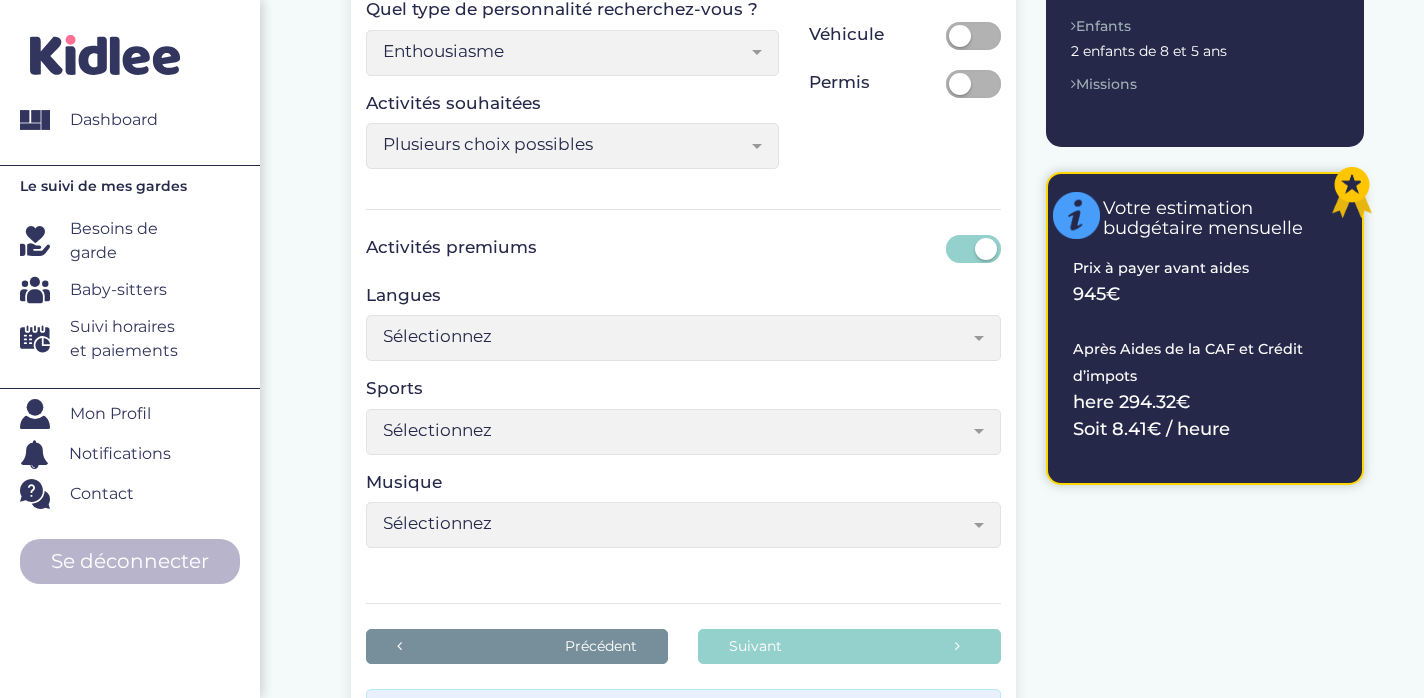 click on "Sélectionnez" at bounding box center [676, 336] 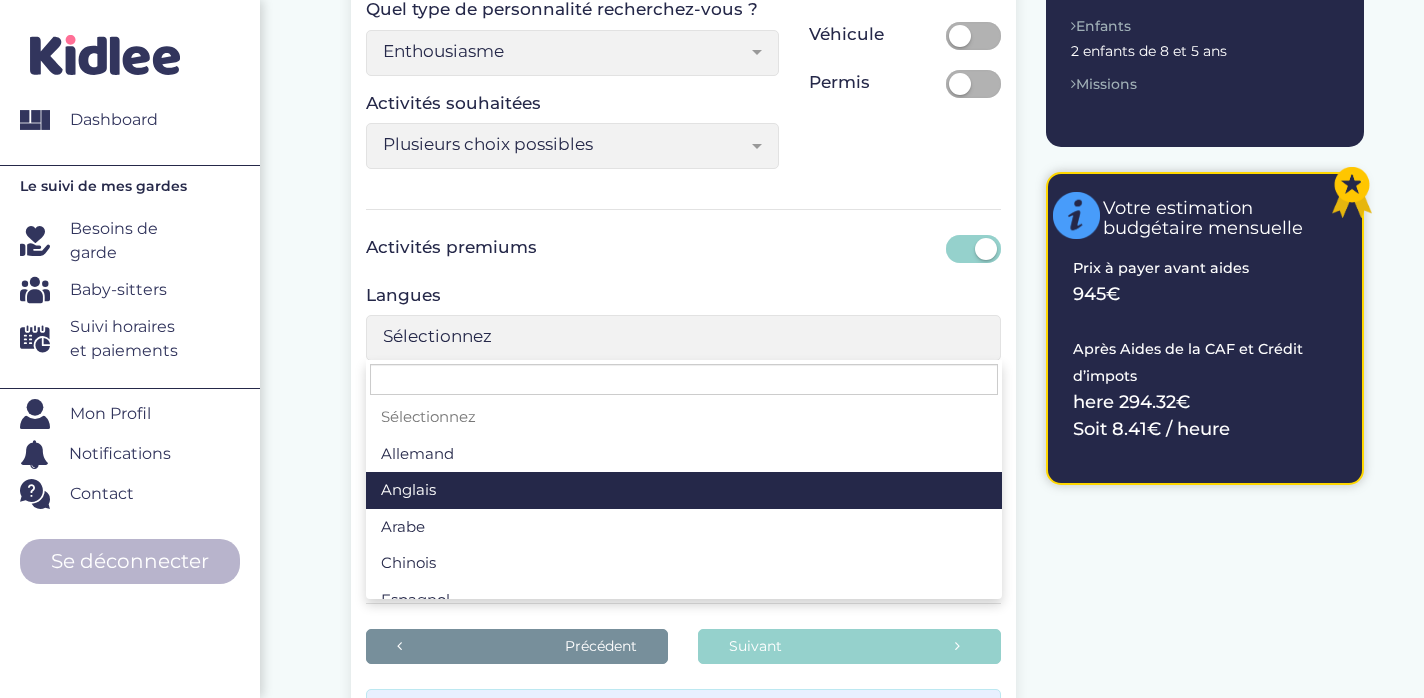 select on "Sélectionnez" 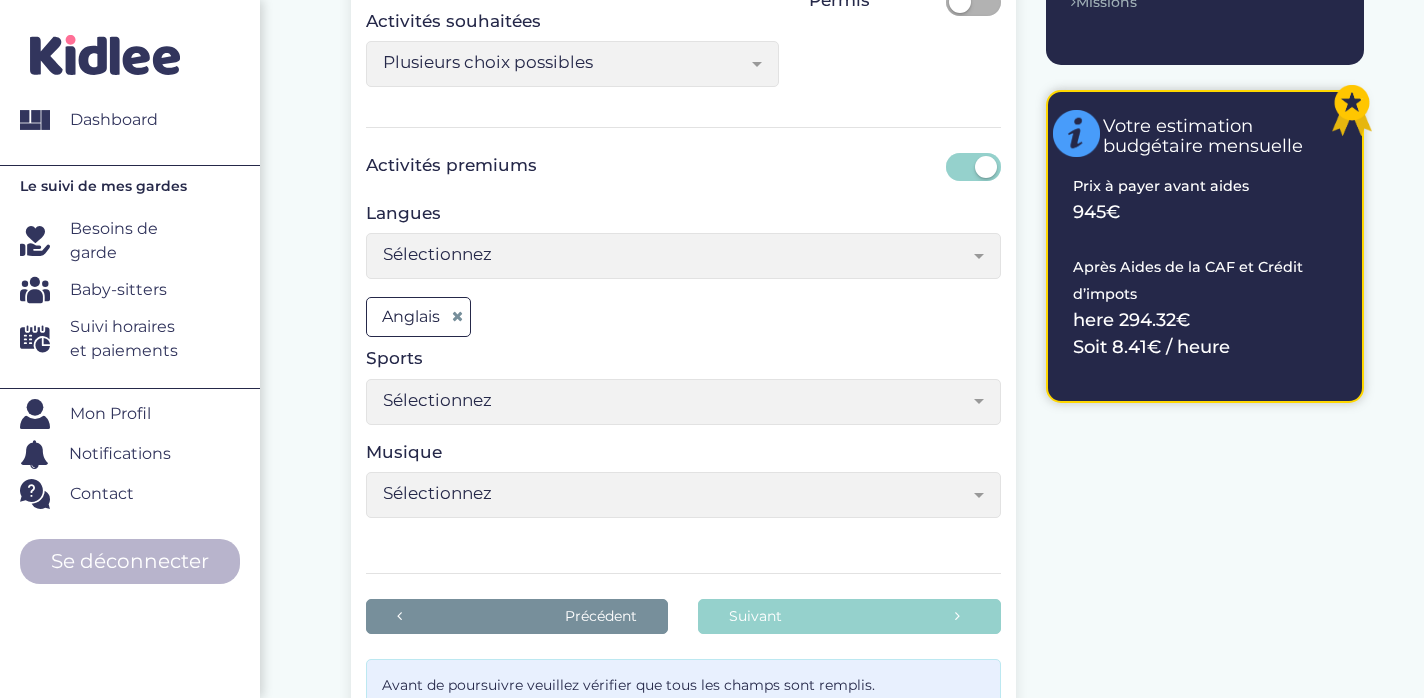 scroll, scrollTop: 678, scrollLeft: 0, axis: vertical 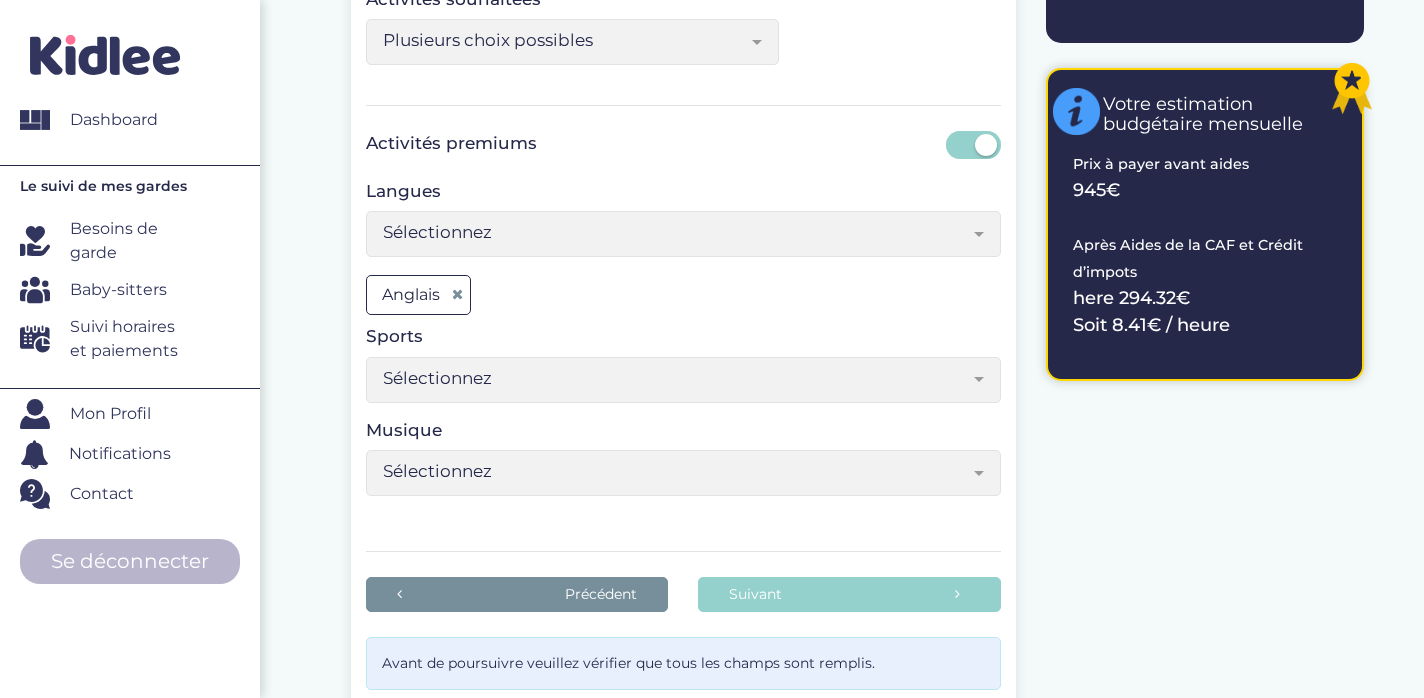 click on "Sélectionnez" at bounding box center [676, 471] 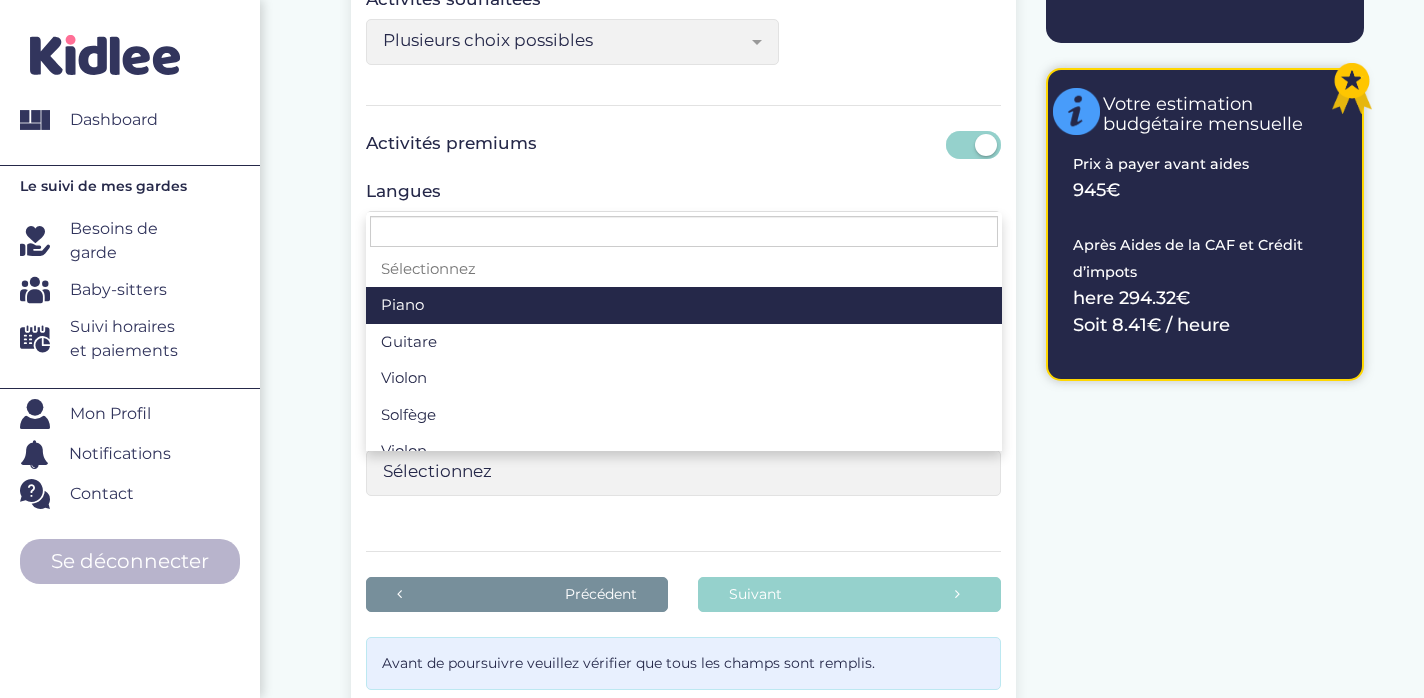 click on "Activités premiums
Langues
Sélectionnez   Allemand   Anglais   Arabe   Chinois   Espagnol   Grec   [GEOGRAPHIC_DATA]   [GEOGRAPHIC_DATA]   Russe   Portugais   Français   Serbe   Arménien   Néerlandais   Turc   [DEMOGRAPHIC_DATA]   Ukrainien Sélectionnez   Anglais
Sports
Sélectionnez   Tennis de table   Natation   Tennis   Handball   Basketball   Football   Judo   Karaté   Rugby   Course   Cyclisme   Danse   Gymnastique   Athlétisme   Equitation   Badminton   Fitness   Running   Football   Yoga   Boxe   Volleyball    MMA Sélectionnez
Musique
Sélectionnez   Piano   Guitare   Violon   Solfège   Violon   Violoncelle   Batterie   Flûte   Saxophone   Clarinette   Trompette   Accordéon   Harpe   Batterie   Guitare électrique   Ukulélé   Boite à rythme Sélectionnez" at bounding box center [684, 329] 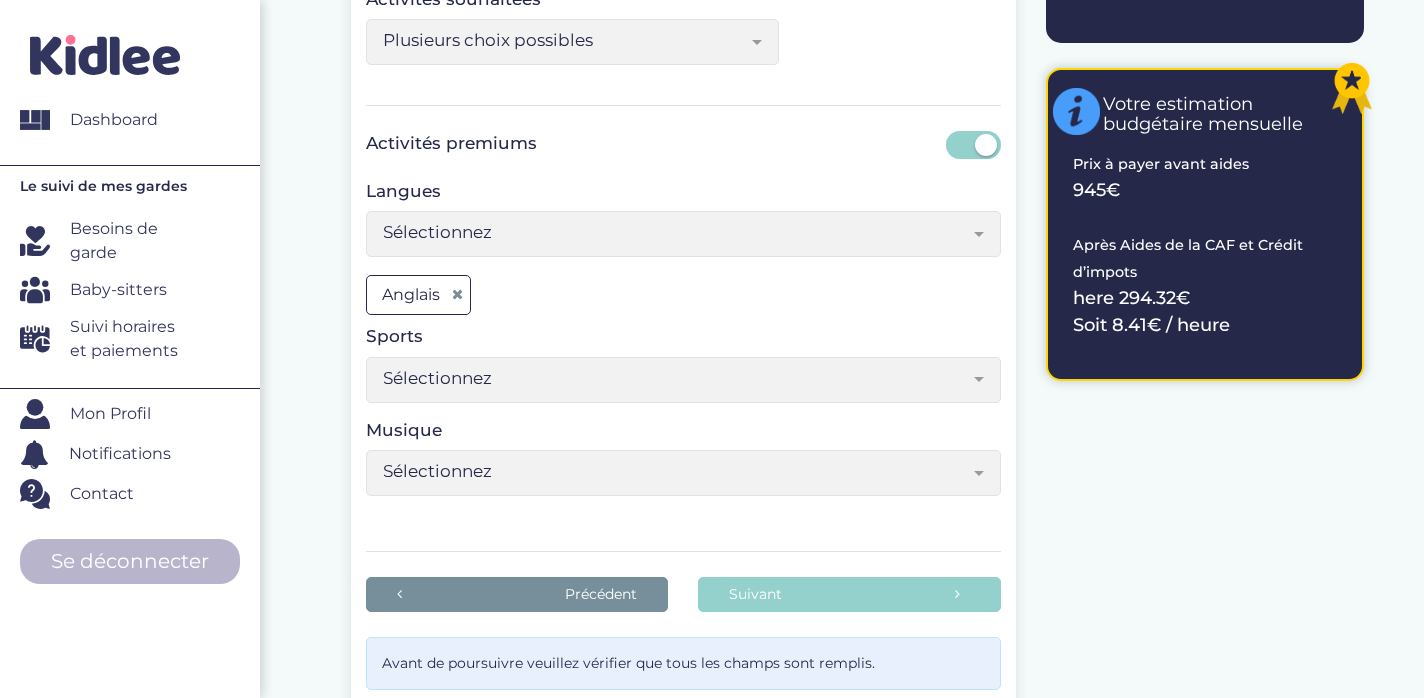 click on "Indiquez vos horaires de garde
Date de début
[DATE]     Veuillez selectionner une date de début
La date de début doit être supérieur à la date du d'[DATE]
Date de fin
[DATE]     Veuillez selectionner une date de début
date de fin doit être supérieur au date de début
Avant de poursuivre veuillez vérifier que tous les champs sont remplis.
Appliquer à [DATE], [DATE], [DATE] et [DATE]   16:30   19:30   Toutes les semaines   Toutes les 2 semaines   Tous les mois Toutes les semaines
[DATE]
18:00   20:00       Tous les mois" at bounding box center (857, 169) 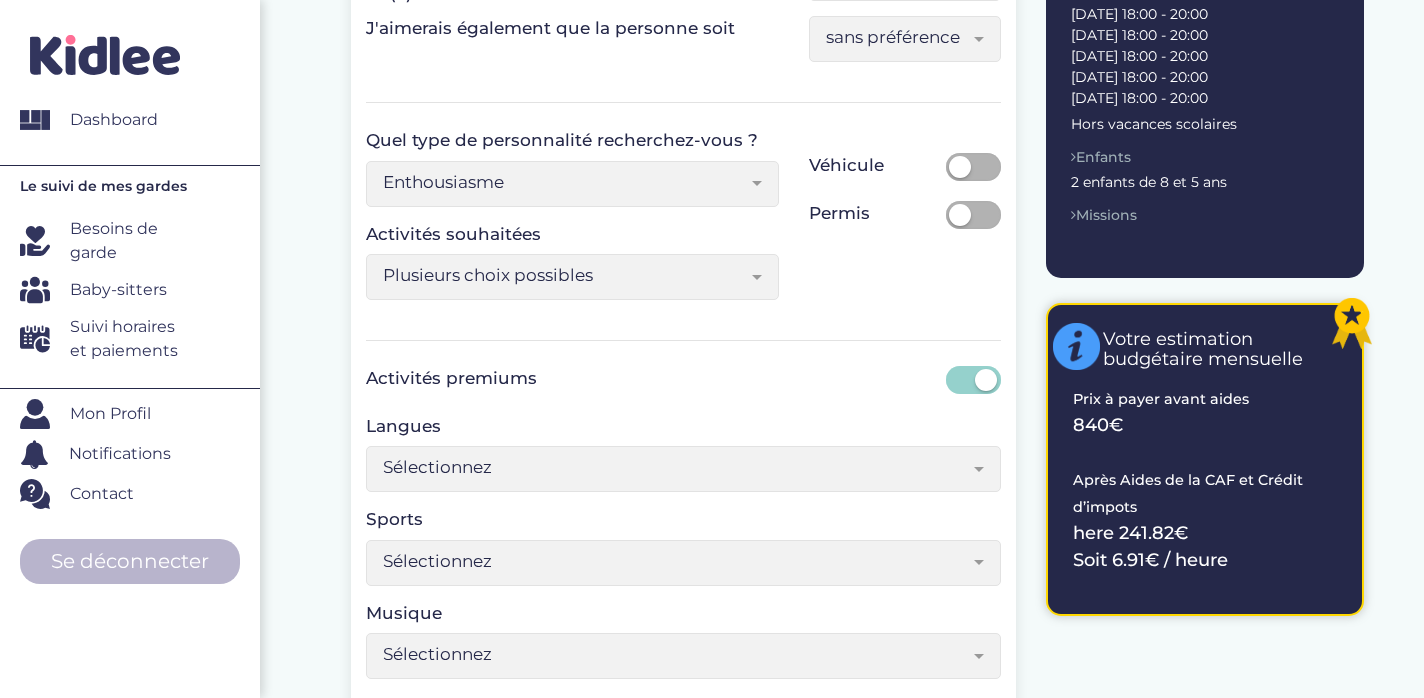 scroll, scrollTop: 585, scrollLeft: 0, axis: vertical 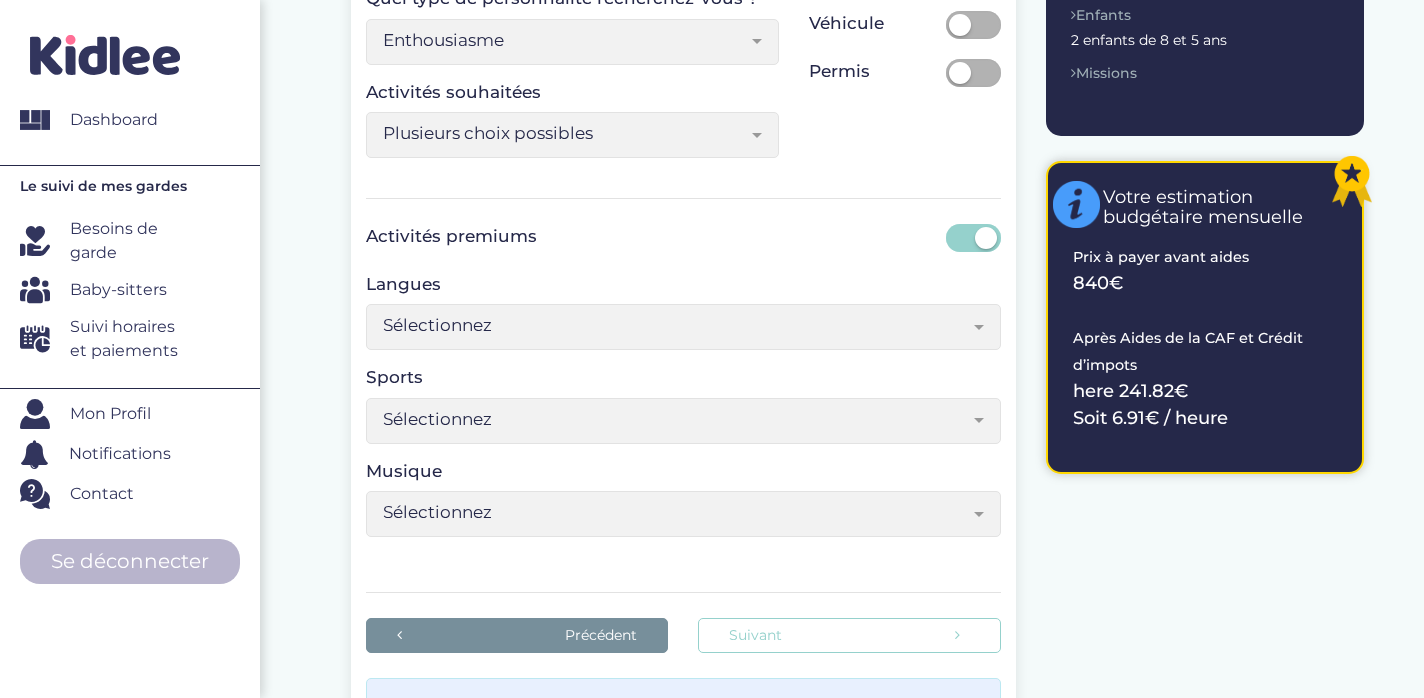 click on "Suivant" at bounding box center (849, 635) 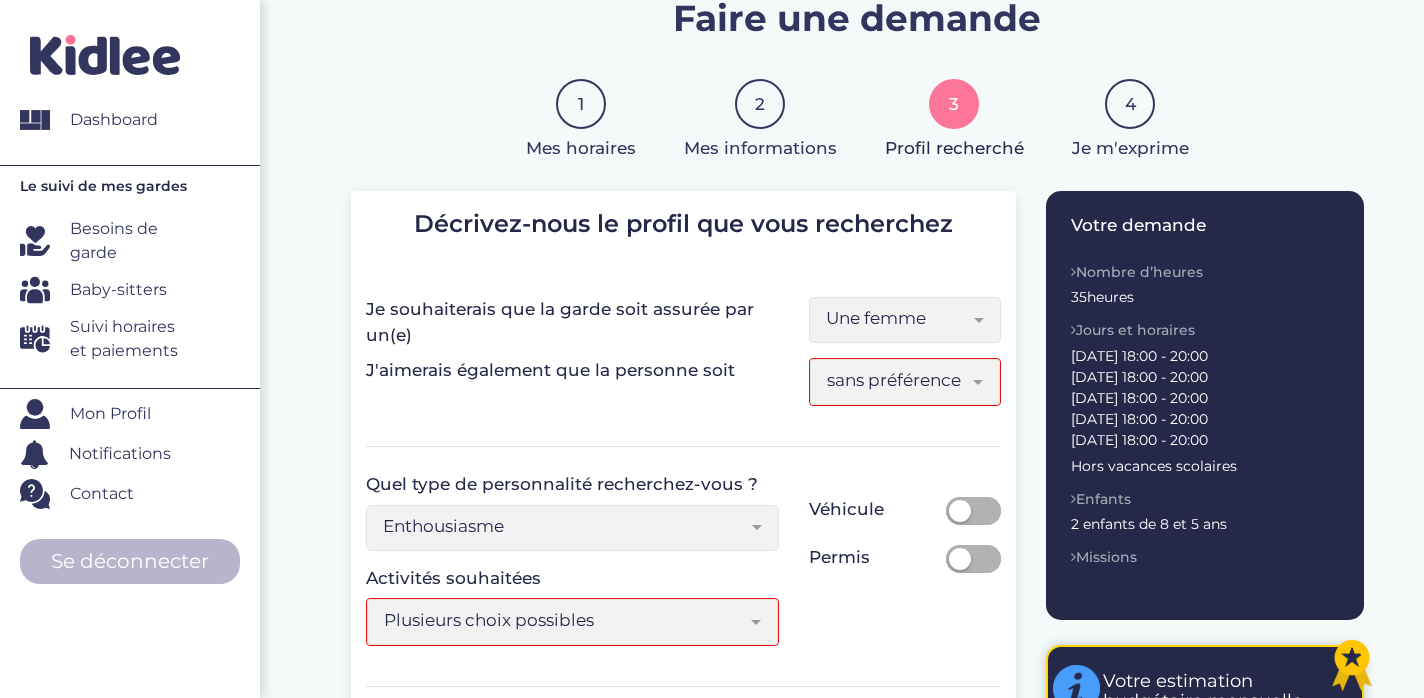 scroll, scrollTop: 100, scrollLeft: 0, axis: vertical 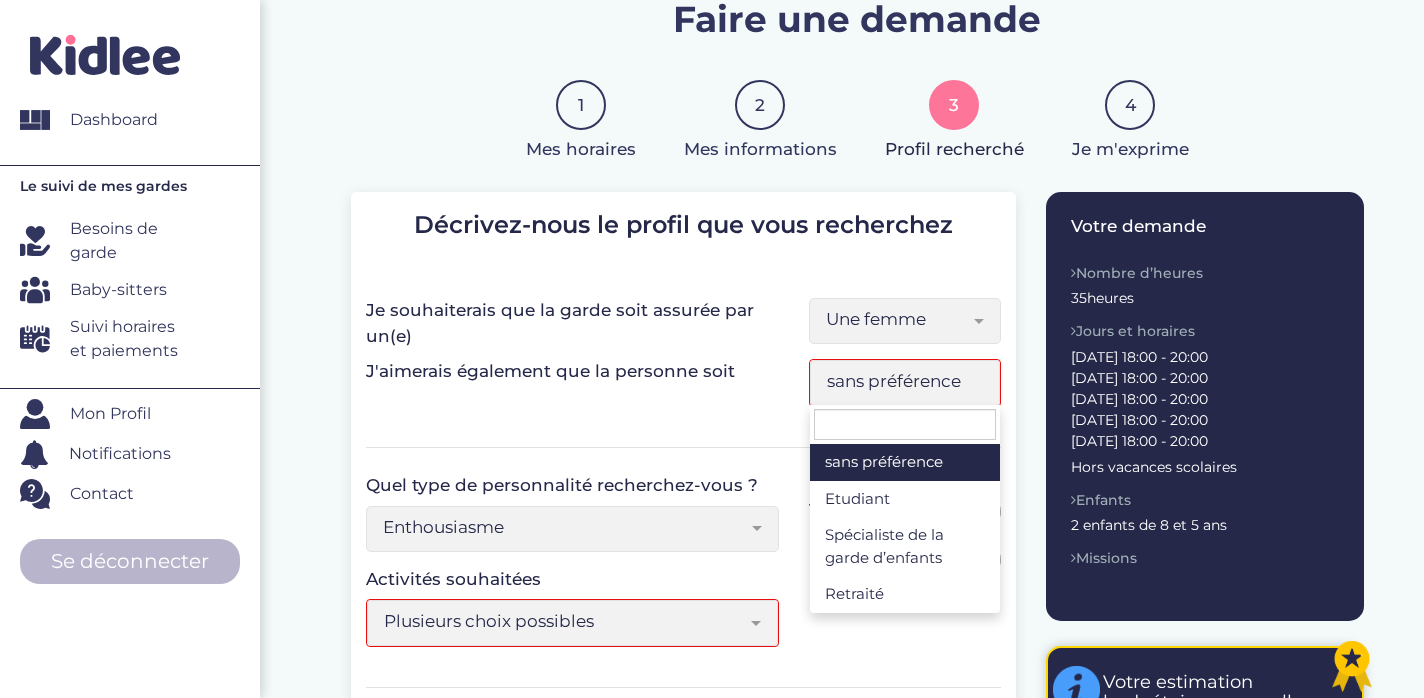 click on "sans préférence" at bounding box center [897, 381] 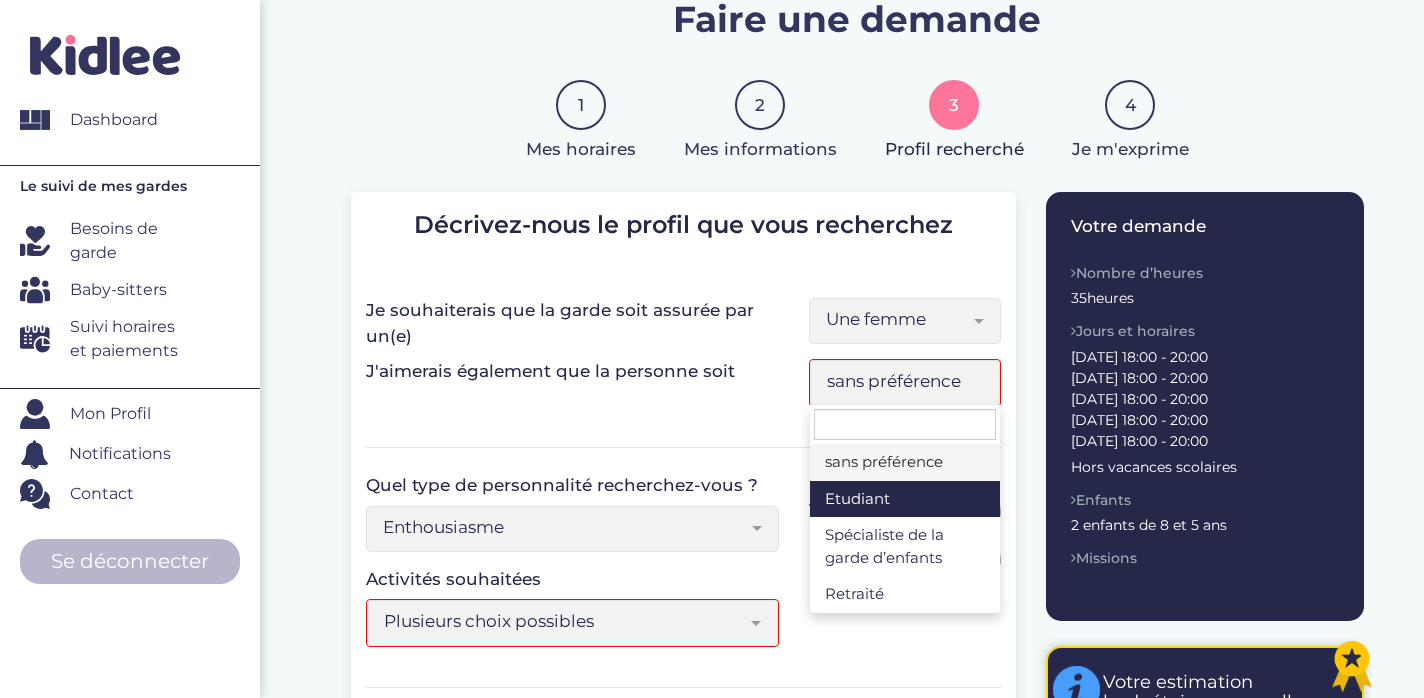 select on "5" 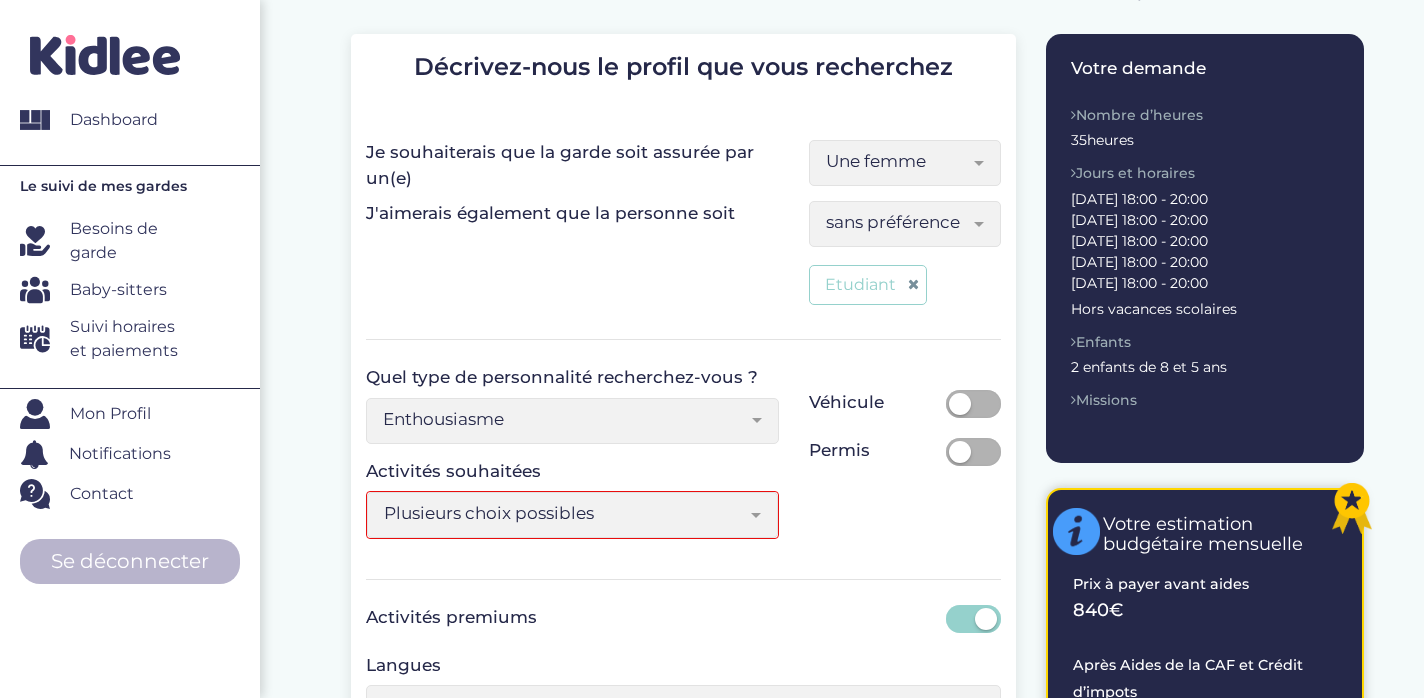 scroll, scrollTop: 309, scrollLeft: 0, axis: vertical 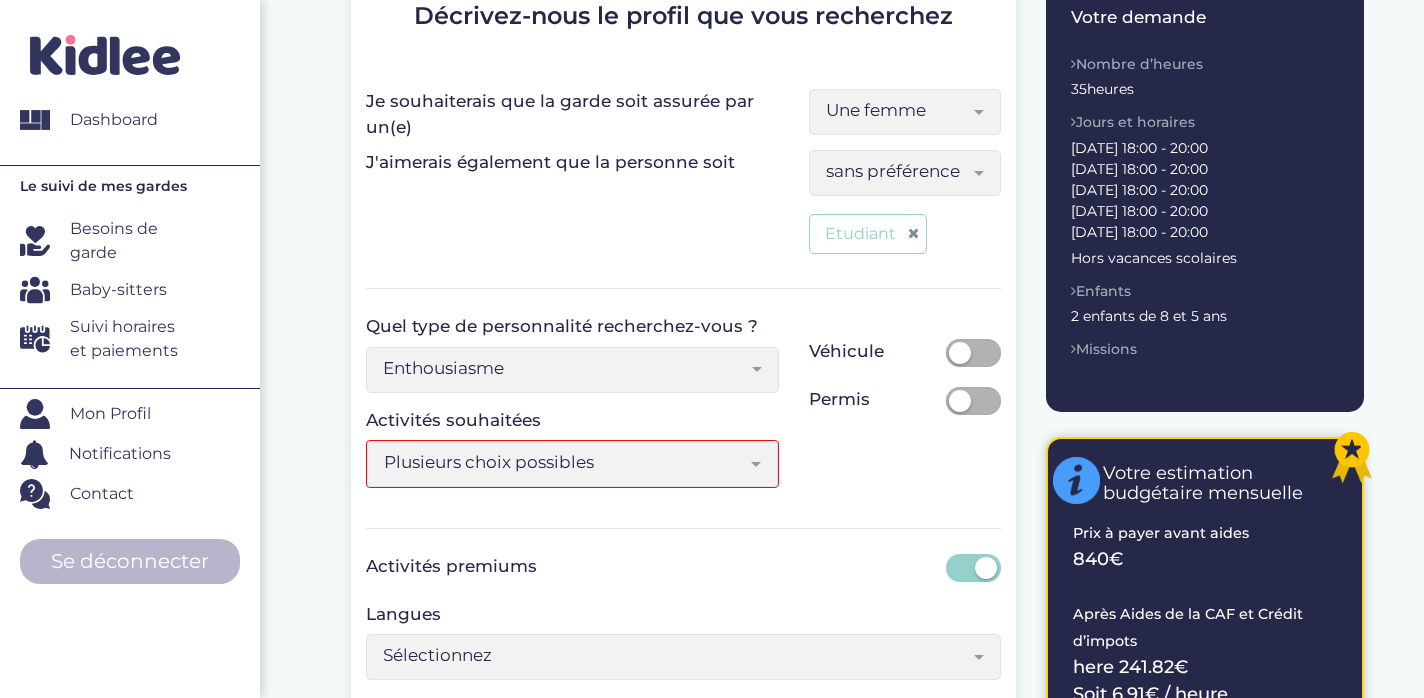 click on "Plusieurs choix possibles" at bounding box center (565, 462) 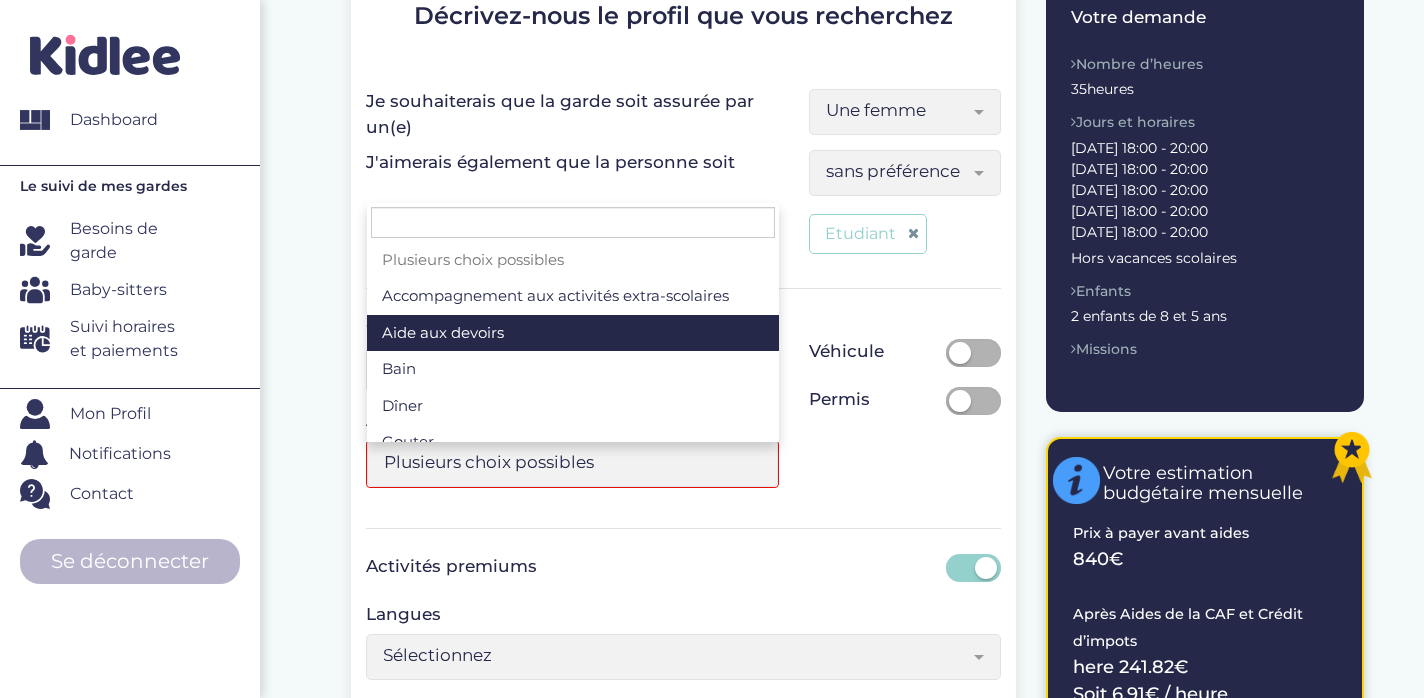 scroll, scrollTop: 105, scrollLeft: 0, axis: vertical 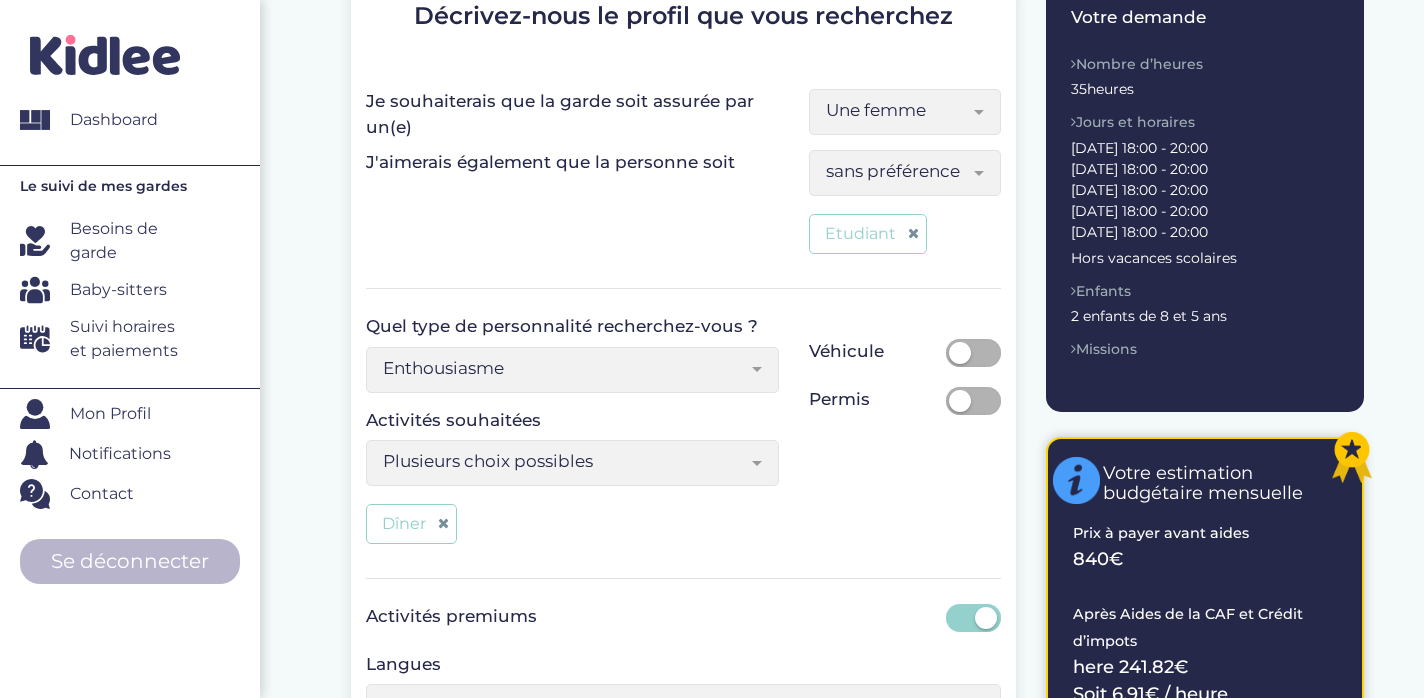click on "Plusieurs choix possibles" at bounding box center (565, 461) 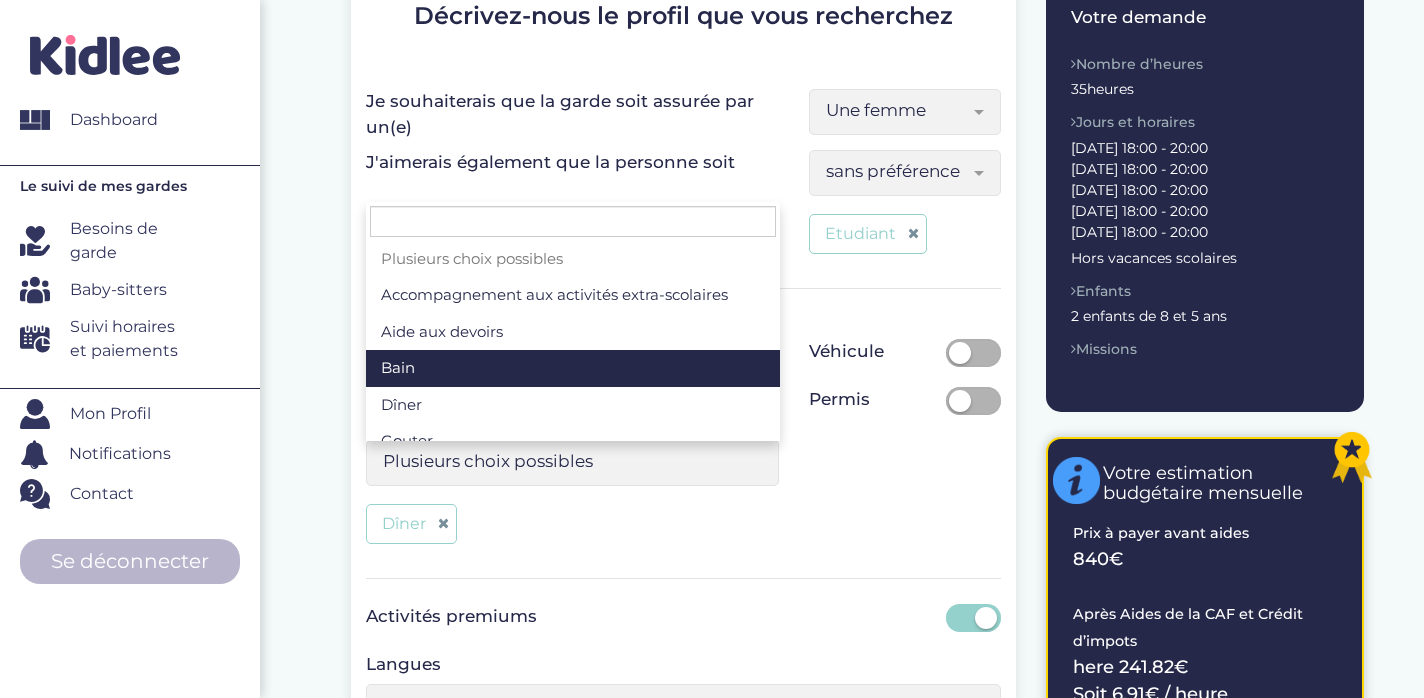 scroll, scrollTop: 128, scrollLeft: 0, axis: vertical 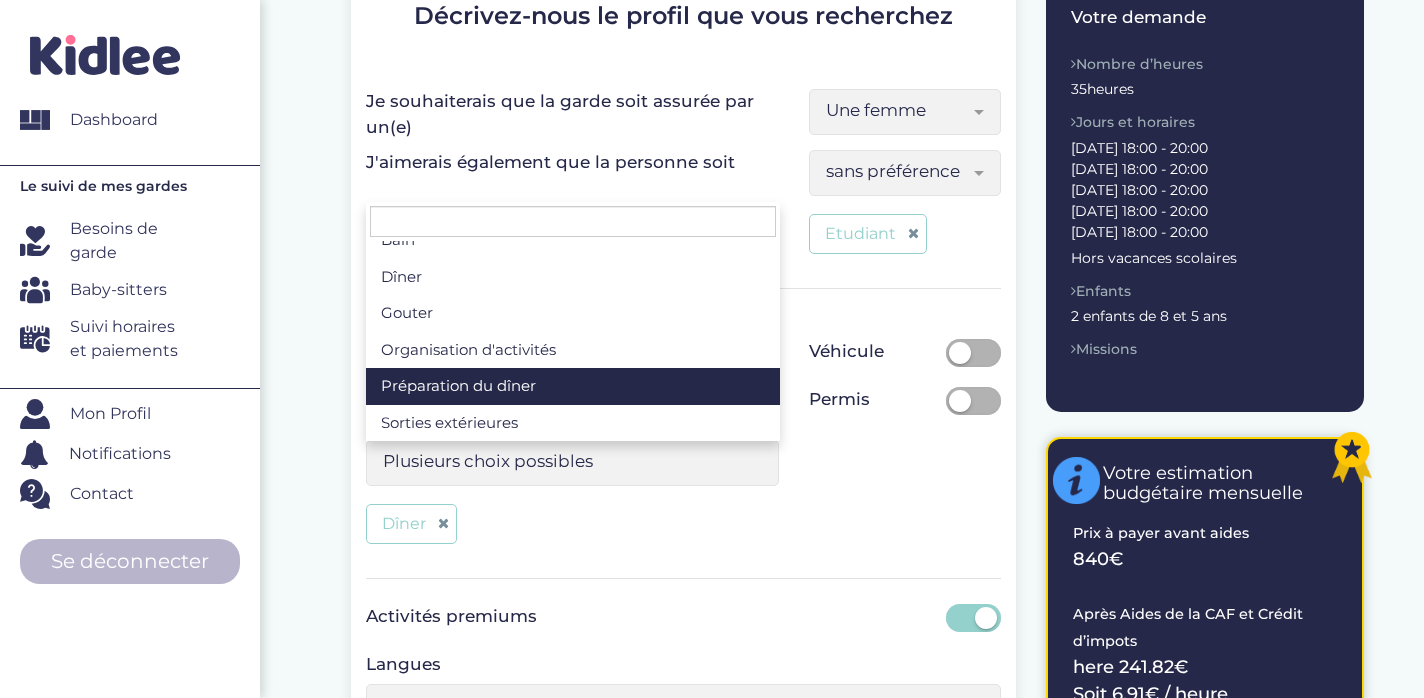 select on "Plusieurs choix possibles" 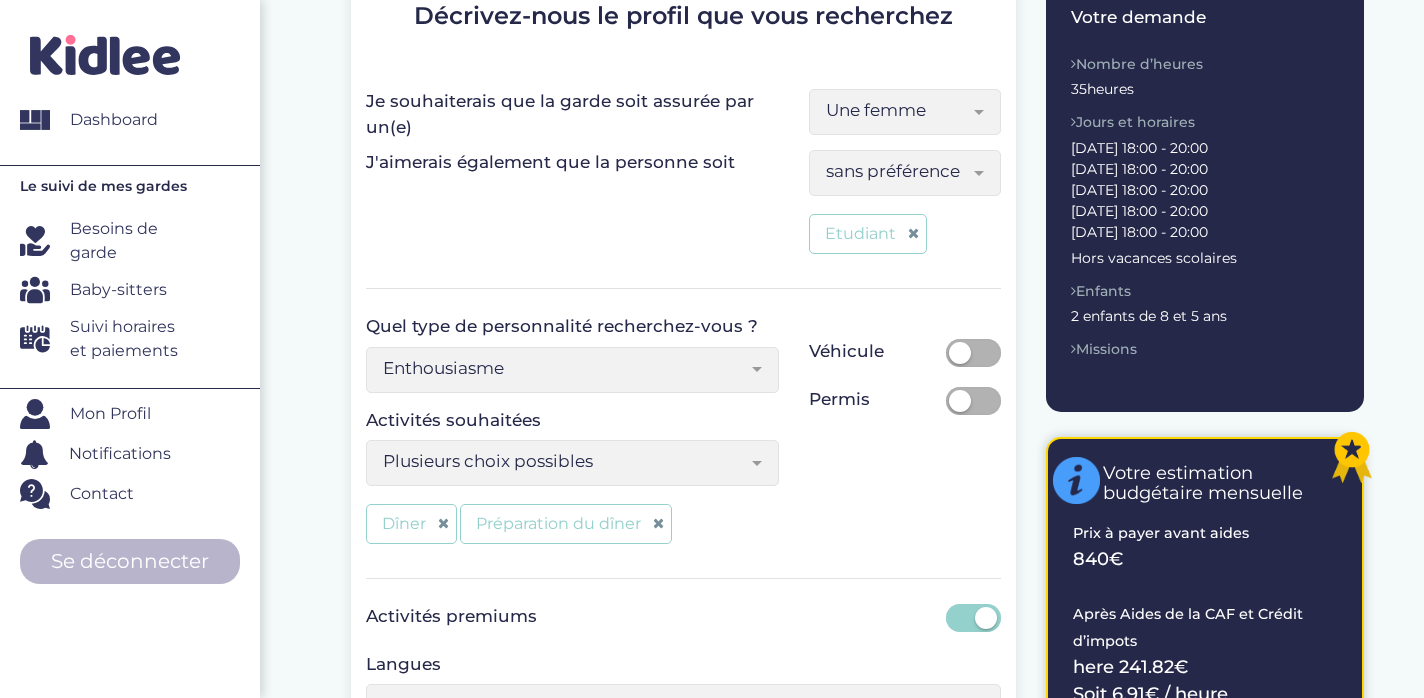 click on "Plusieurs choix possibles" at bounding box center [565, 461] 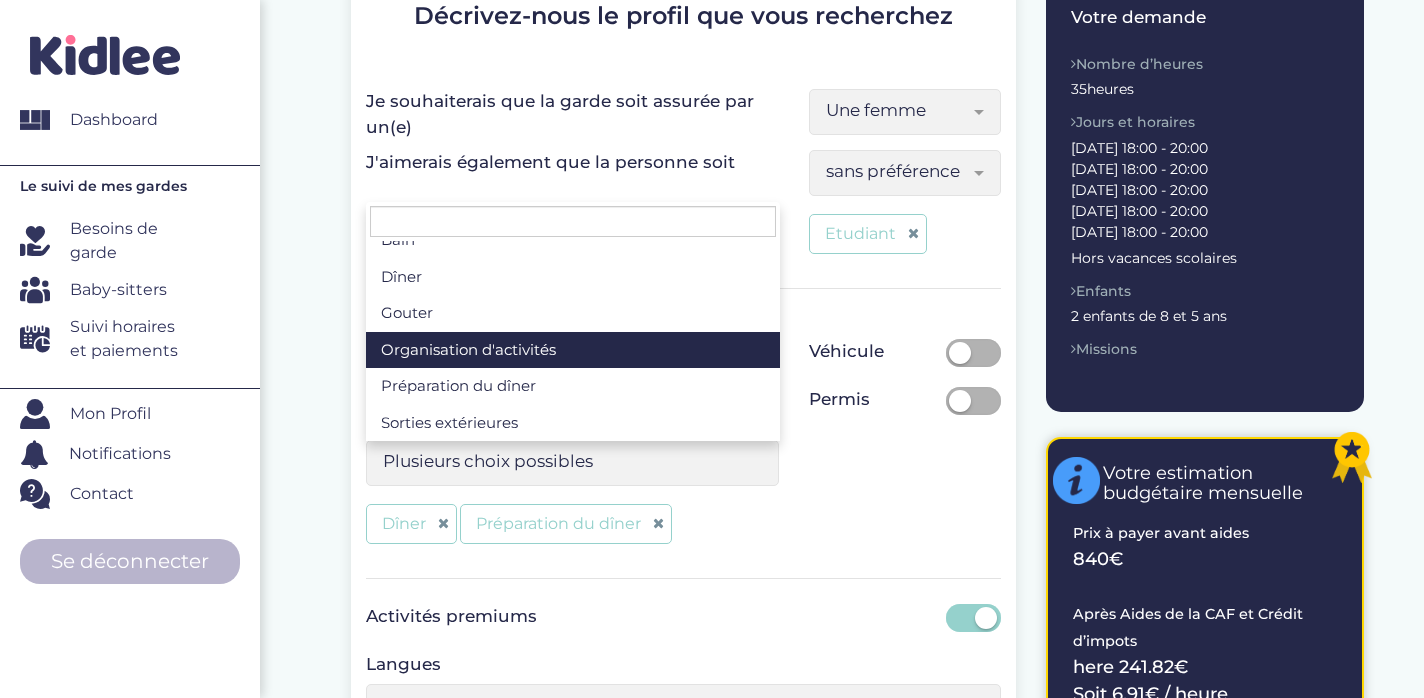 scroll, scrollTop: 127, scrollLeft: 0, axis: vertical 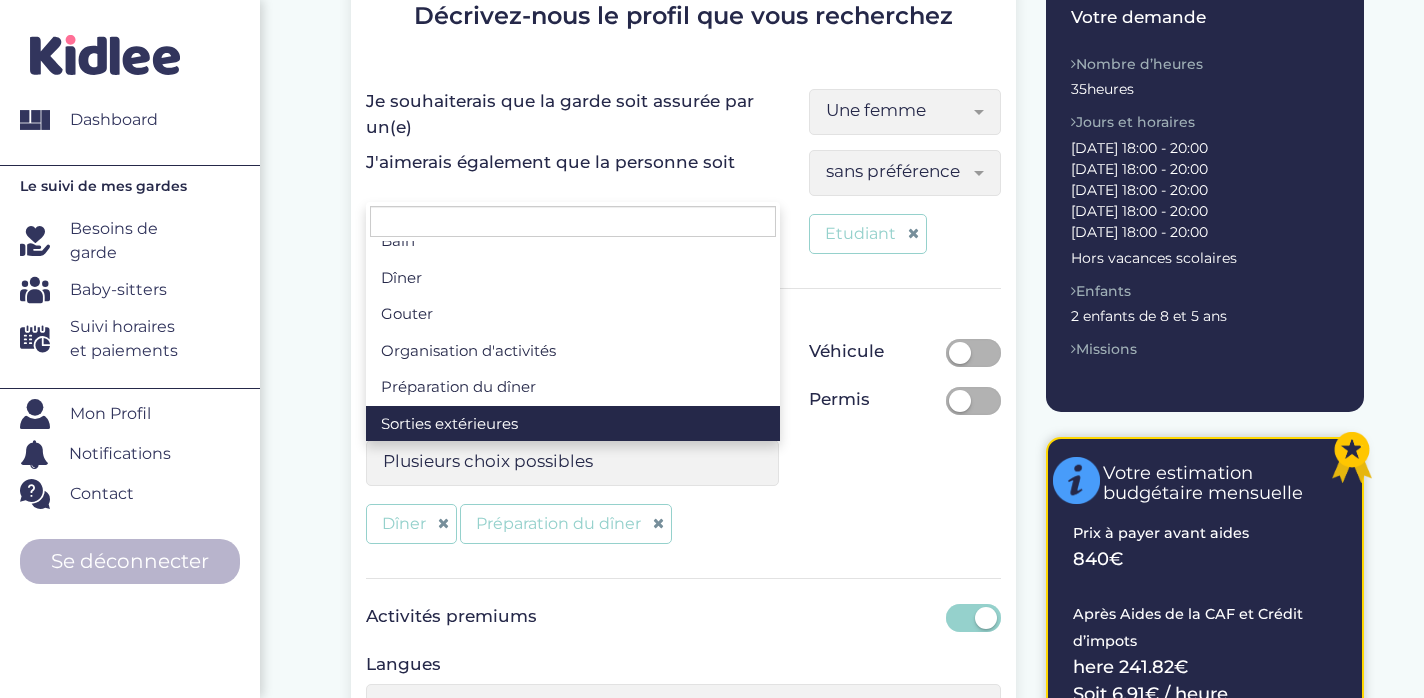 click on "Quel type de personnalité recherchez-vous ?
Enthousiasme   Curiosité   Créativité   Docueur   Autonomie   Dynamisme   Passsion   Fermeté   Calme Enthousiasme
Activités souhaitées
Plusieurs choix possibles   Accompagnement aux activités extra-scolaires   Aide aux devoirs   Bain   Dîner   Gouter   Organisation d'activités   Préparation du dîner   Sorties extérieures Plusieurs choix possibles   Dîner Préparation du dîner
Véhicule
Permis" at bounding box center [684, 433] 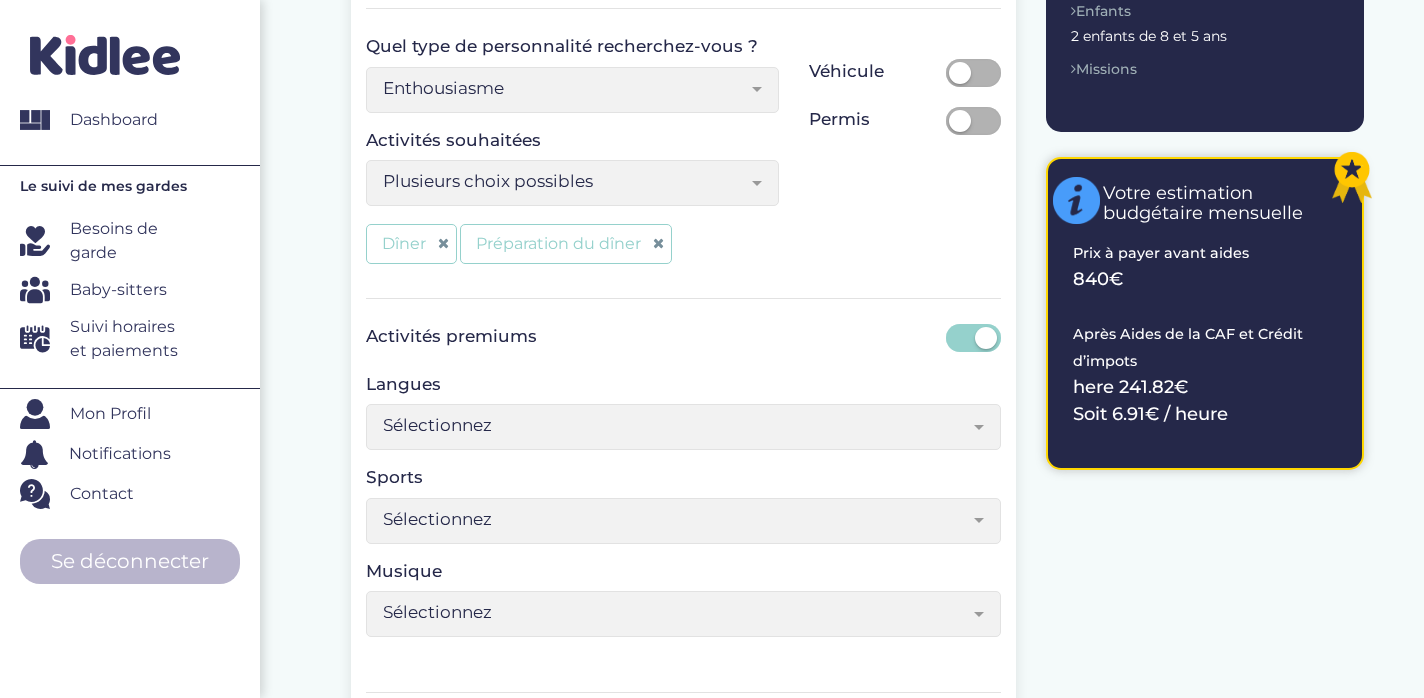 scroll, scrollTop: 655, scrollLeft: 0, axis: vertical 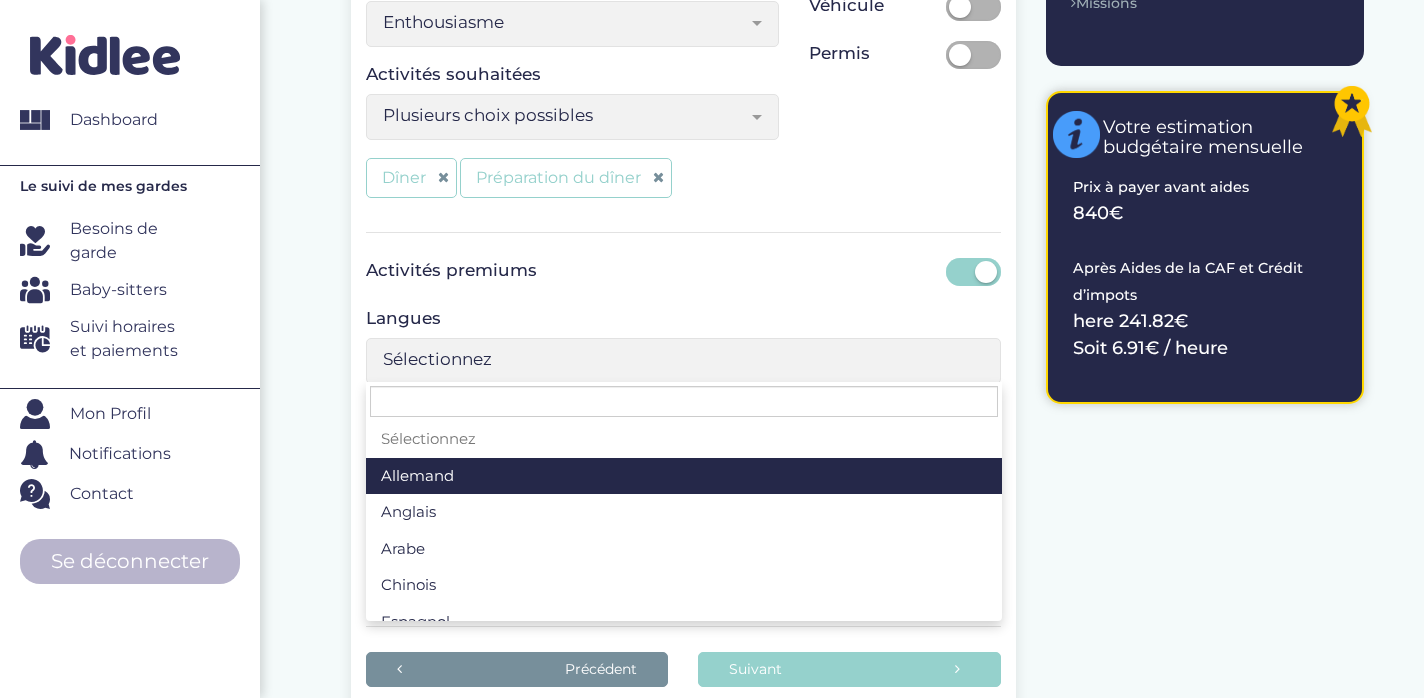 click on "Sélectionnez" at bounding box center (676, 359) 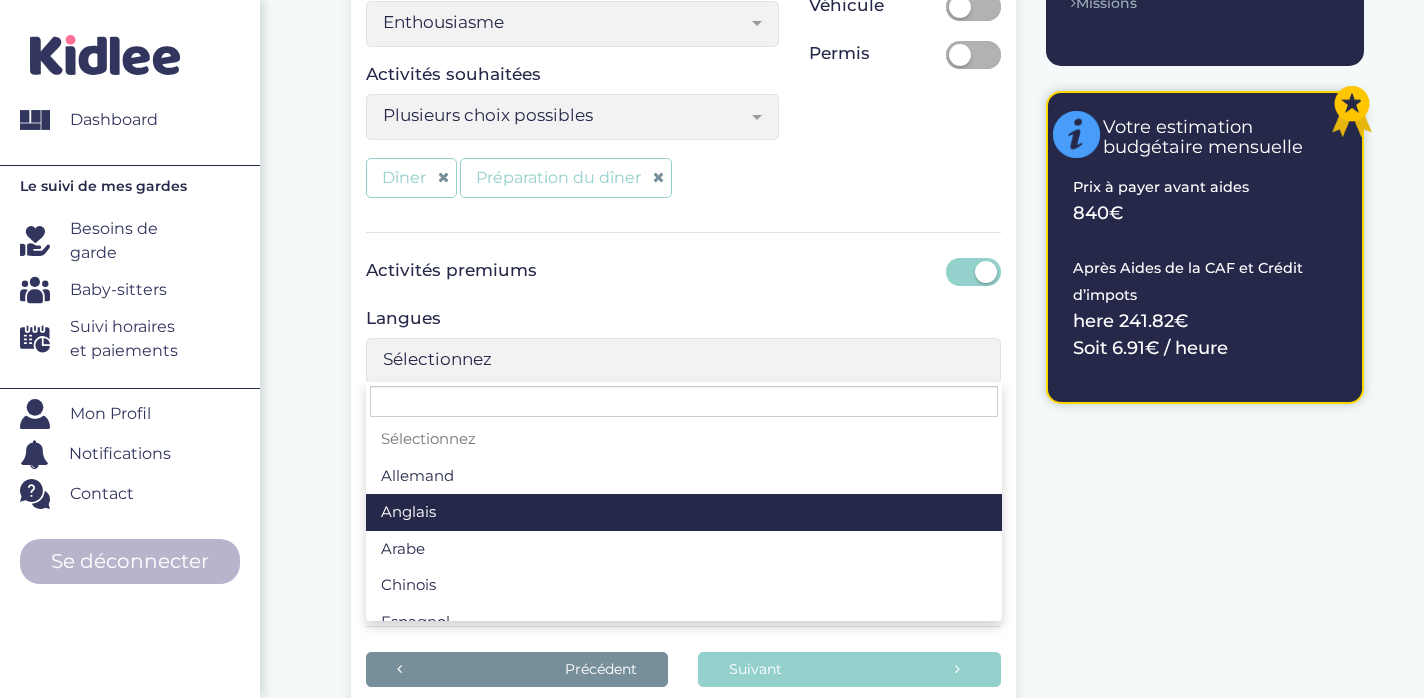 select on "Sélectionnez" 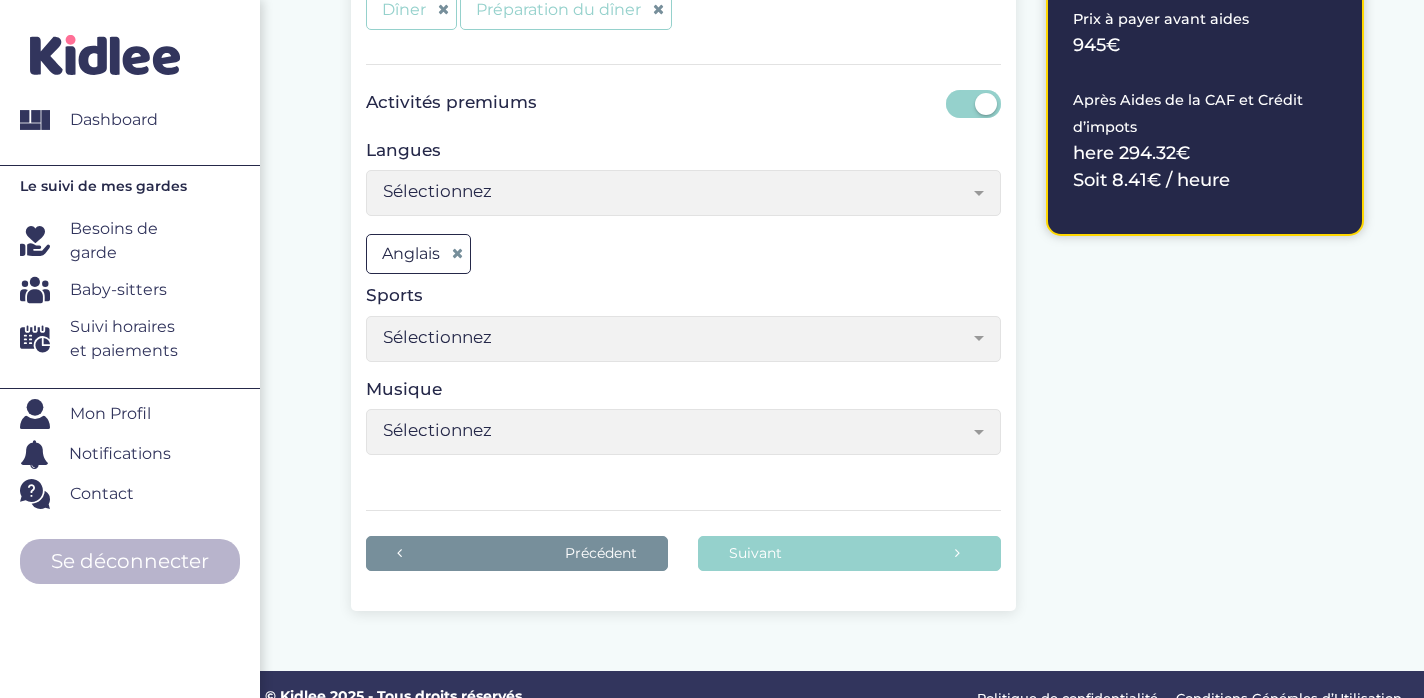 scroll, scrollTop: 849, scrollLeft: 0, axis: vertical 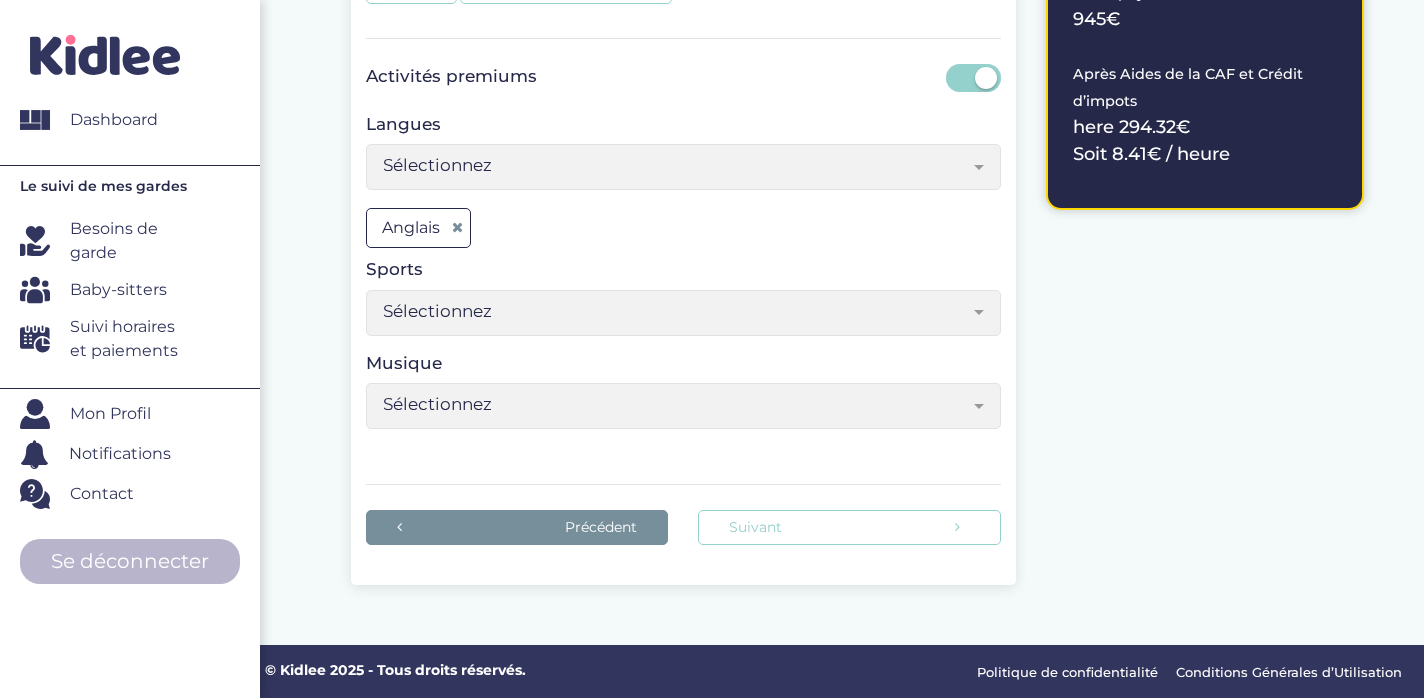 click on "Suivant" at bounding box center [849, 527] 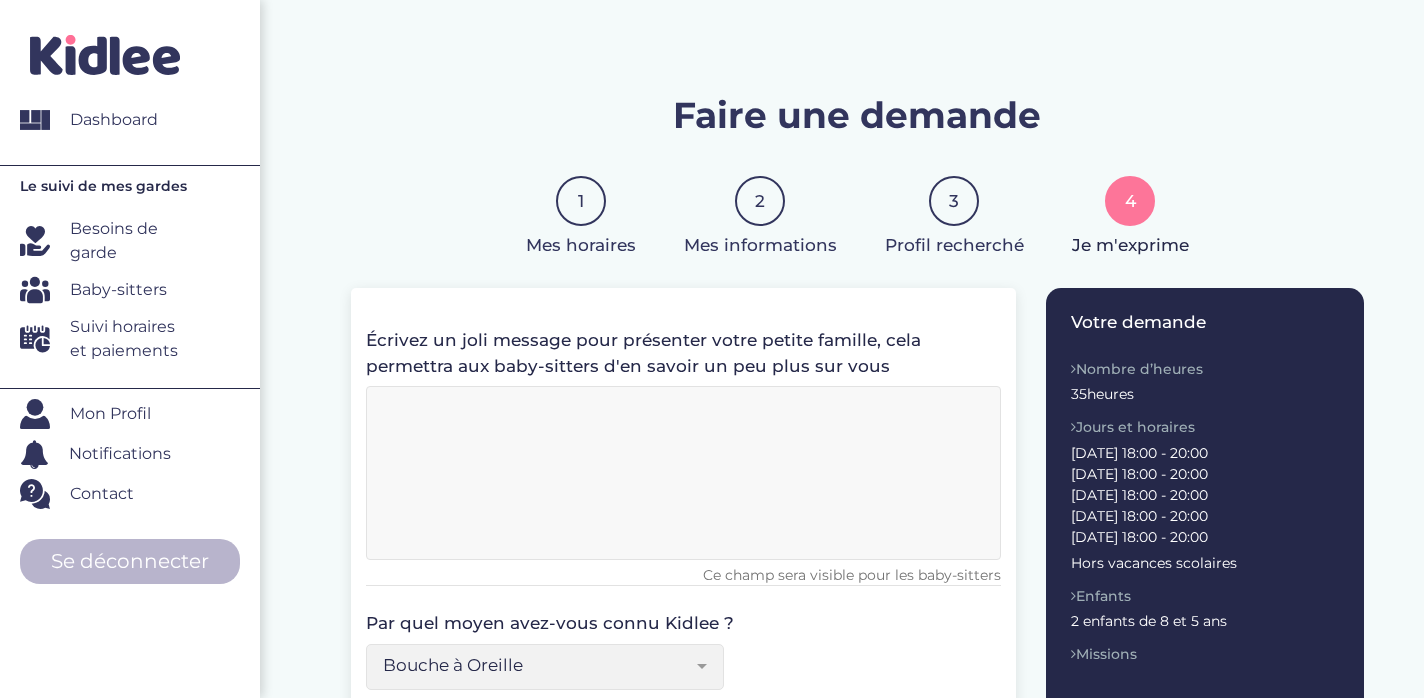 scroll, scrollTop: 0, scrollLeft: 0, axis: both 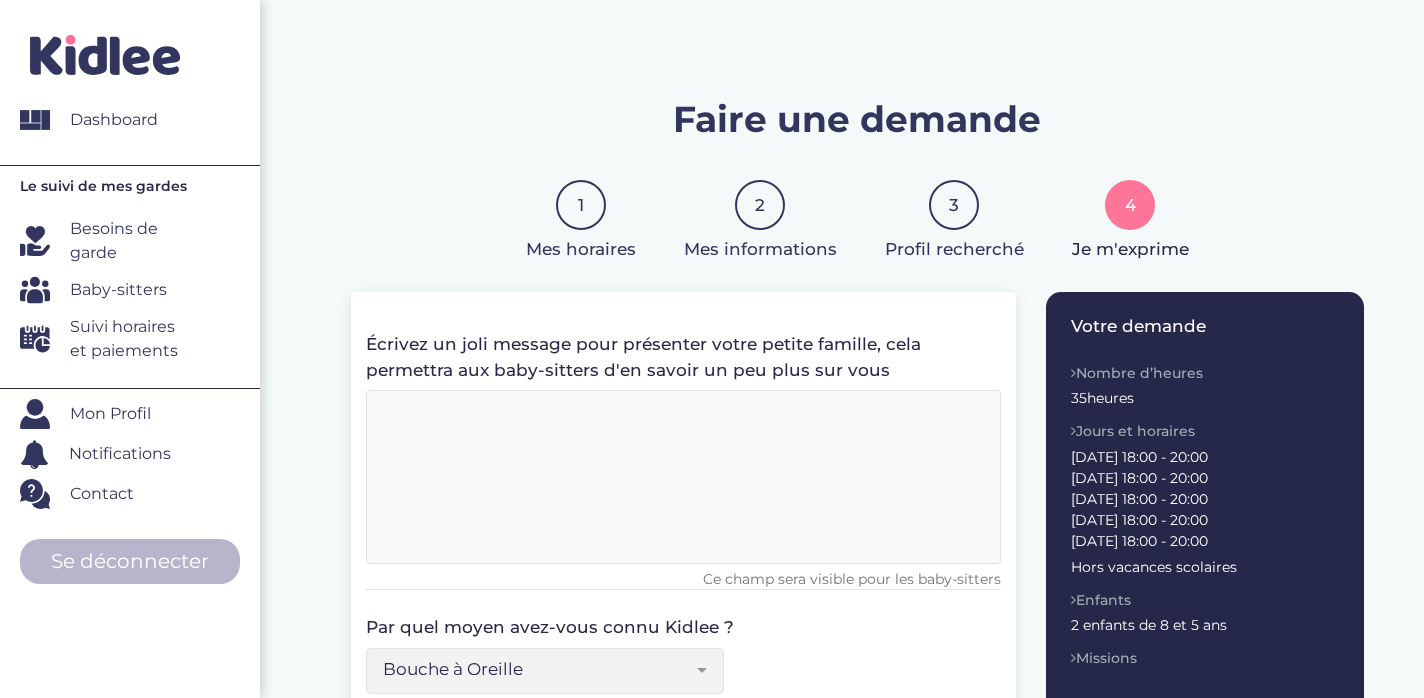 click at bounding box center (684, 477) 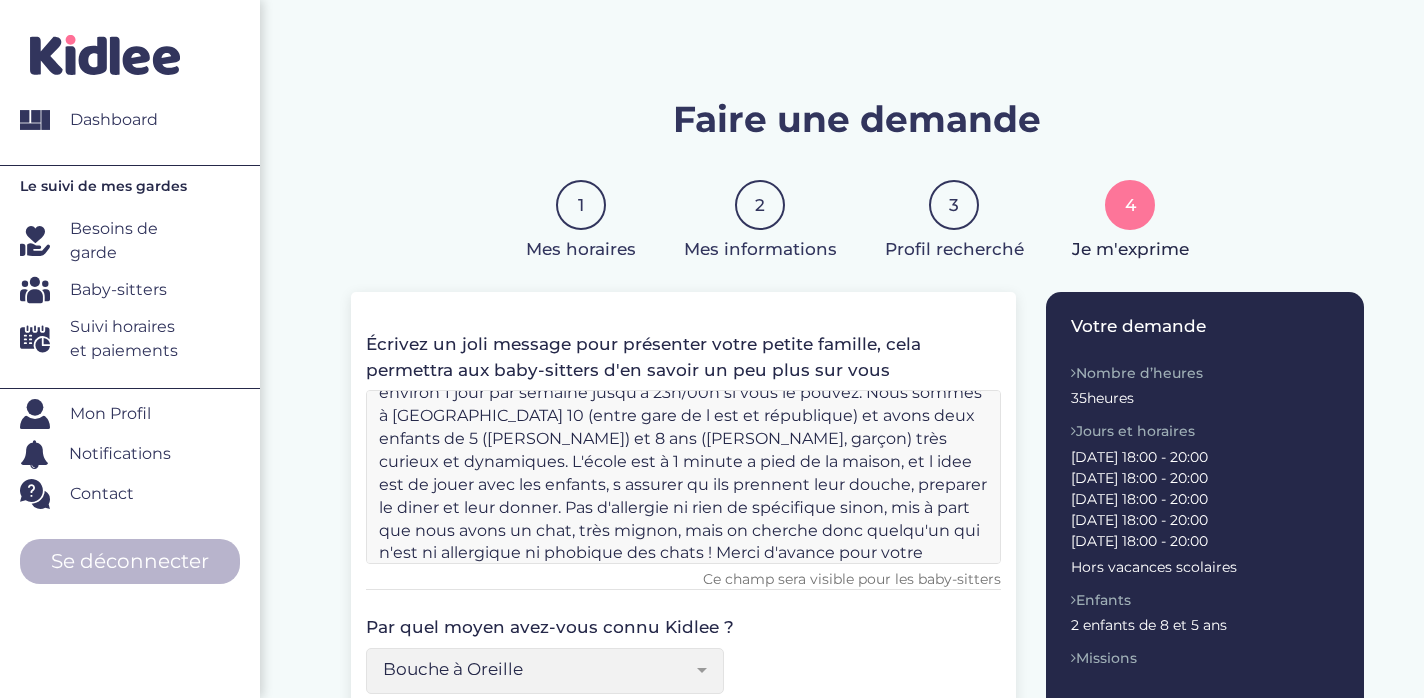 scroll, scrollTop: 0, scrollLeft: 0, axis: both 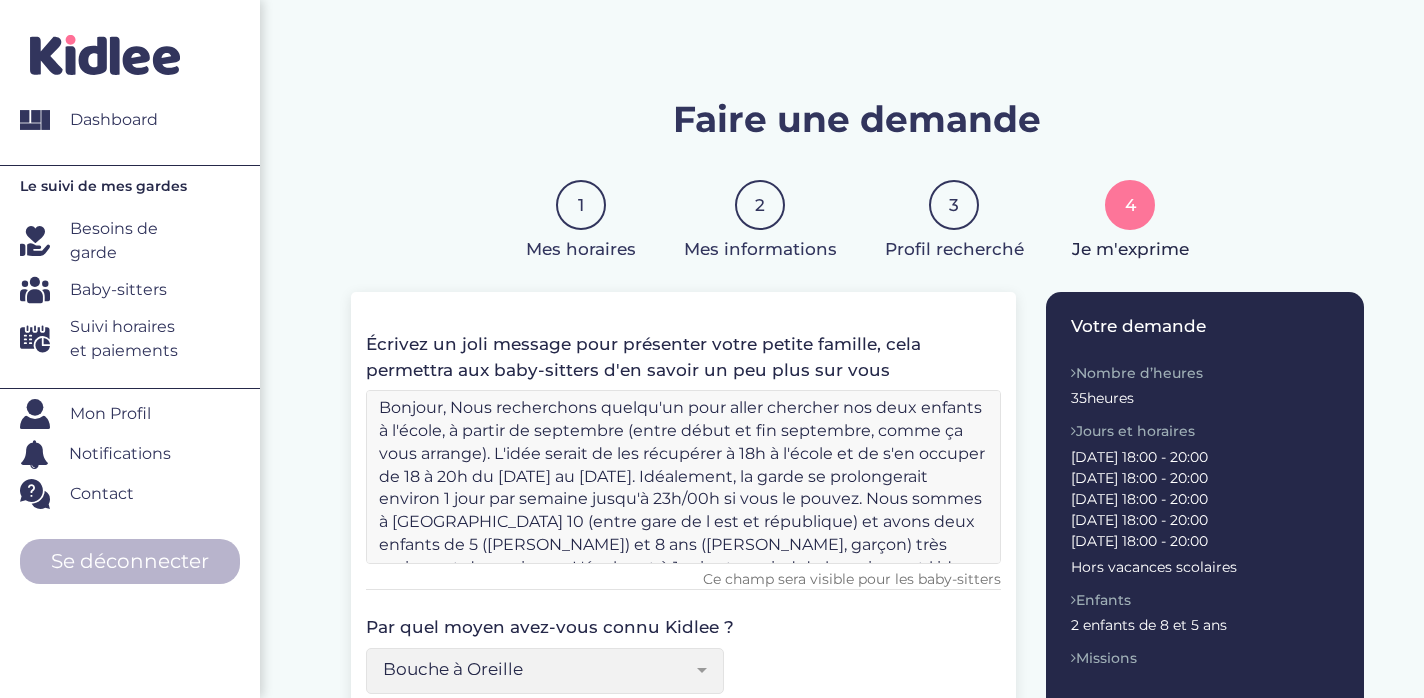 click on "Bonjour, Nous recherchons quelqu'un pour aller chercher nos deux enfants à l'école, à partir de septembre (entre début et fin septembre, comme ça vous arrange). L'idée serait de les récupérer à 18h à l'école et de s'en occuper de 18 à 20h du [DATE] au [DATE]. Idéalement, la garde se prolongerait environ 1 jour par semaine jusqu'à 23h/00h si vous le pouvez. Nous sommes à [GEOGRAPHIC_DATA] 10 (entre gare de l est et république) et avons deux enfants de 5 ([PERSON_NAME]) et 8 ans ([PERSON_NAME], garçon) très curieux et dynamiques. L'école est à 1 minute a pied de la maison, et l idee est de jouer avec les enfants, s assurer qu ils prennent leur douche, preparer le diner et leur donner. Pas d'allergie ni rien de spécifique sinon, mis à part que nous avons un chat, très mignon, mais on cherche donc quelqu'un qui n'est ni allergique ni phobique des chats ! Merci d'avance pour votre réponse ! [PERSON_NAME]" at bounding box center (684, 477) 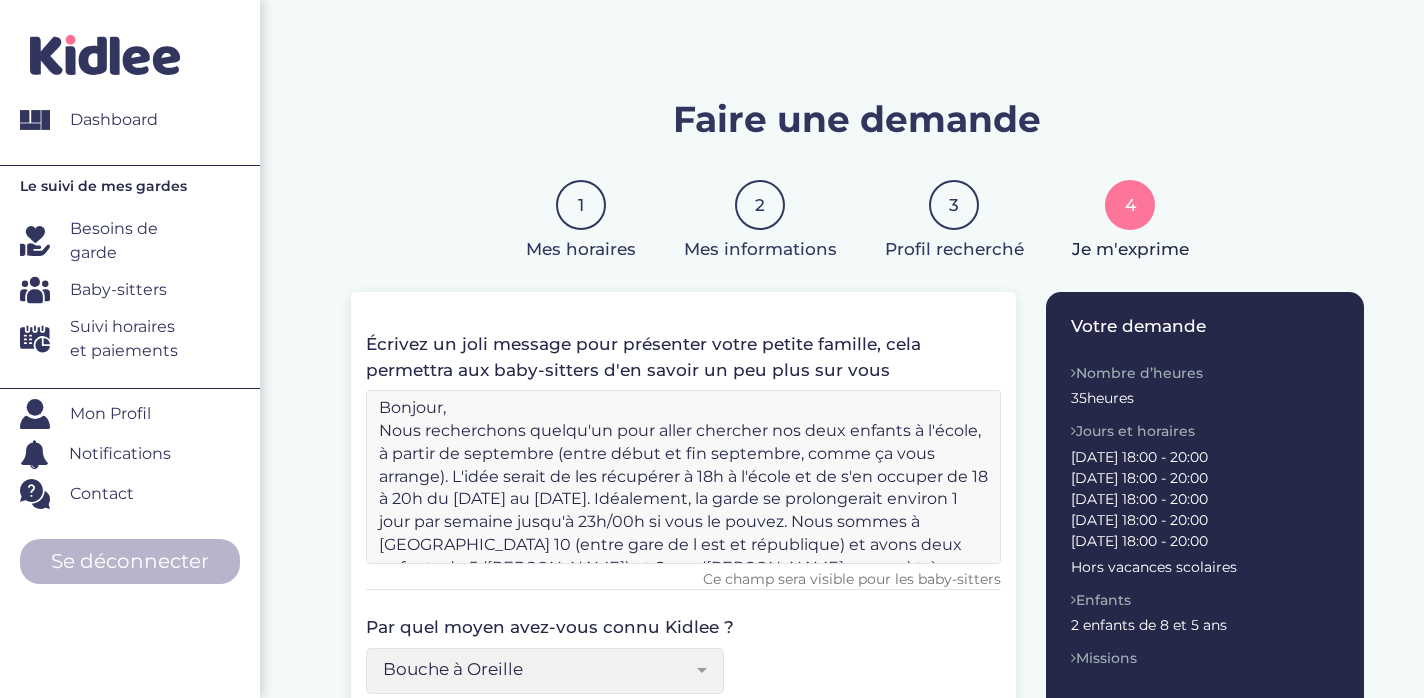 click on "Bonjour,
Nous recherchons quelqu'un pour aller chercher nos deux enfants à l'école, à partir de septembre (entre début et fin septembre, comme ça vous arrange). L'idée serait de les récupérer à 18h à l'école et de s'en occuper de 18 à 20h du [DATE] au [DATE]. Idéalement, la garde se prolongerait environ 1 jour par semaine jusqu'à 23h/00h si vous le pouvez. Nous sommes à [GEOGRAPHIC_DATA] 10 (entre gare de l est et république) et avons deux enfants de 5 ([PERSON_NAME]) et 8 ans ([PERSON_NAME], garçon) très curieux et dynamiques. L'école est à 1 minute a pied de la maison, et l idee est de jouer avec les enfants, s assurer qu ils prennent leur douche, preparer le diner et leur donner. Pas d'allergie ni rien de spécifique sinon, mis à part que nous avons un chat, très mignon, mais on cherche donc quelqu'un qui n'est ni allergique ni phobique des chats ! Merci d'avance pour votre réponse ! [PERSON_NAME]" at bounding box center (684, 477) 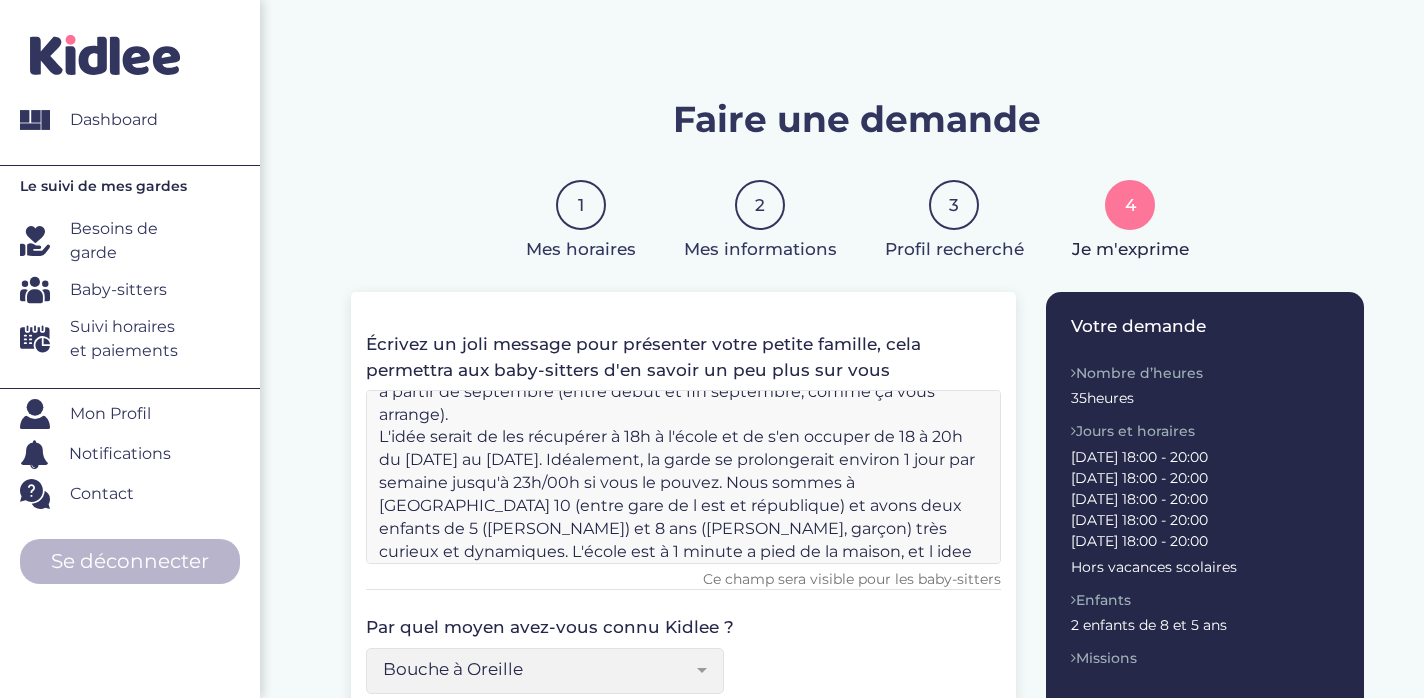 scroll, scrollTop: 81, scrollLeft: 0, axis: vertical 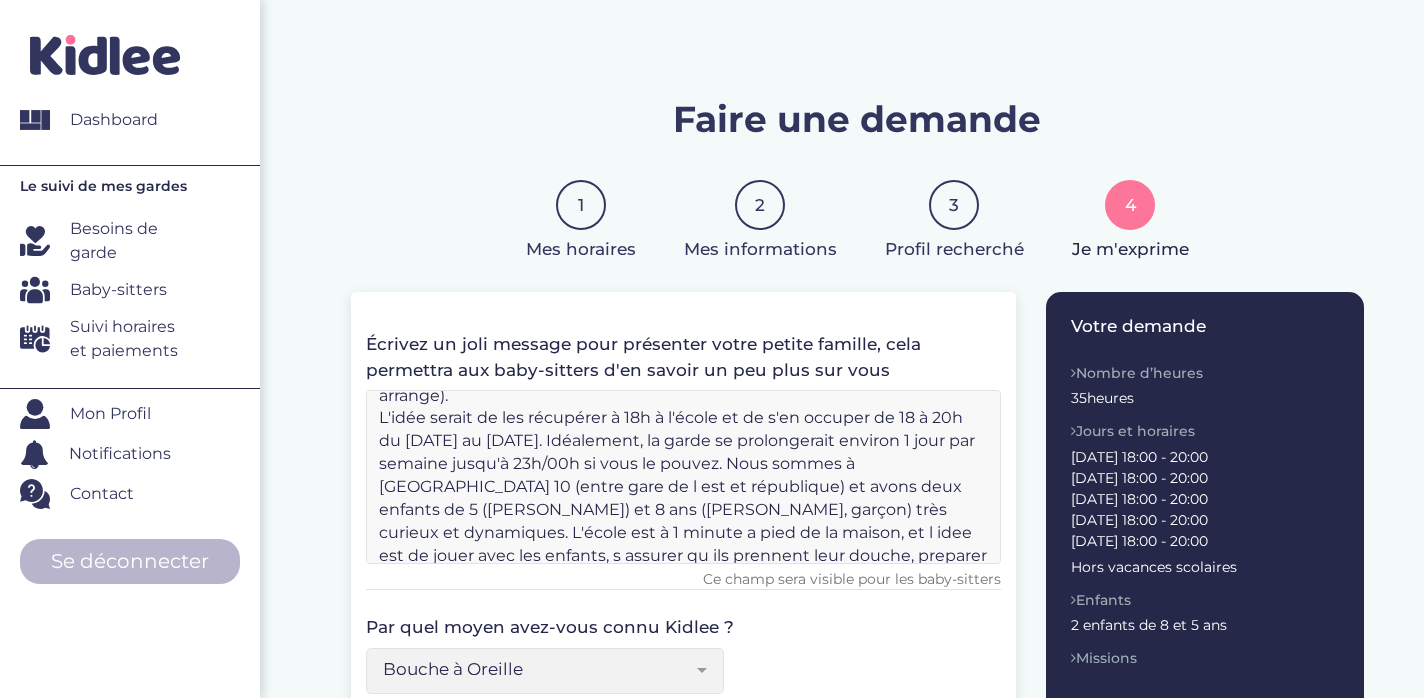 click on "Bonjour,
Nous recherchons quelqu'un pour aller chercher nos deux enfants à l'école, à partir de septembre (entre début et fin septembre, comme ça vous arrange).
L'idée serait de les récupérer à 18h à l'école et de s'en occuper de 18 à 20h du [DATE] au [DATE]. Idéalement, la garde se prolongerait environ 1 jour par semaine jusqu'à 23h/00h si vous le pouvez. Nous sommes à [GEOGRAPHIC_DATA] 10 (entre gare de l est et république) et avons deux enfants de 5 ([PERSON_NAME]) et 8 ans ([PERSON_NAME], garçon) très curieux et dynamiques. L'école est à 1 minute a pied de la maison, et l idee est de jouer avec les enfants, s assurer qu ils prennent leur douche, preparer le diner et leur donner. Pas d'allergie ni rien de spécifique sinon, mis à part que nous avons un chat, très mignon, mais on cherche donc quelqu'un qui n'est ni allergique ni phobique des chats ! Merci d'avance pour votre réponse ! [PERSON_NAME]" at bounding box center [684, 477] 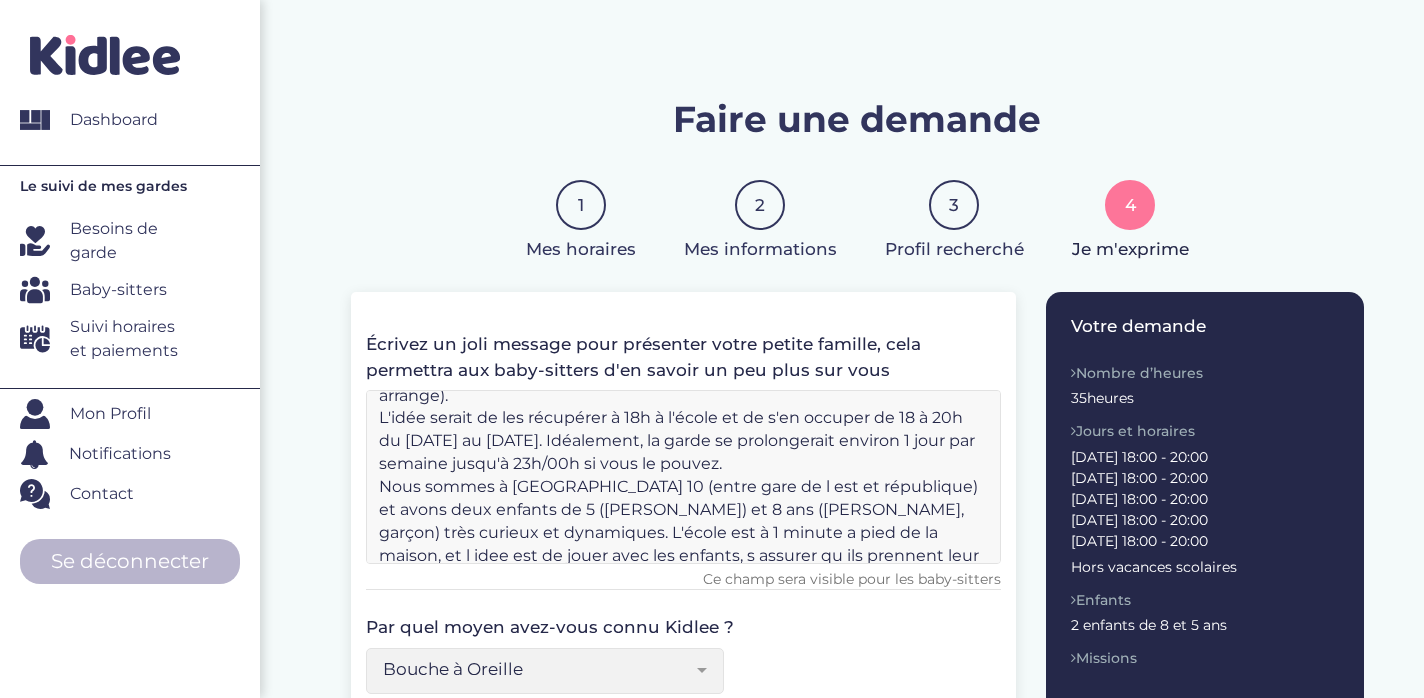 click on "Bonjour,
Nous recherchons quelqu'un pour aller chercher nos deux enfants à l'école, à partir de septembre (entre début et fin septembre, comme ça vous arrange).
L'idée serait de les récupérer à 18h à l'école et de s'en occuper de 18 à 20h du [DATE] au [DATE]. Idéalement, la garde se prolongerait environ 1 jour par semaine jusqu'à 23h/00h si vous le pouvez.
Nous sommes à [GEOGRAPHIC_DATA] 10 (entre gare de l est et république) et avons deux enfants de 5 ([PERSON_NAME]) et 8 ans ([PERSON_NAME], garçon) très curieux et dynamiques. L'école est à 1 minute a pied de la maison, et l idee est de jouer avec les enfants, s assurer qu ils prennent leur douche, preparer le diner et leur donner. Pas d'allergie ni rien de spécifique sinon, mis à part que nous avons un chat, très mignon, mais on cherche donc quelqu'un qui n'est ni allergique ni phobique des chats ! Merci d'avance pour votre réponse ! [PERSON_NAME]" at bounding box center (684, 477) 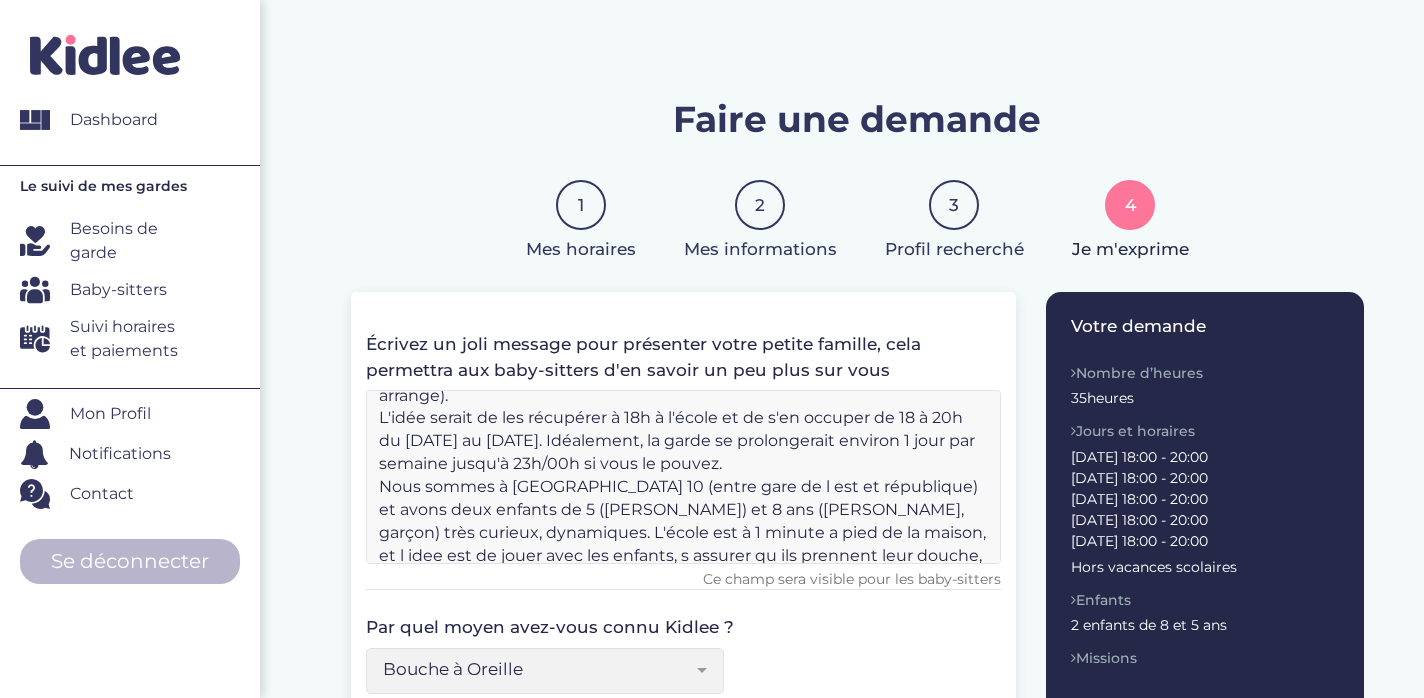 click on "Bonjour,
Nous recherchons quelqu'un pour aller chercher nos deux enfants à l'école, à partir de septembre (entre début et fin septembre, comme ça vous arrange).
L'idée serait de les récupérer à 18h à l'école et de s'en occuper de 18 à 20h du [DATE] au [DATE]. Idéalement, la garde se prolongerait environ 1 jour par semaine jusqu'à 23h/00h si vous le pouvez.
Nous sommes à [GEOGRAPHIC_DATA] 10 (entre gare de l est et république) et avons deux enfants de 5 ([PERSON_NAME]) et 8 ans ([PERSON_NAME], garçon) très curieux, dynamiques. L'école est à 1 minute a pied de la maison, et l idee est de jouer avec les enfants, s assurer qu ils prennent leur douche, preparer le diner et leur donner. Pas d'allergie ni rien de spécifique sinon, mis à part que nous avons un chat, très mignon, mais on cherche donc quelqu'un qui n'est ni allergique ni phobique des chats ! Merci d'avance pour votre réponse ! [PERSON_NAME]" at bounding box center [684, 477] 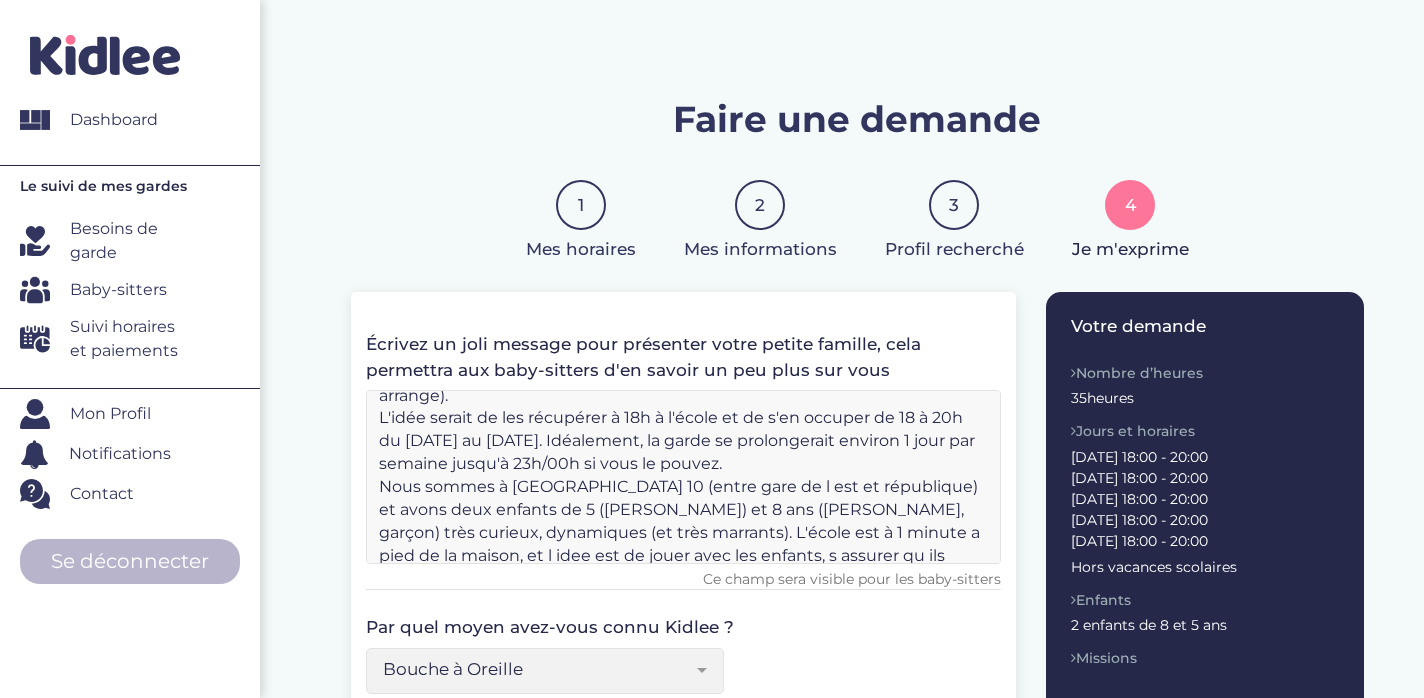 click on "Bonjour,
Nous recherchons quelqu'un pour aller chercher nos deux enfants à l'école, à partir de septembre (entre début et fin septembre, comme ça vous arrange).
L'idée serait de les récupérer à 18h à l'école et de s'en occuper de 18 à 20h du [DATE] au [DATE]. Idéalement, la garde se prolongerait environ 1 jour par semaine jusqu'à 23h/00h si vous le pouvez.
Nous sommes à [GEOGRAPHIC_DATA] 10 (entre gare de l est et république) et avons deux enfants de 5 ([PERSON_NAME]) et 8 ans ([PERSON_NAME], garçon) très curieux, dynamiques (et très marrants). L'école est à 1 minute a pied de la maison, et l idee est de jouer avec les enfants, s assurer qu ils prennent leur douche, preparer le diner et leur donner. Pas d'allergie ni rien de spécifique sinon, mis à part que nous avons un chat, très mignon, mais on cherche donc quelqu'un qui n'est ni allergique ni phobique des chats ! Merci d'avance pour votre réponse ! [PERSON_NAME]" at bounding box center [684, 477] 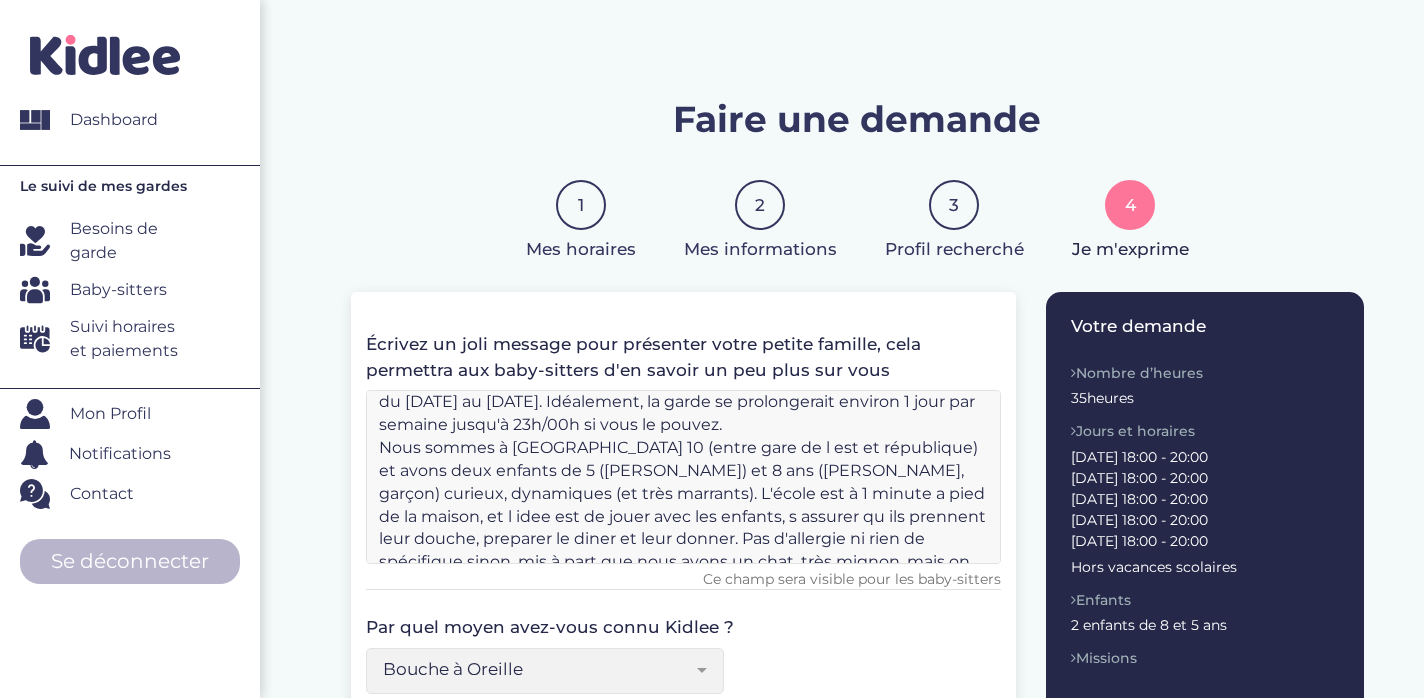 scroll, scrollTop: 128, scrollLeft: 0, axis: vertical 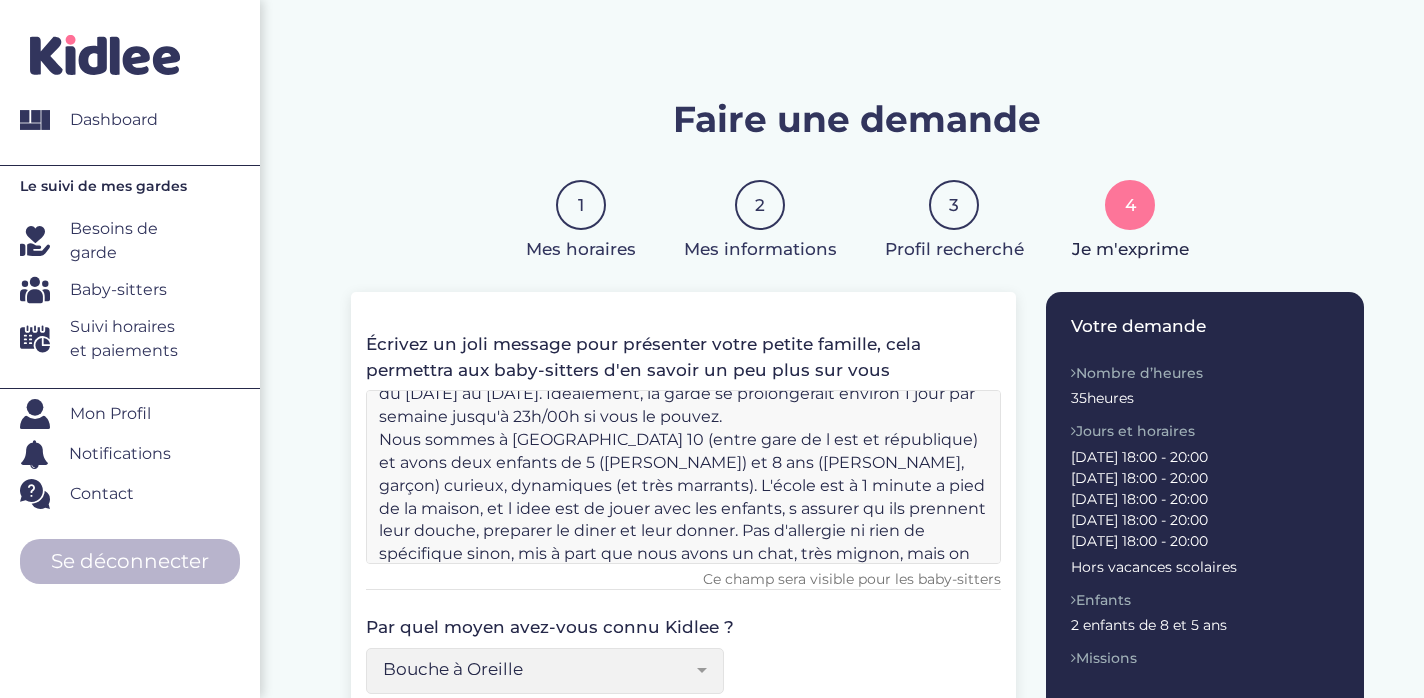 click on "Bonjour,
Nous recherchons quelqu'un pour aller chercher nos deux enfants à l'école, à partir de septembre (entre début et fin septembre, comme ça vous arrange).
L'idée serait de les récupérer à 18h à l'école et de s'en occuper de 18 à 20h du [DATE] au [DATE]. Idéalement, la garde se prolongerait environ 1 jour par semaine jusqu'à 23h/00h si vous le pouvez.
Nous sommes à [GEOGRAPHIC_DATA] 10 (entre gare de l est et république) et avons deux enfants de 5 ([PERSON_NAME]) et 8 ans ([PERSON_NAME], garçon) curieux, dynamiques (et très marrants). L'école est à 1 minute a pied de la maison, et l idee est de jouer avec les enfants, s assurer qu ils prennent leur douche, preparer le diner et leur donner. Pas d'allergie ni rien de spécifique sinon, mis à part que nous avons un chat, très mignon, mais on cherche donc quelqu'un qui n'est ni allergique ni phobique des chats ! Merci d'avance pour votre réponse ! [PERSON_NAME]" at bounding box center (684, 477) 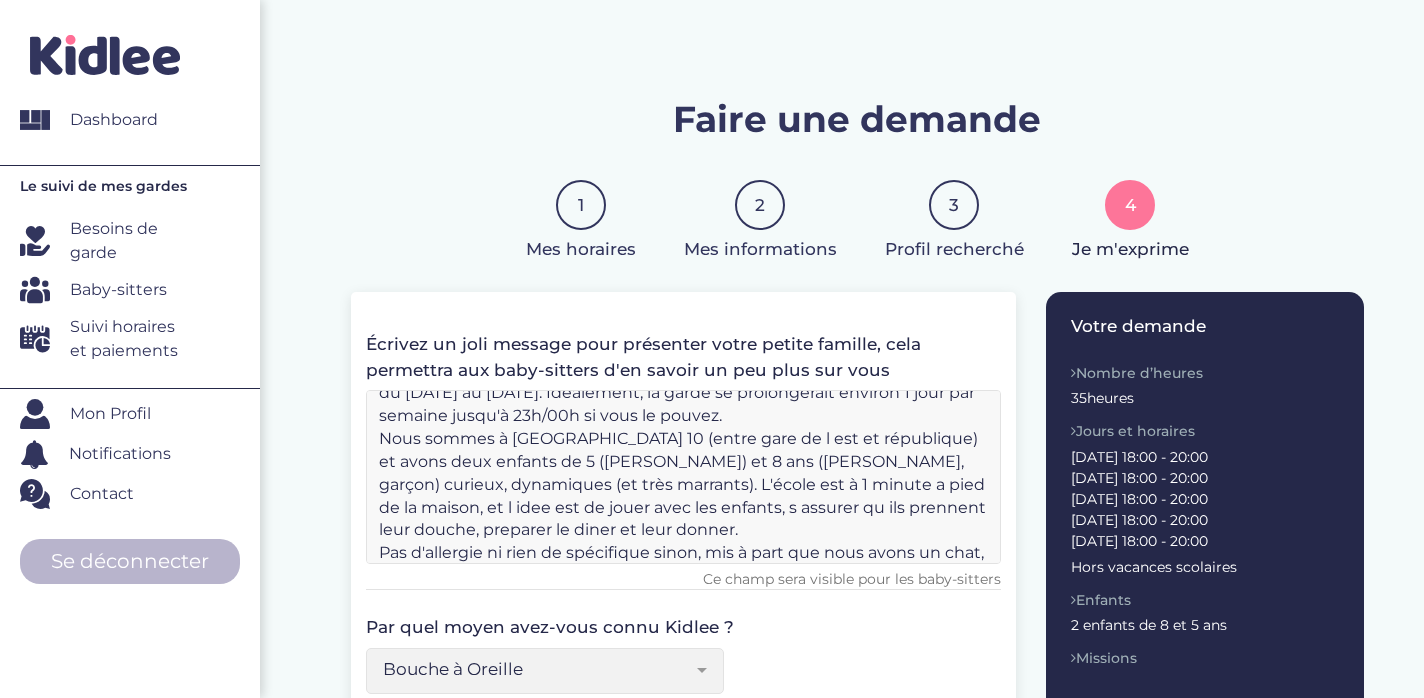 scroll, scrollTop: 183, scrollLeft: 0, axis: vertical 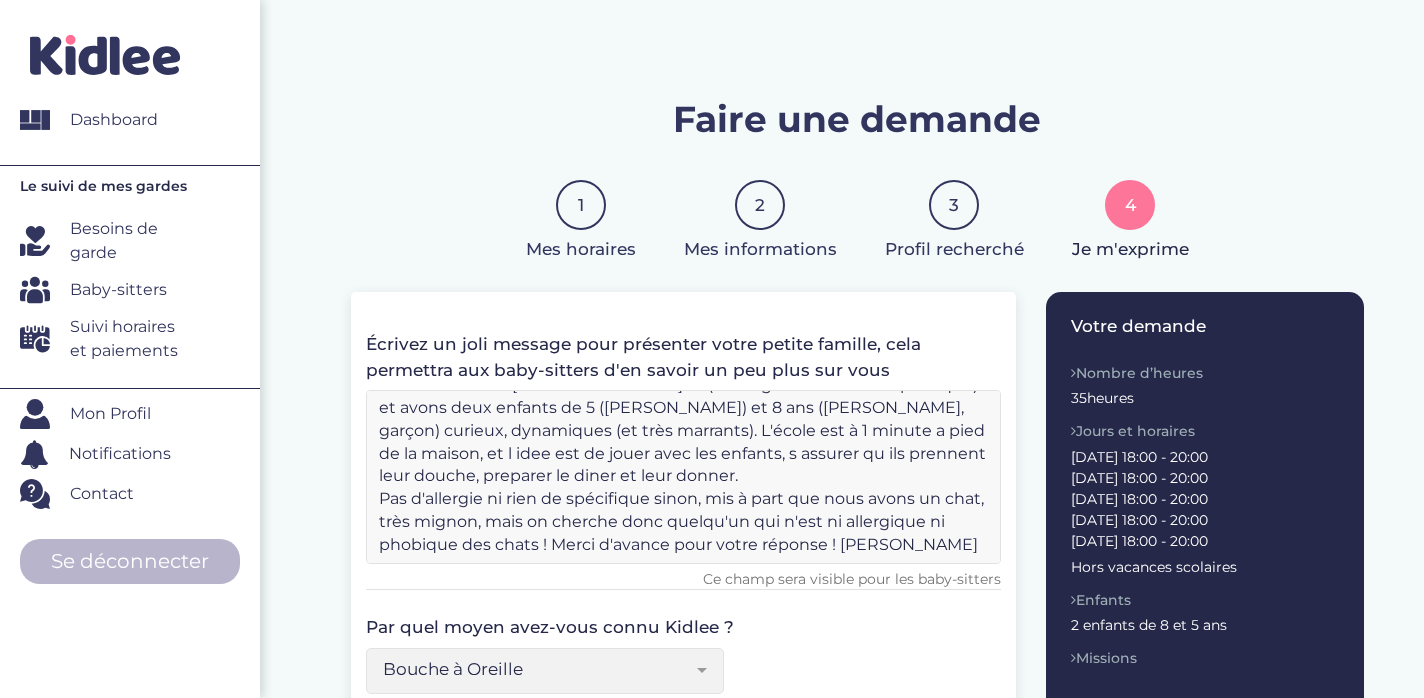 click on "Bonjour,
Nous recherchons quelqu'un pour aller chercher nos deux enfants à l'école, à partir de septembre (entre début et fin septembre, comme ça vous arrange).
L'idée serait de les récupérer à 18h à l'école et de s'en occuper de 18 à 20h du [DATE] au [DATE]. Idéalement, la garde se prolongerait environ 1 jour par semaine jusqu'à 23h/00h si vous le pouvez.
Nous sommes à [GEOGRAPHIC_DATA] 10 (entre gare de l est et république) et avons deux enfants de 5 ([PERSON_NAME]) et 8 ans ([PERSON_NAME], garçon) curieux, dynamiques (et très marrants). L'école est à 1 minute a pied de la maison, et l idee est de jouer avec les enfants, s assurer qu ils prennent leur douche, preparer le diner et leur donner.
Pas d'allergie ni rien de spécifique sinon, mis à part que nous avons un chat, très mignon, mais on cherche donc quelqu'un qui n'est ni allergique ni phobique des chats ! Merci d'avance pour votre réponse ! [PERSON_NAME]" at bounding box center (684, 477) 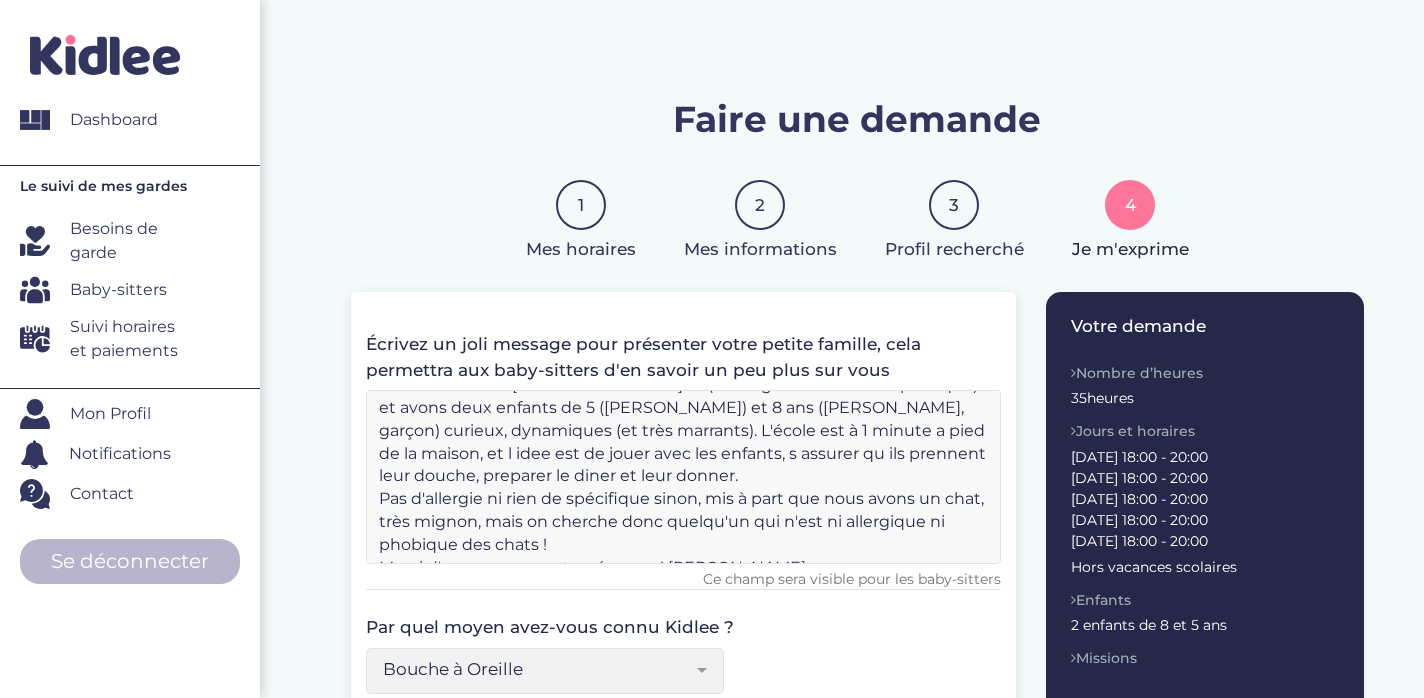 scroll, scrollTop: 198, scrollLeft: 0, axis: vertical 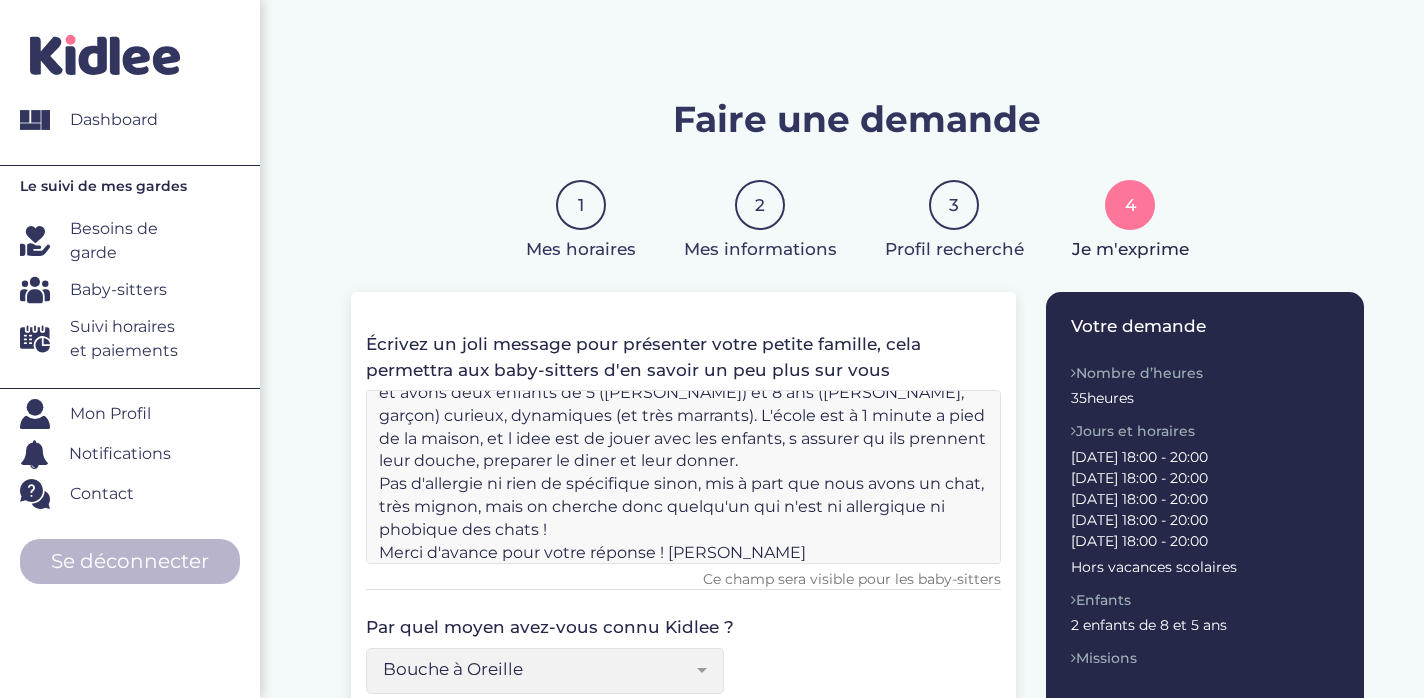 click on "Bonjour,
Nous recherchons quelqu'un pour aller chercher nos deux enfants à l'école, à partir de septembre (entre début et fin septembre, comme ça vous arrange).
L'idée serait de les récupérer à 18h à l'école et de s'en occuper de 18 à 20h du [DATE] au [DATE]. Idéalement, la garde se prolongerait environ 1 jour par semaine jusqu'à 23h/00h si vous le pouvez.
Nous sommes à [GEOGRAPHIC_DATA] 10 (entre gare de l est et république) et avons deux enfants de 5 ([PERSON_NAME]) et 8 ans ([PERSON_NAME], garçon) curieux, dynamiques (et très marrants). L'école est à 1 minute a pied de la maison, et l idee est de jouer avec les enfants, s assurer qu ils prennent leur douche, preparer le diner et leur donner.
Pas d'allergie ni rien de spécifique sinon, mis à part que nous avons un chat, très mignon, mais on cherche donc quelqu'un qui n'est ni allergique ni phobique des chats !
Merci d'avance pour votre réponse ! [PERSON_NAME]" at bounding box center (684, 477) 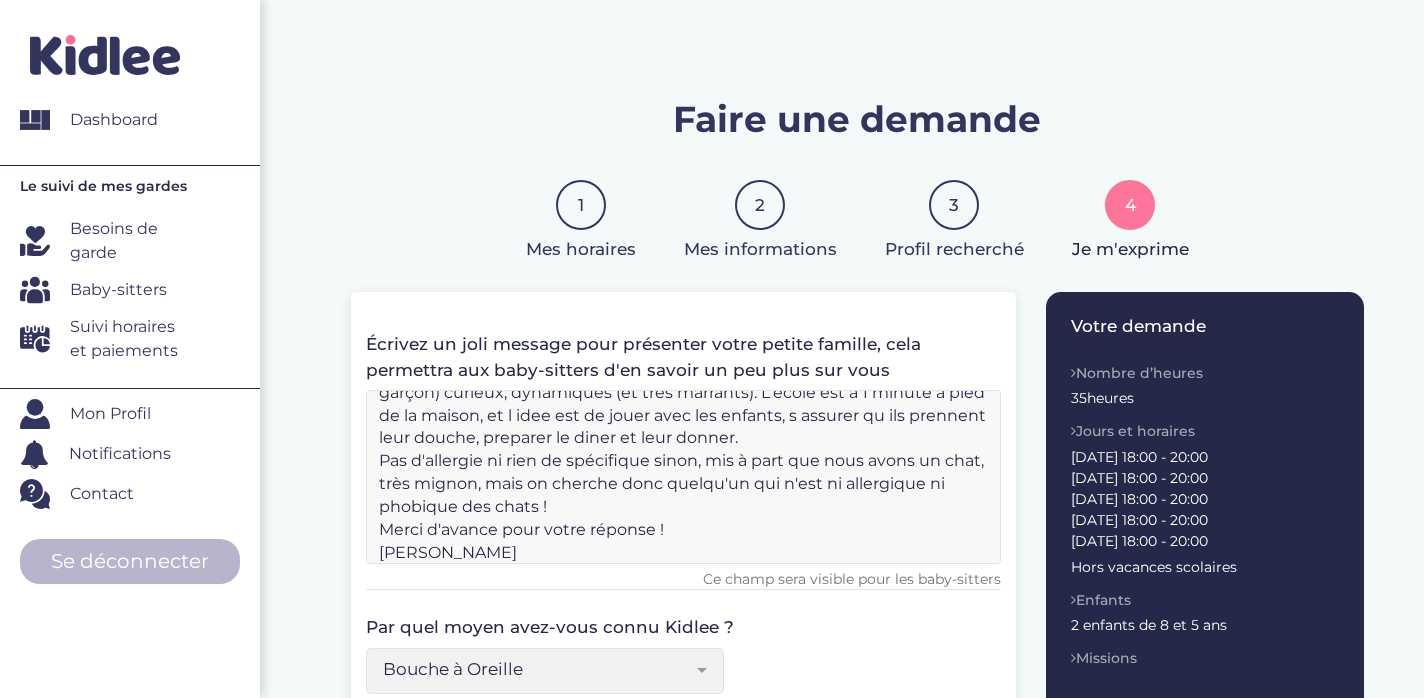scroll, scrollTop: 228, scrollLeft: 0, axis: vertical 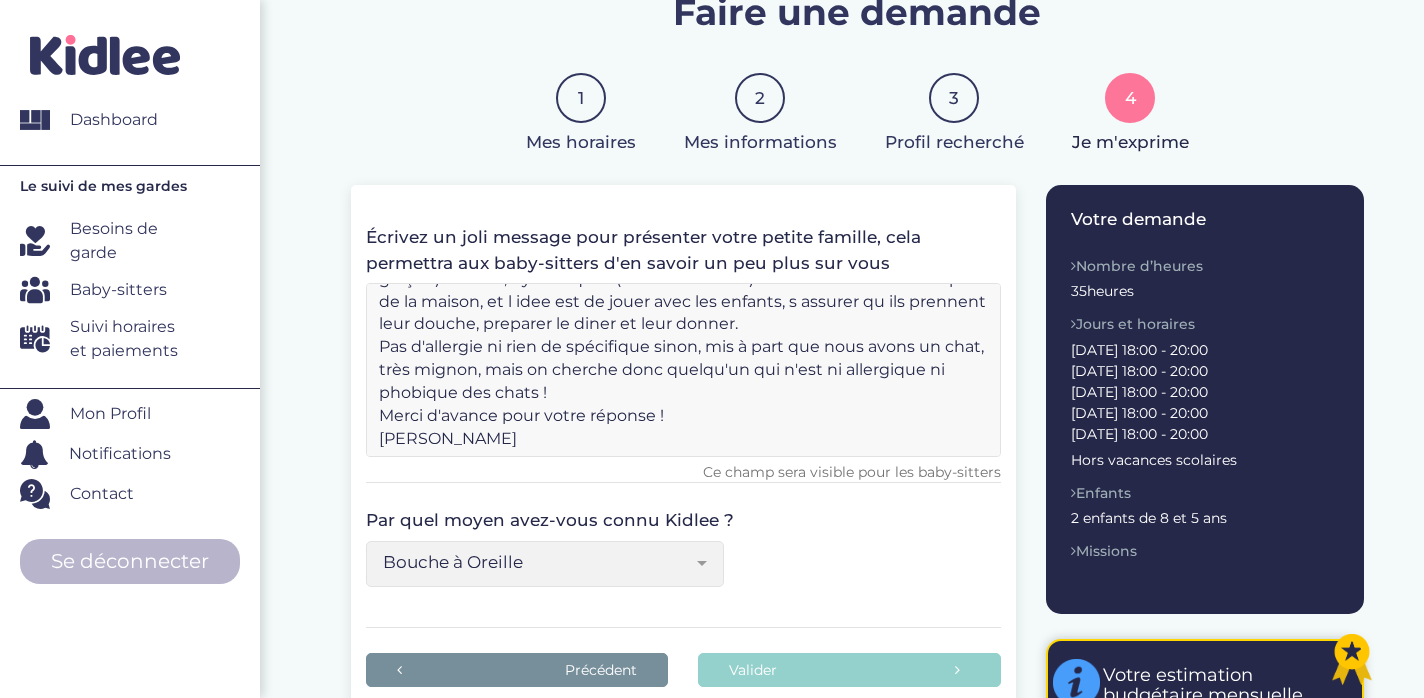 type on "Bonjour,
Nous recherchons quelqu'un pour aller chercher nos deux enfants à l'école, à partir de septembre (entre début et fin septembre, comme ça vous arrange).
L'idée serait de les récupérer à 18h à l'école et de s'en occuper de 18 à 20h du [DATE] au [DATE]. Idéalement, la garde se prolongerait environ 1 jour par semaine jusqu'à 23h/00h si vous le pouvez.
Nous sommes à [GEOGRAPHIC_DATA] 10 (entre gare de l est et république) et avons deux enfants de 5 ([PERSON_NAME]) et 8 ans ([PERSON_NAME], garçon) curieux, dynamiques (et très marrants). L'école est à 1 minute a pied de la maison, et l idee est de jouer avec les enfants, s assurer qu ils prennent leur douche, preparer le diner et leur donner.
Pas d'allergie ni rien de spécifique sinon, mis à part que nous avons un chat, très mignon, mais on cherche donc quelqu'un qui n'est ni allergique ni phobique des chats !
Merci d'avance pour votre réponse !
[PERSON_NAME]" 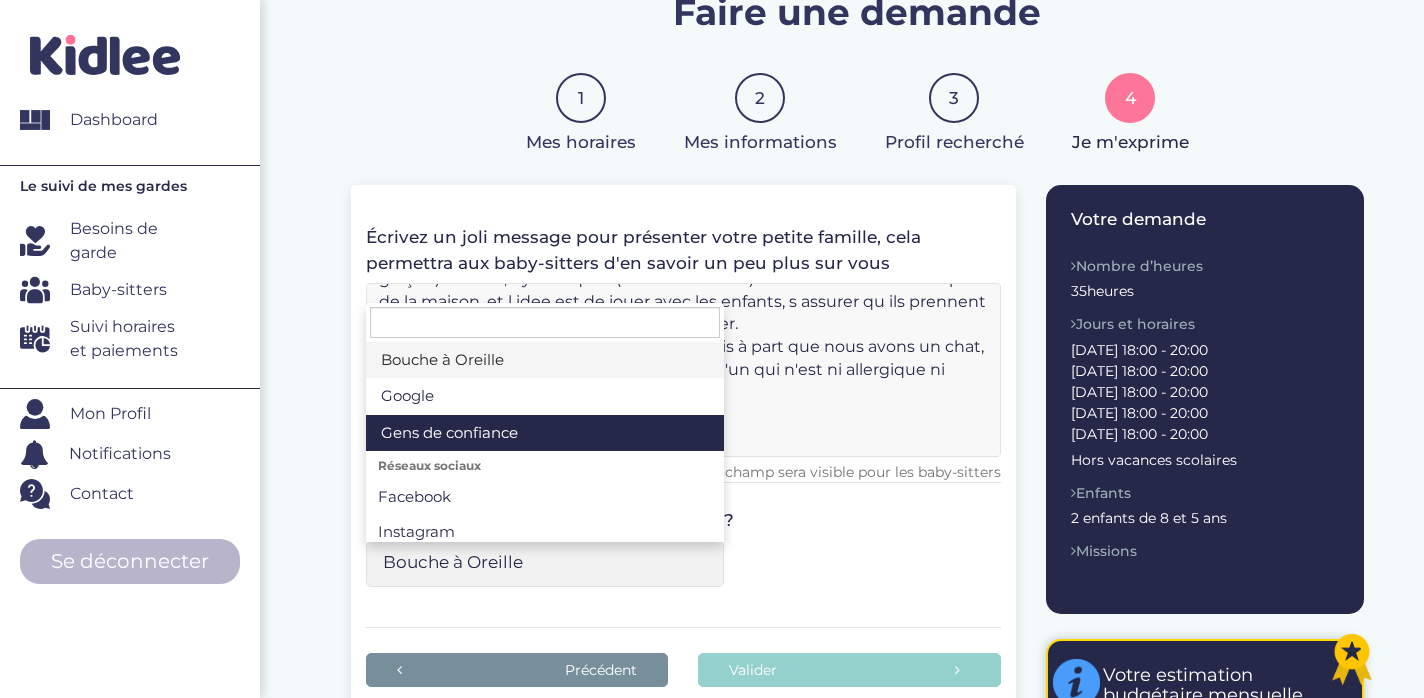 select on "3" 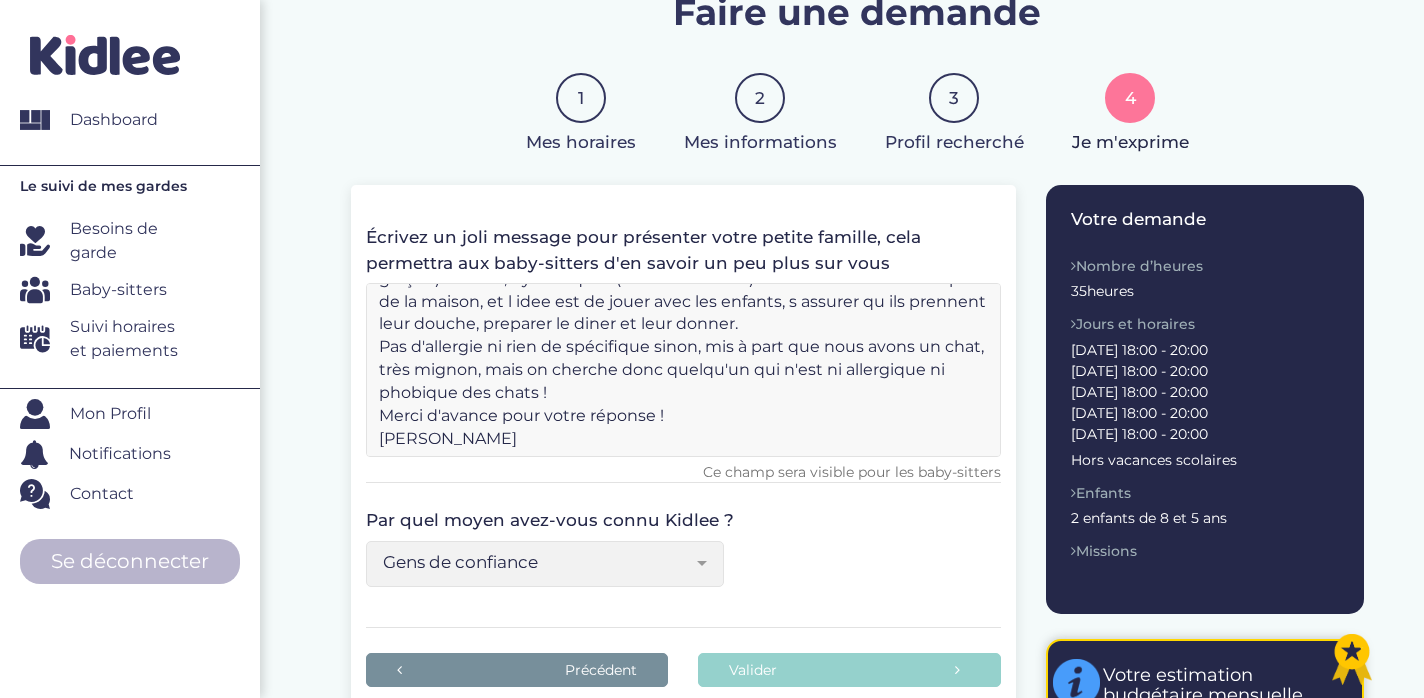 click on "Bouche à Oreille   Google   Gens de confiance   Facebook   Instagram   Twitter   Linkedin   Youtube   TikTok   Facebook   Instagram   Twitter   Linkedin   Youtube   Flyer   Mairie   Presse   Flyer   Mairie   Presse   Pickaden   Sybel   Webhelp   Magic makers   My amuse Box   Kids Palace   Pandacraft   Gadermesenfants   Drôle de science   Dynseo   OMY   Flyview   Botaki   Aladom   Aide au top   Swimstars   Les momes du palais   Pickaden   Sybel   Webhelp   Magic makers   My amuse Box   Kids Palace   Pandacraft   Gadermesenfants   Drôle de science   Dynseo   OMY   Flyview   Botaki   Aladom   Aide au top   CE des entreprises   CE SFR   CE SNCF   CE Webhelp   CE Comiteo    CE Tempeos   CE Beneficia/Primoloisirs   CE SFR   CE SNCF   CE Webhelp   CE Comiteo    CE Tempeos   CE Beneficia/Primoloisirs   TikTok   aide au top   Swimstars   Les momes du palais   Allovoisins Gens de confiance" at bounding box center (684, 571) 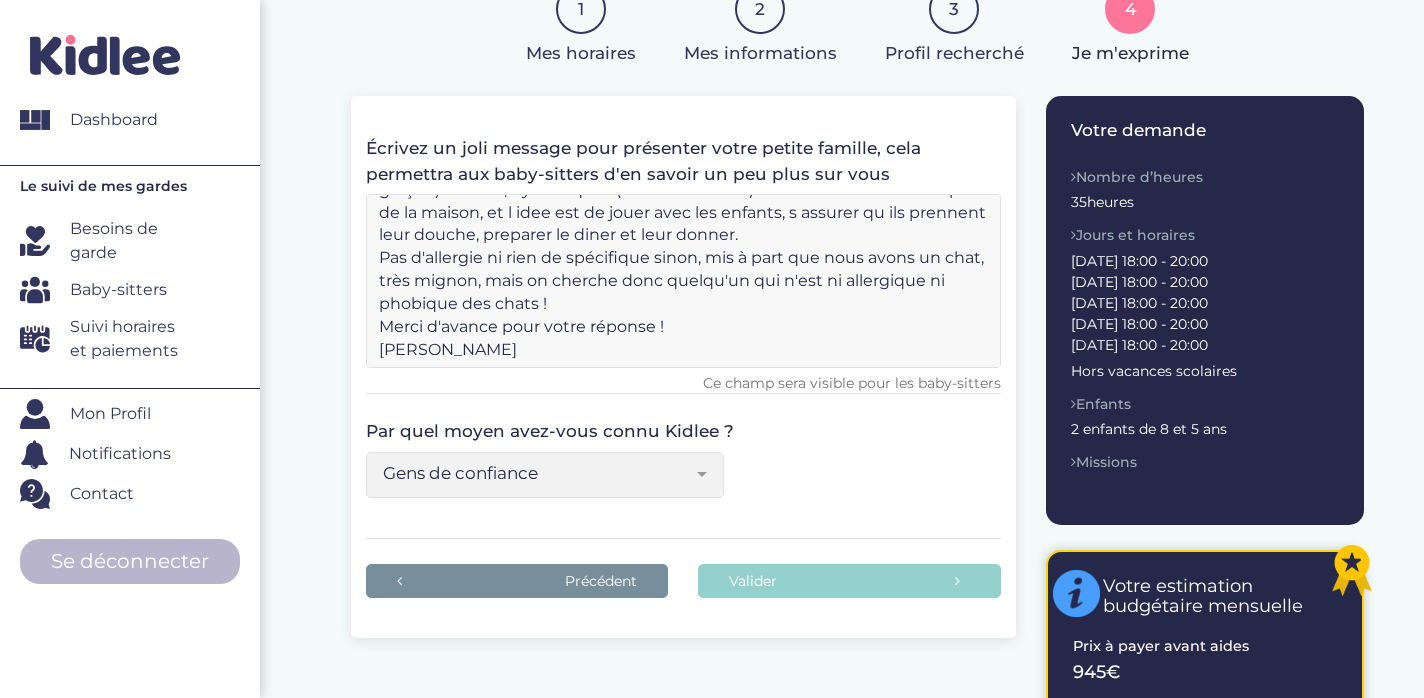 scroll, scrollTop: 195, scrollLeft: 0, axis: vertical 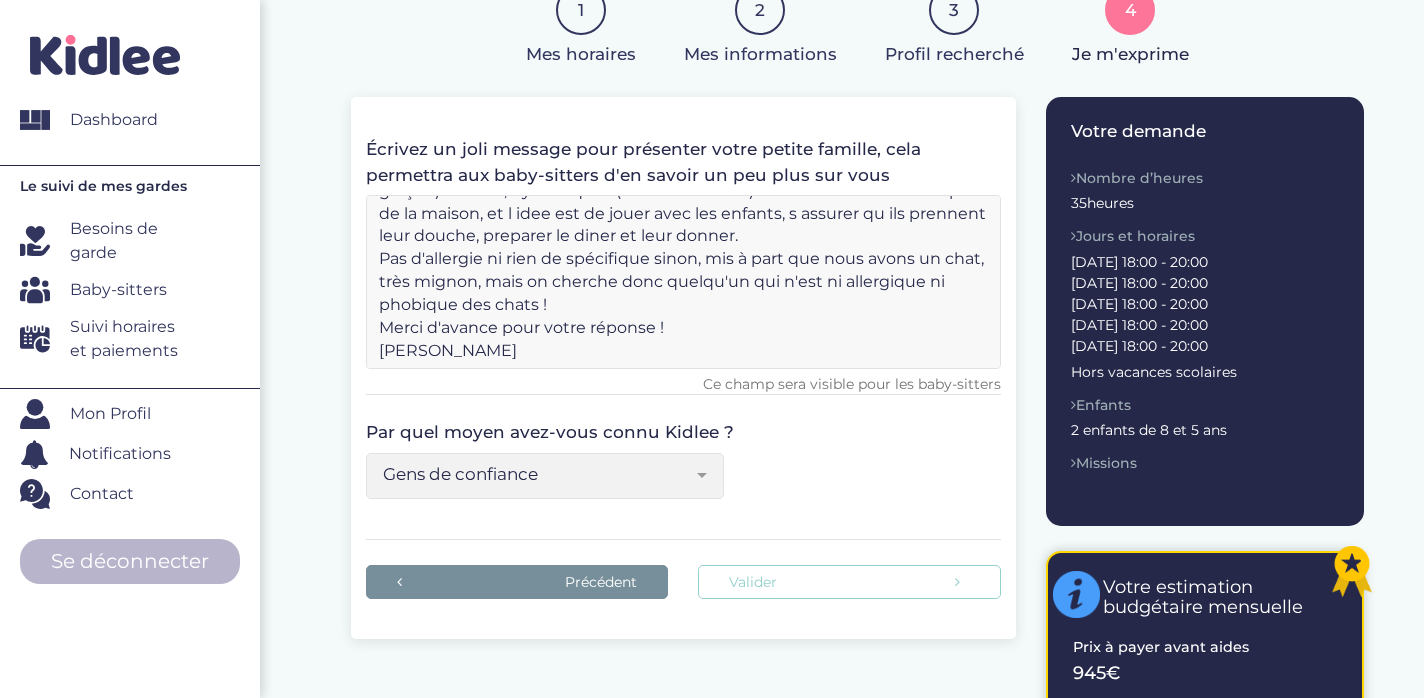 click on "Valider" at bounding box center (849, 582) 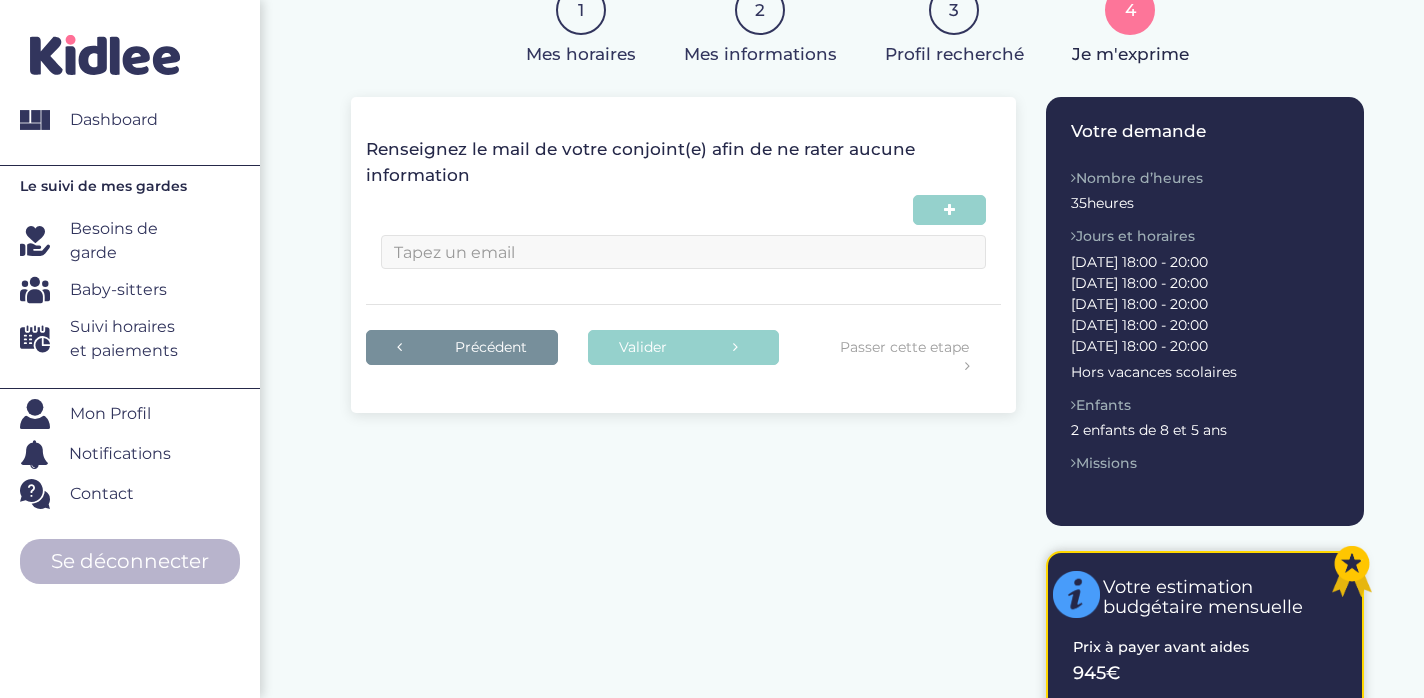scroll, scrollTop: 0, scrollLeft: 0, axis: both 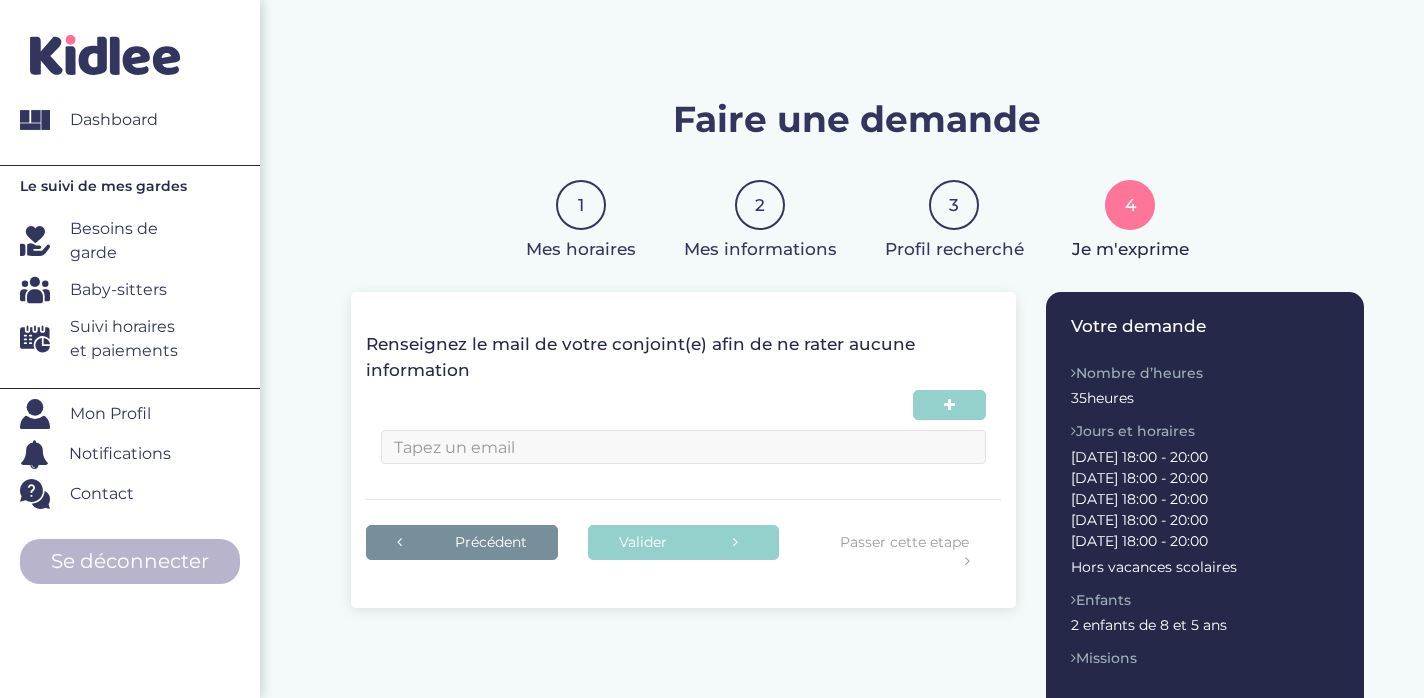 click at bounding box center (684, 447) 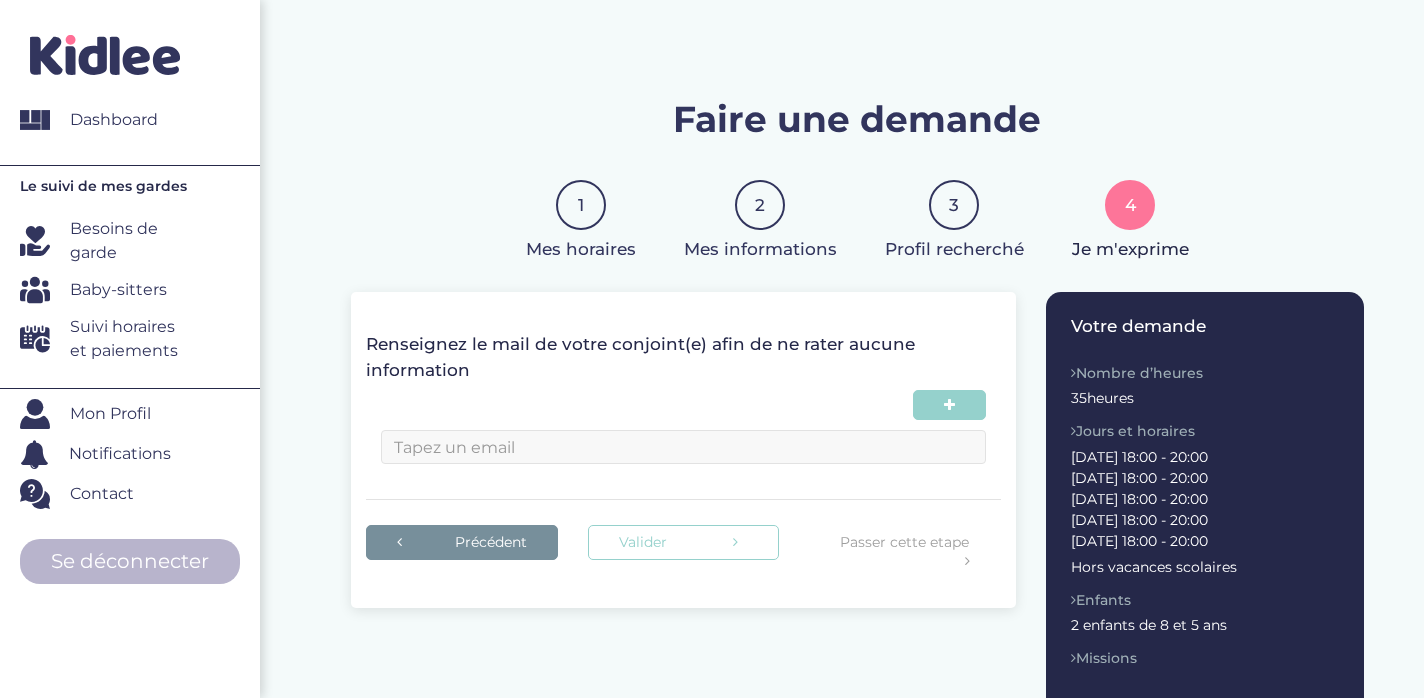 click on "Valider" at bounding box center (684, 542) 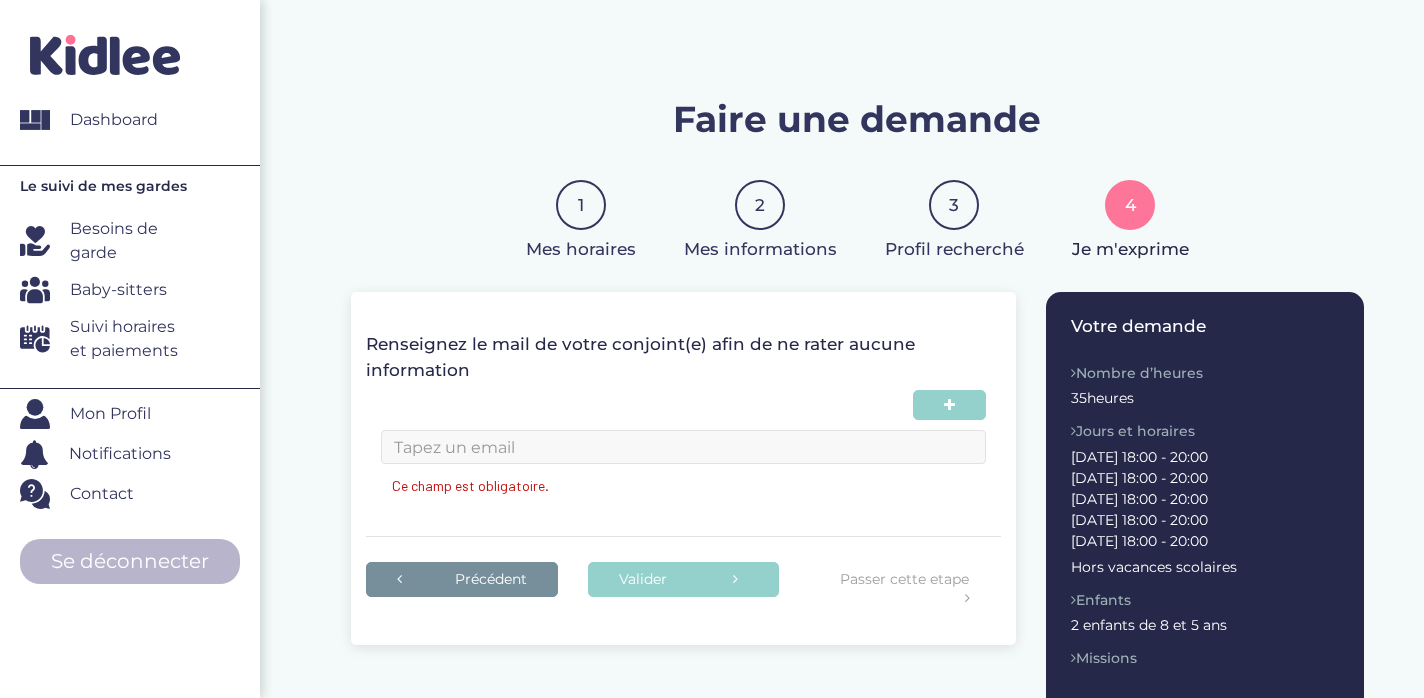 click on "Passer cette etape" at bounding box center [905, 579] 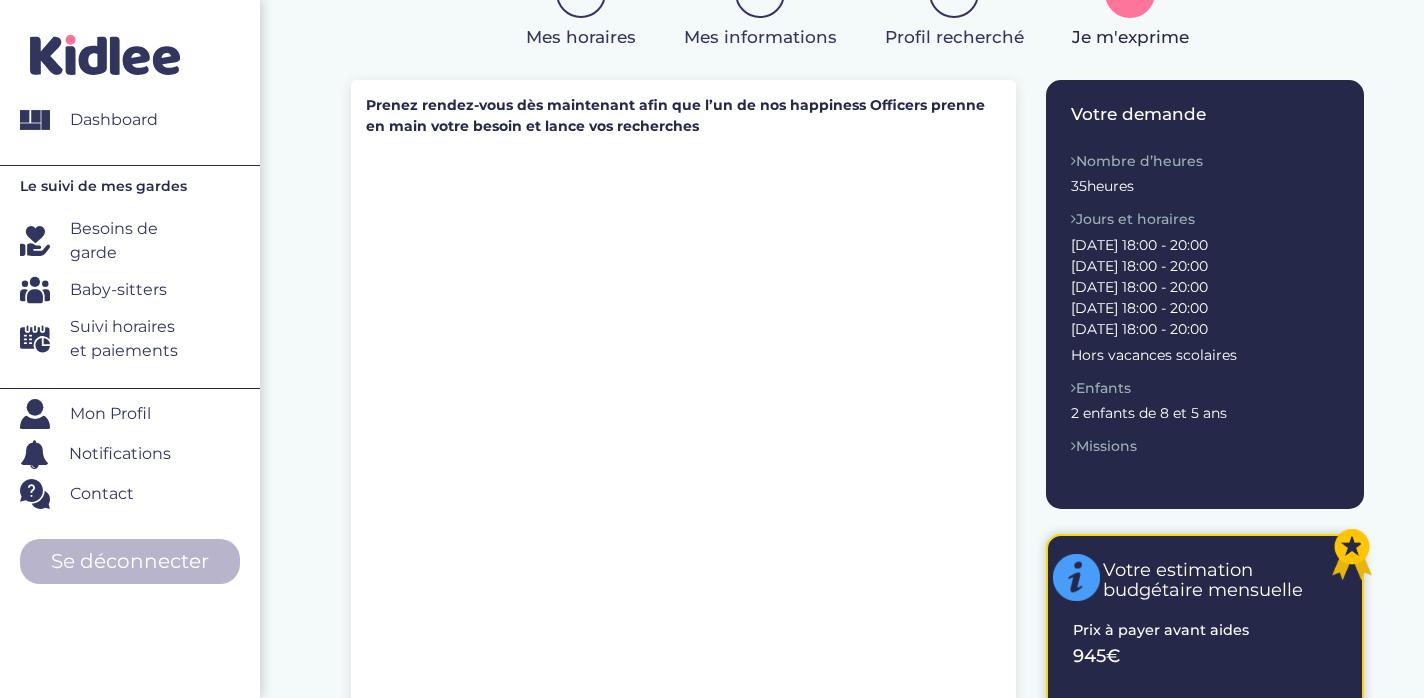 scroll, scrollTop: 0, scrollLeft: 0, axis: both 